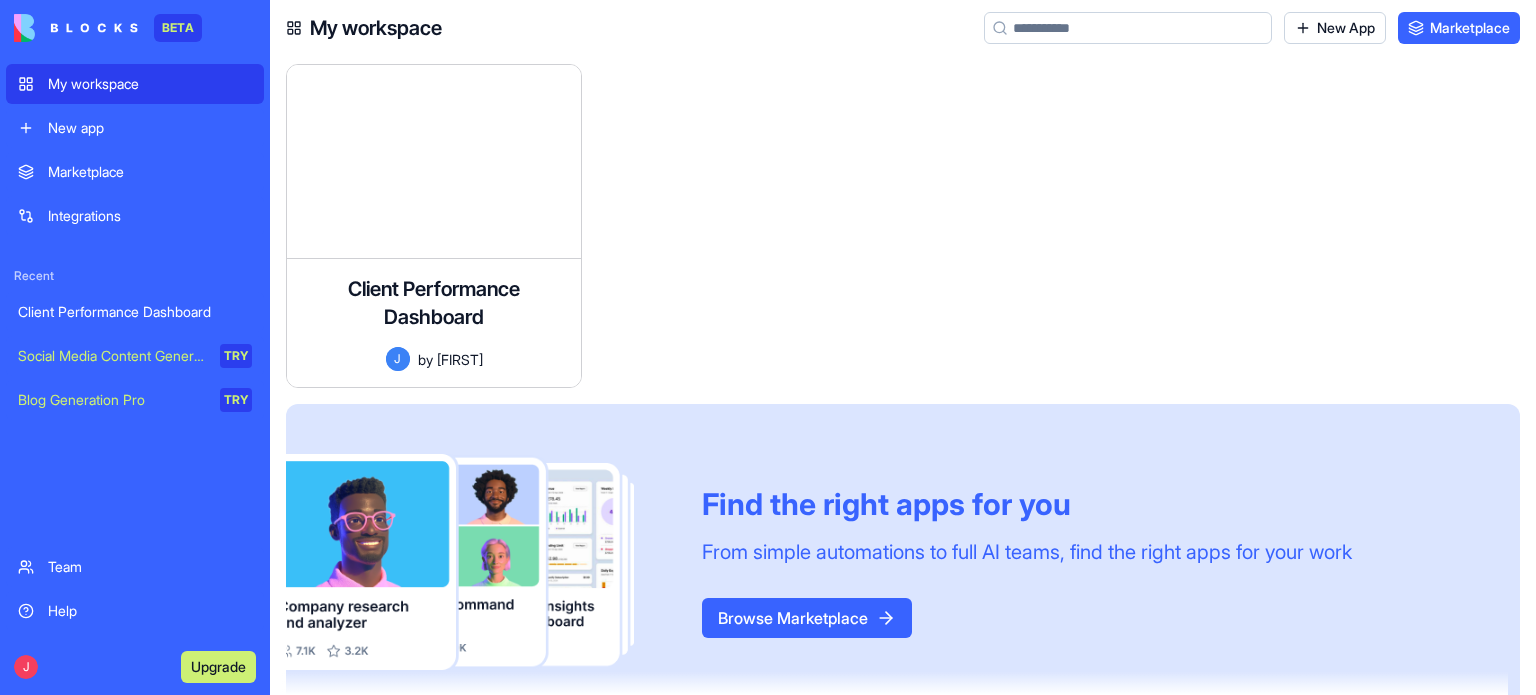 scroll, scrollTop: 0, scrollLeft: 0, axis: both 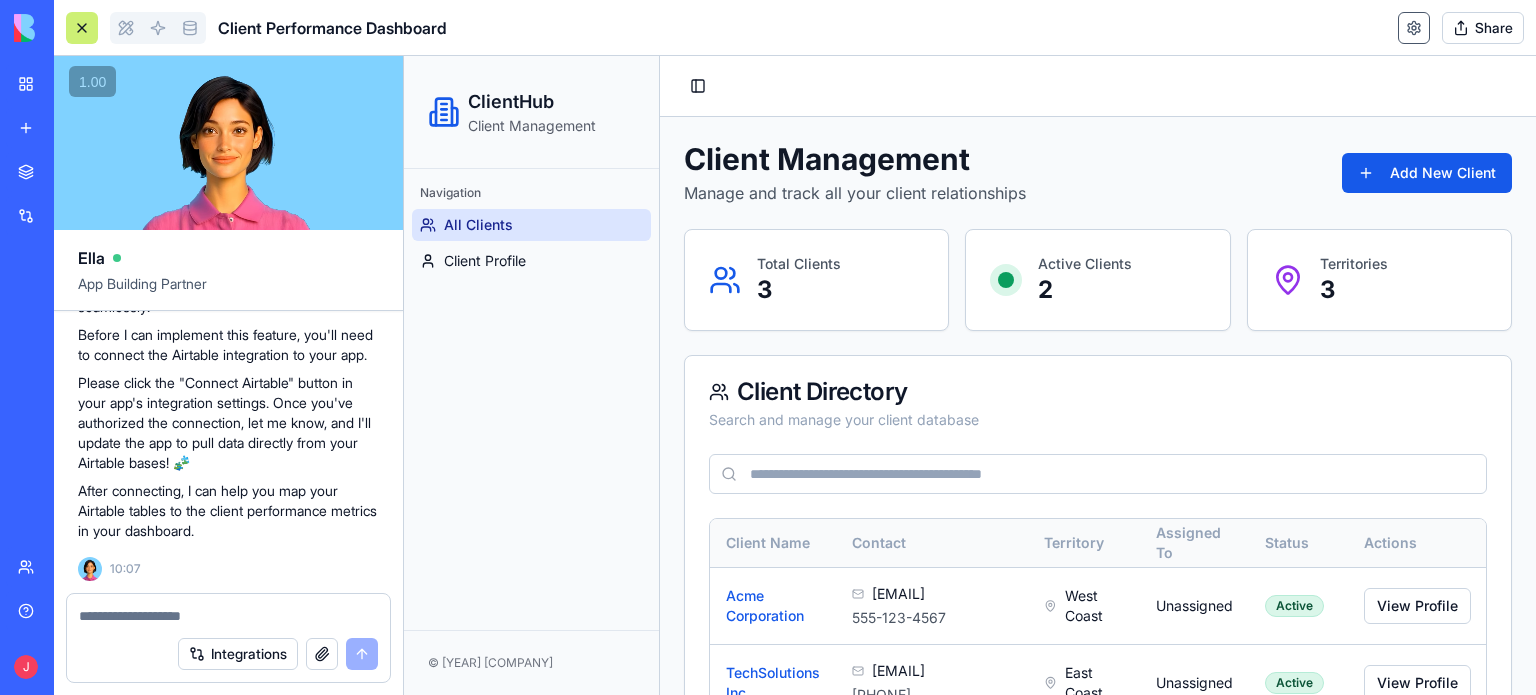 click at bounding box center (1414, 28) 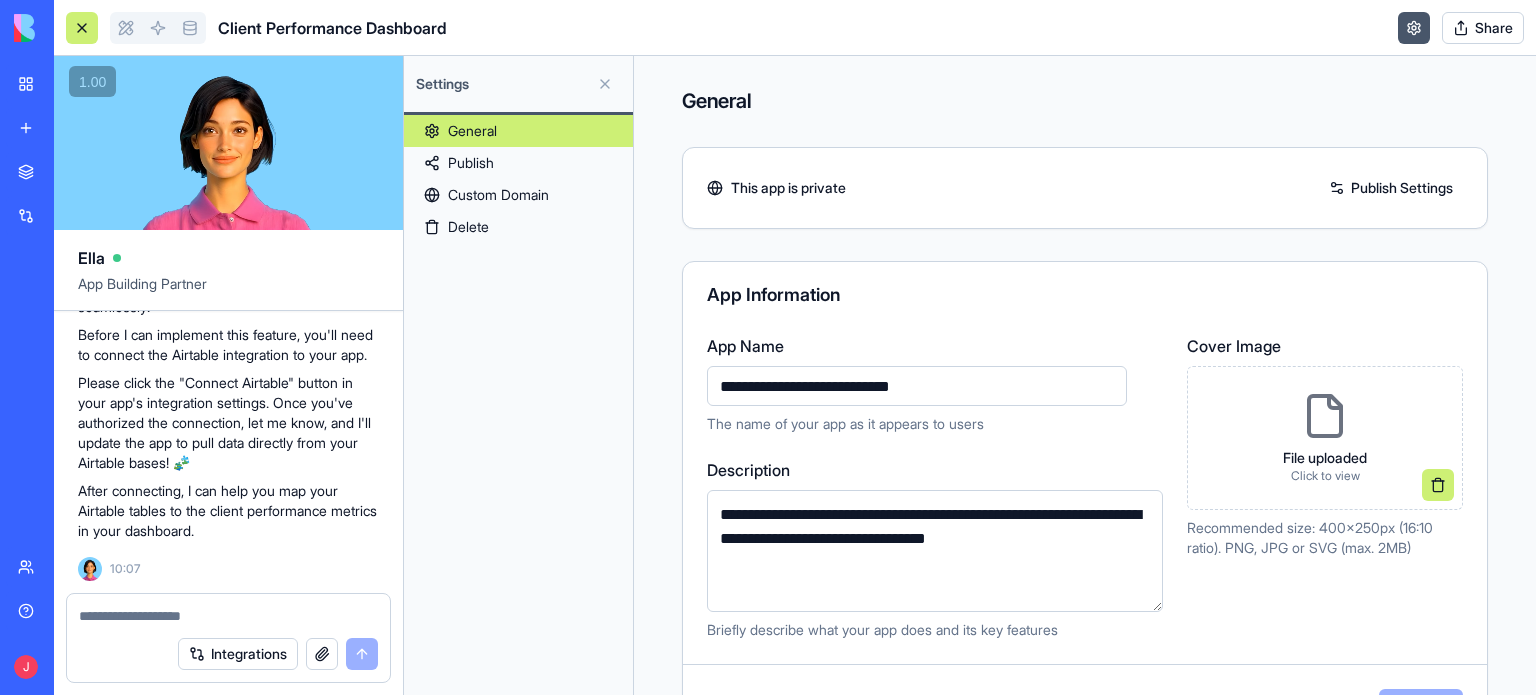 scroll, scrollTop: 0, scrollLeft: 0, axis: both 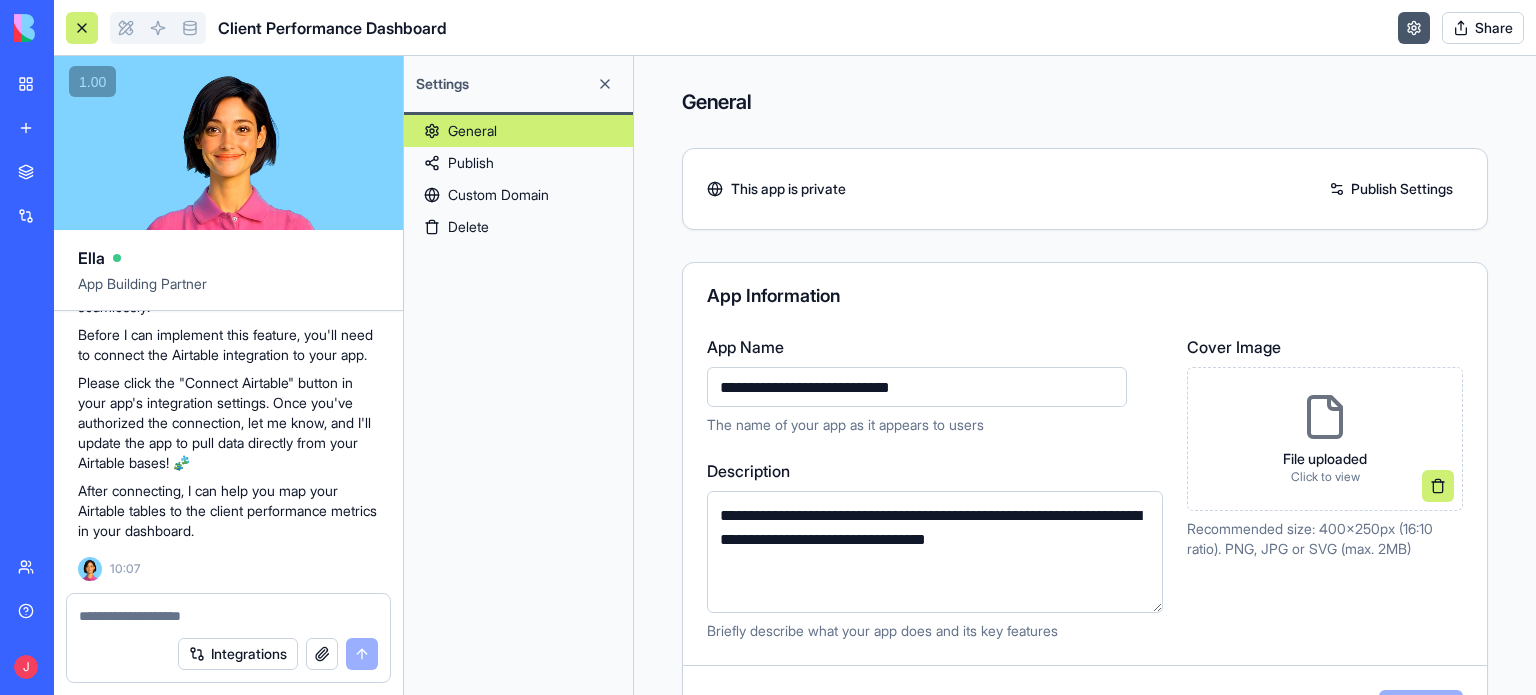 click at bounding box center (605, 84) 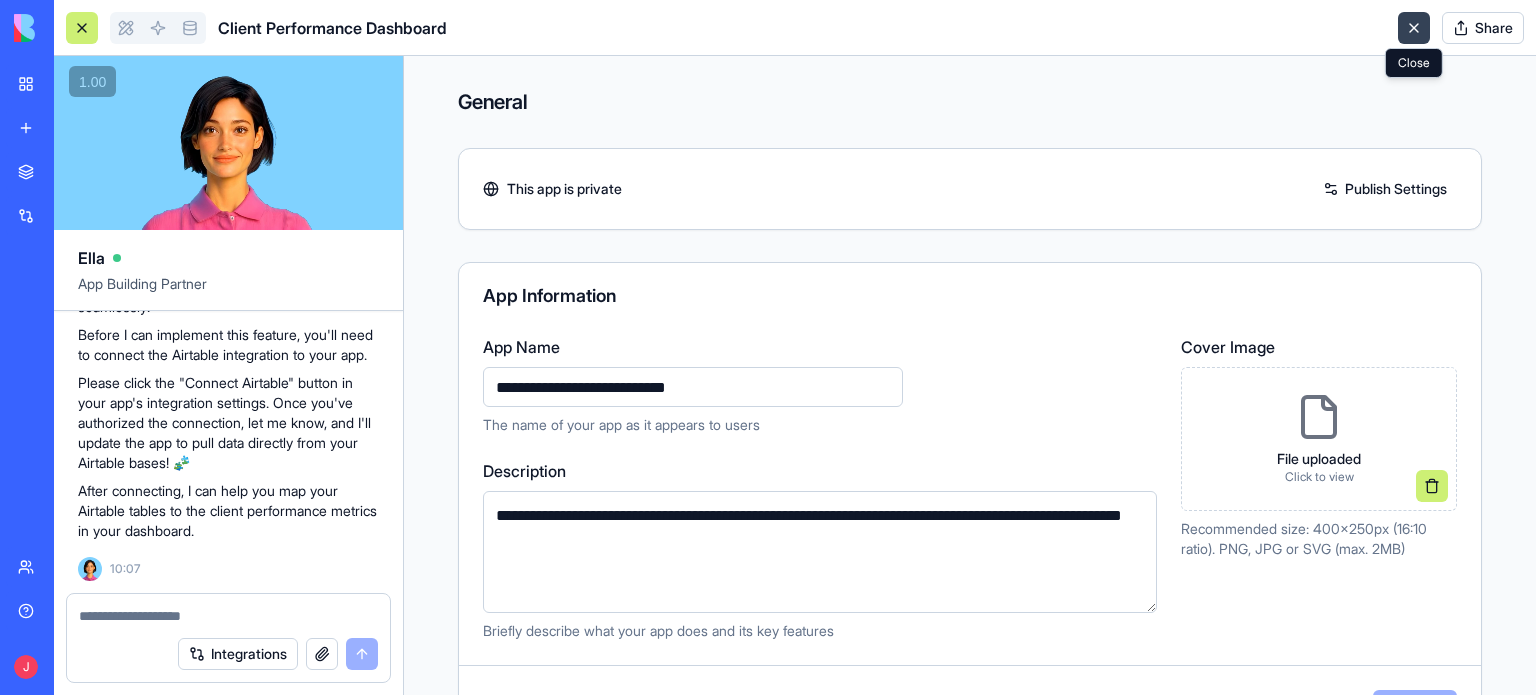click at bounding box center (1414, 28) 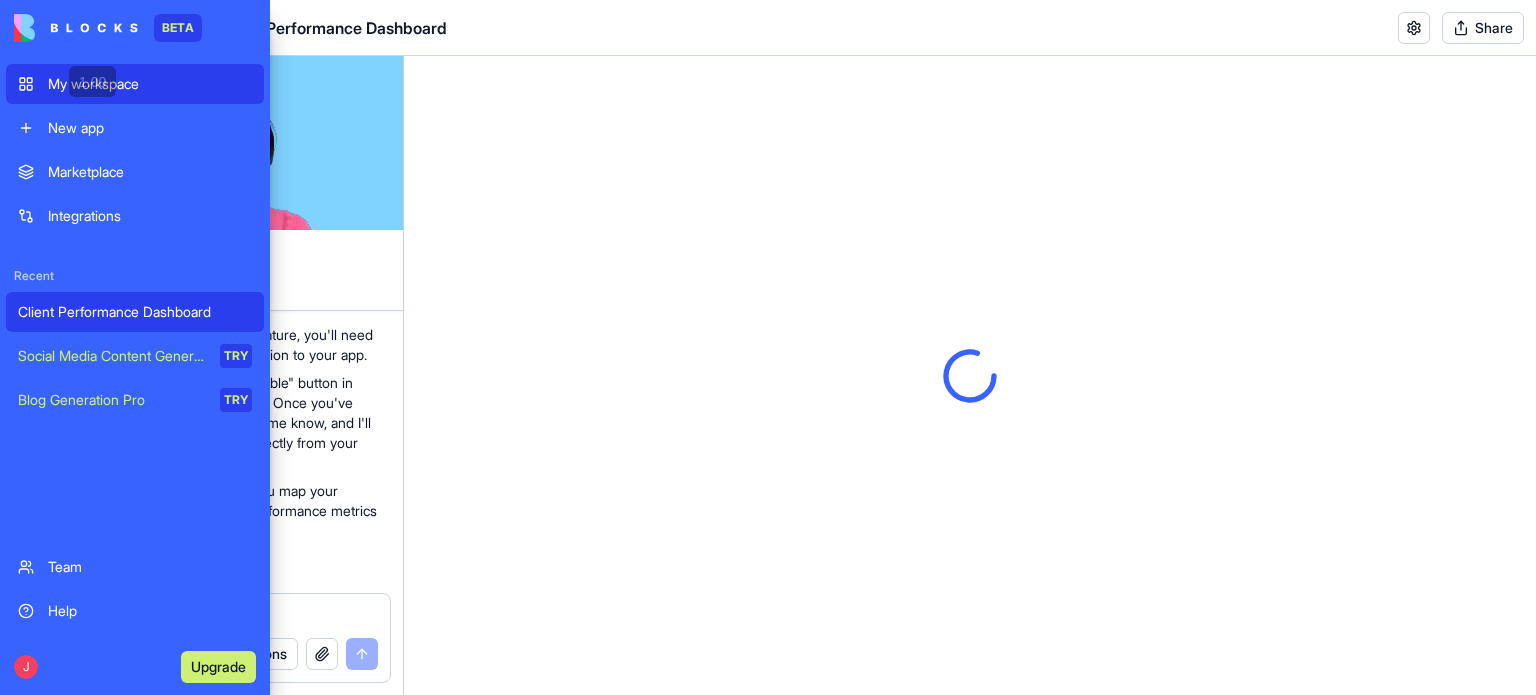 scroll, scrollTop: 0, scrollLeft: 0, axis: both 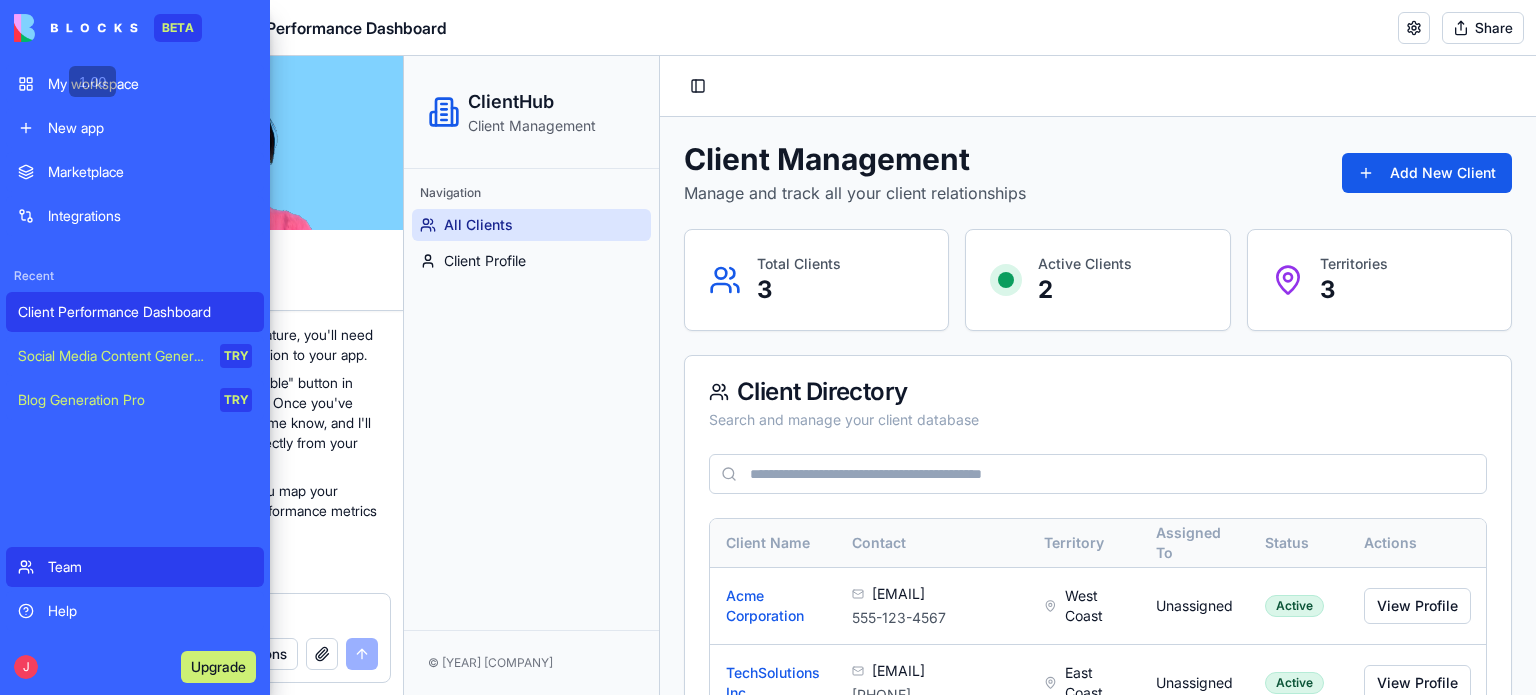 click on "Team" at bounding box center [135, 567] 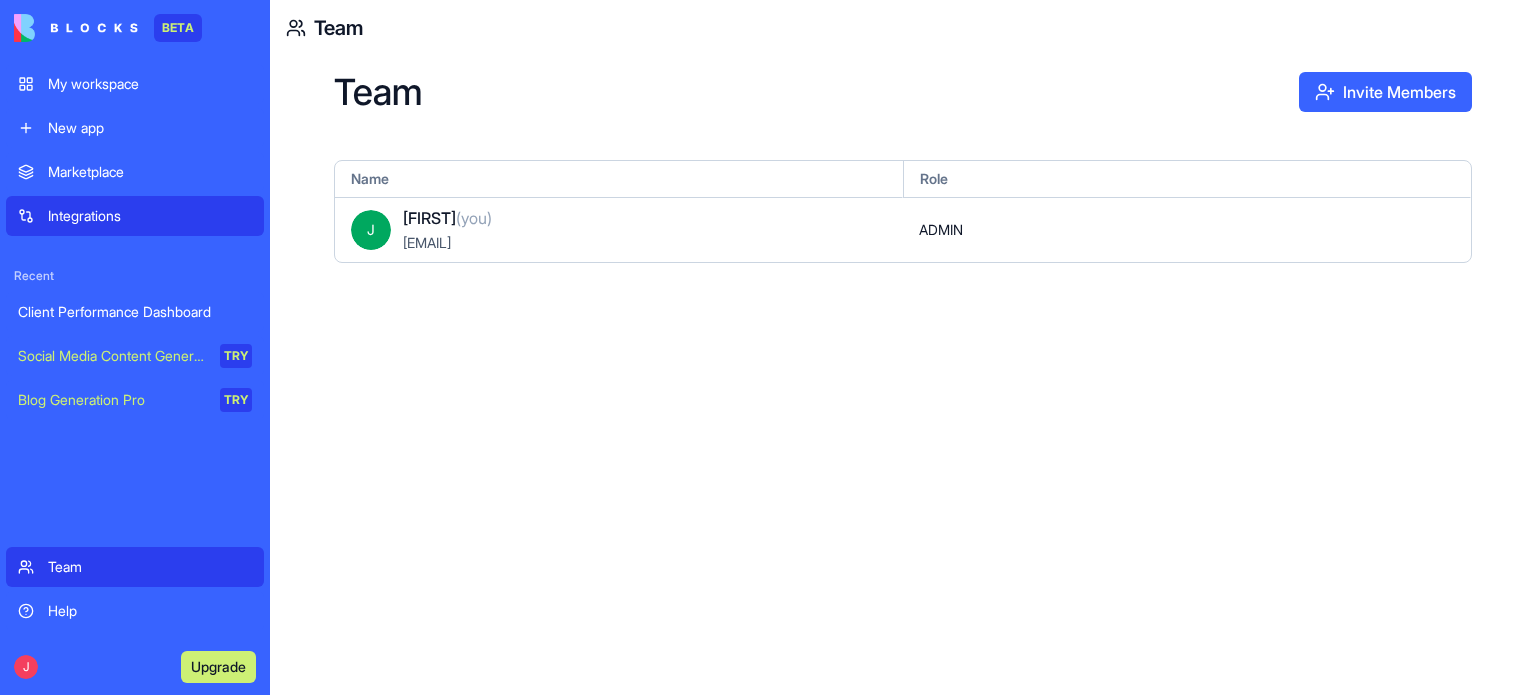 click on "Integrations" at bounding box center (150, 216) 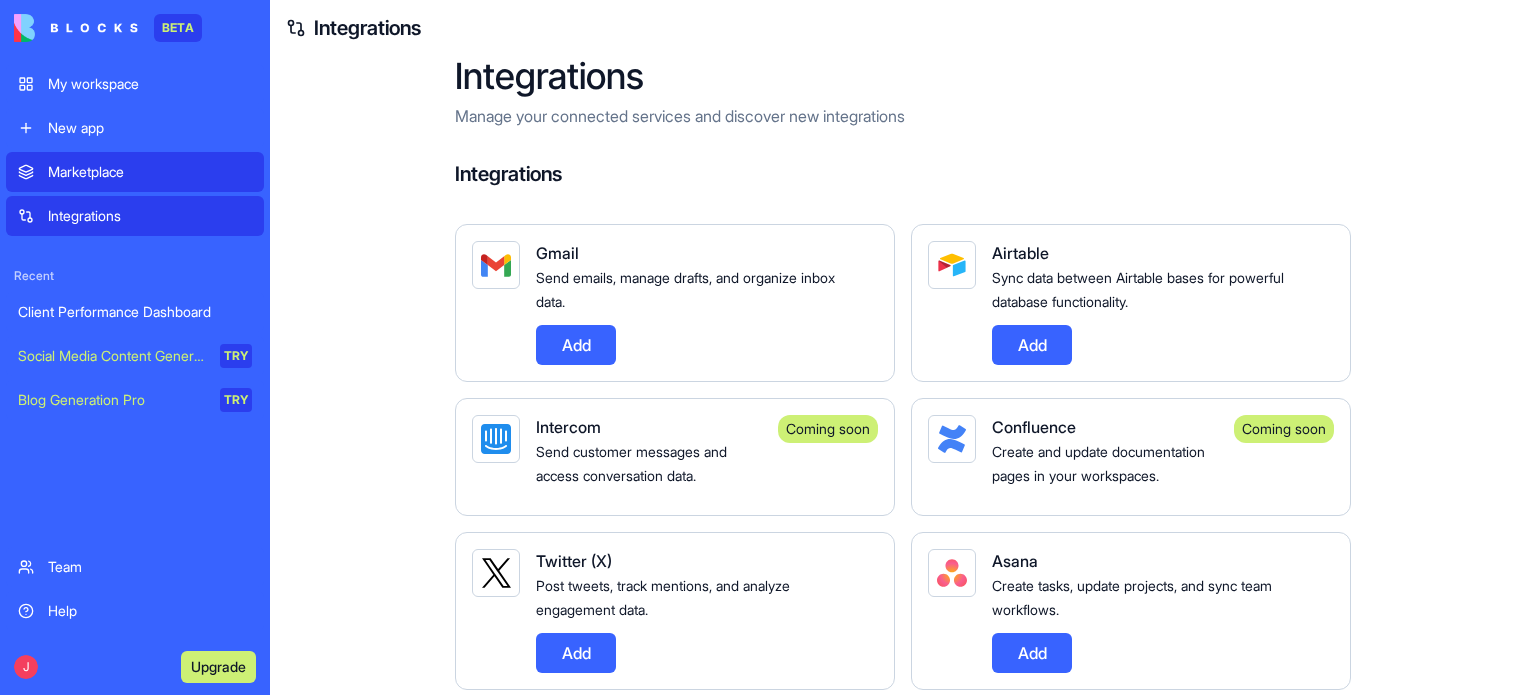 click on "Marketplace" at bounding box center [150, 172] 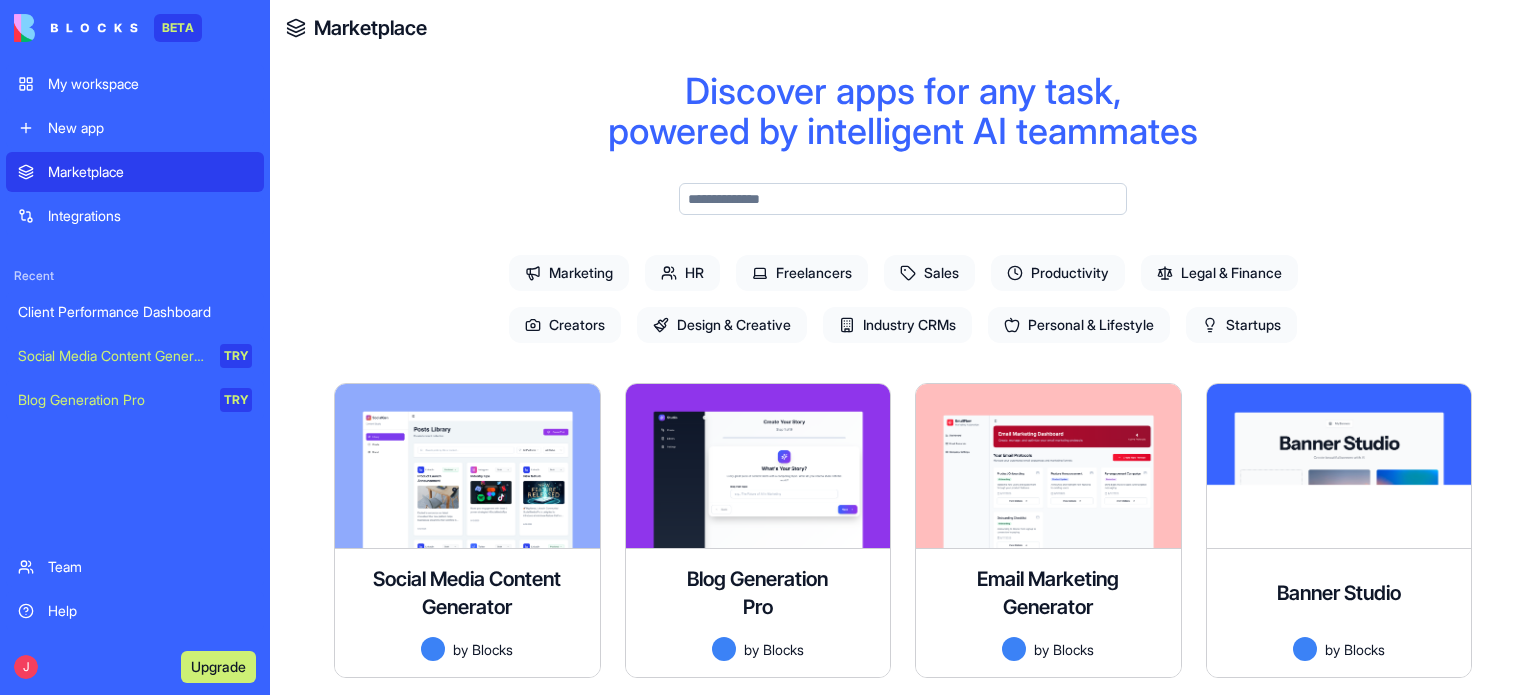 scroll, scrollTop: 0, scrollLeft: 0, axis: both 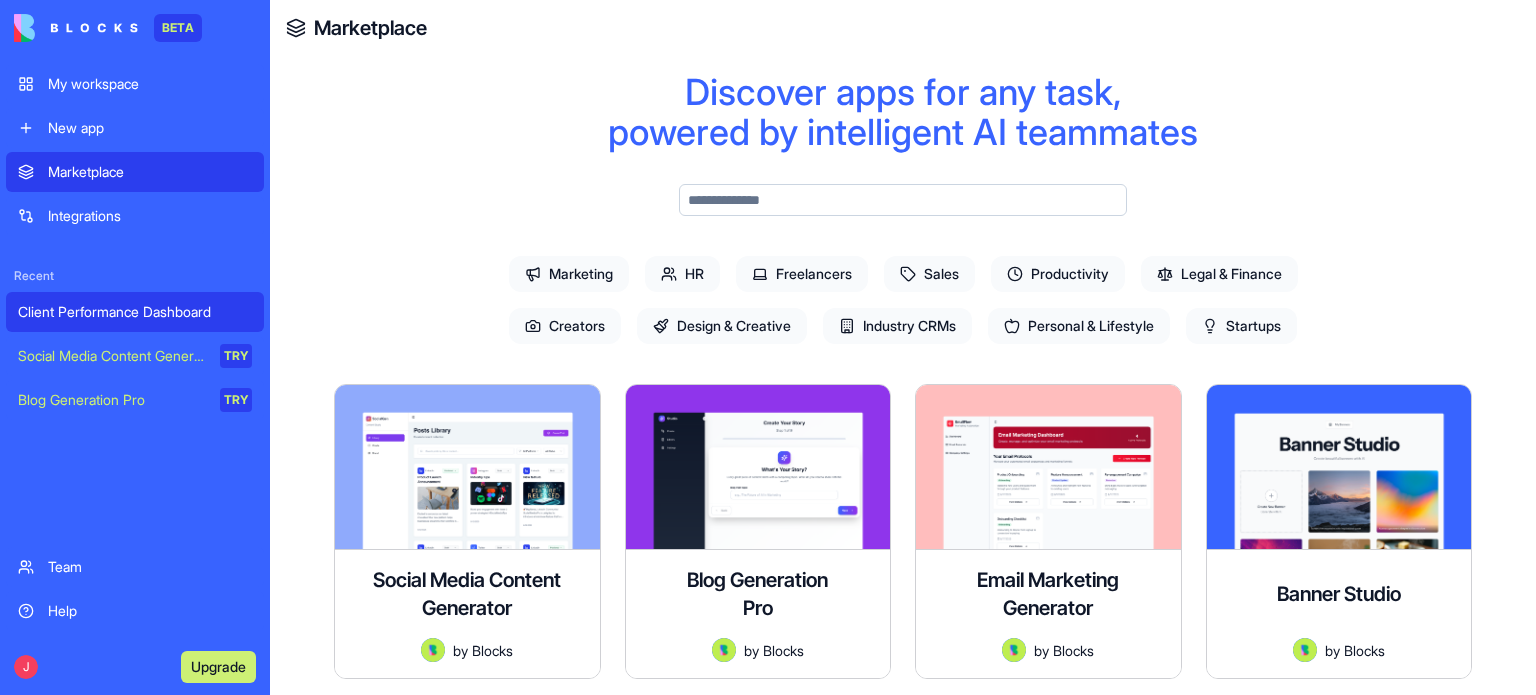 click on "Client Performance Dashboard" at bounding box center [135, 312] 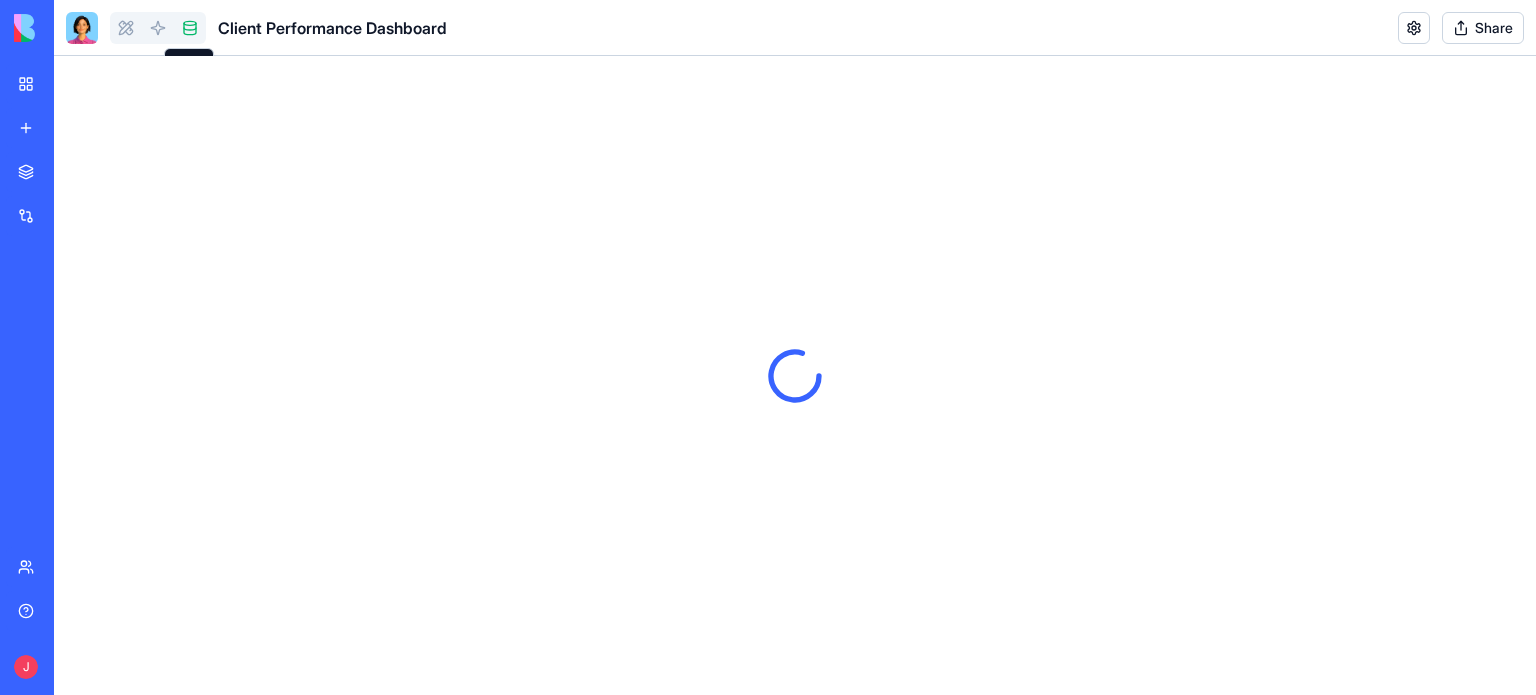 scroll, scrollTop: 0, scrollLeft: 0, axis: both 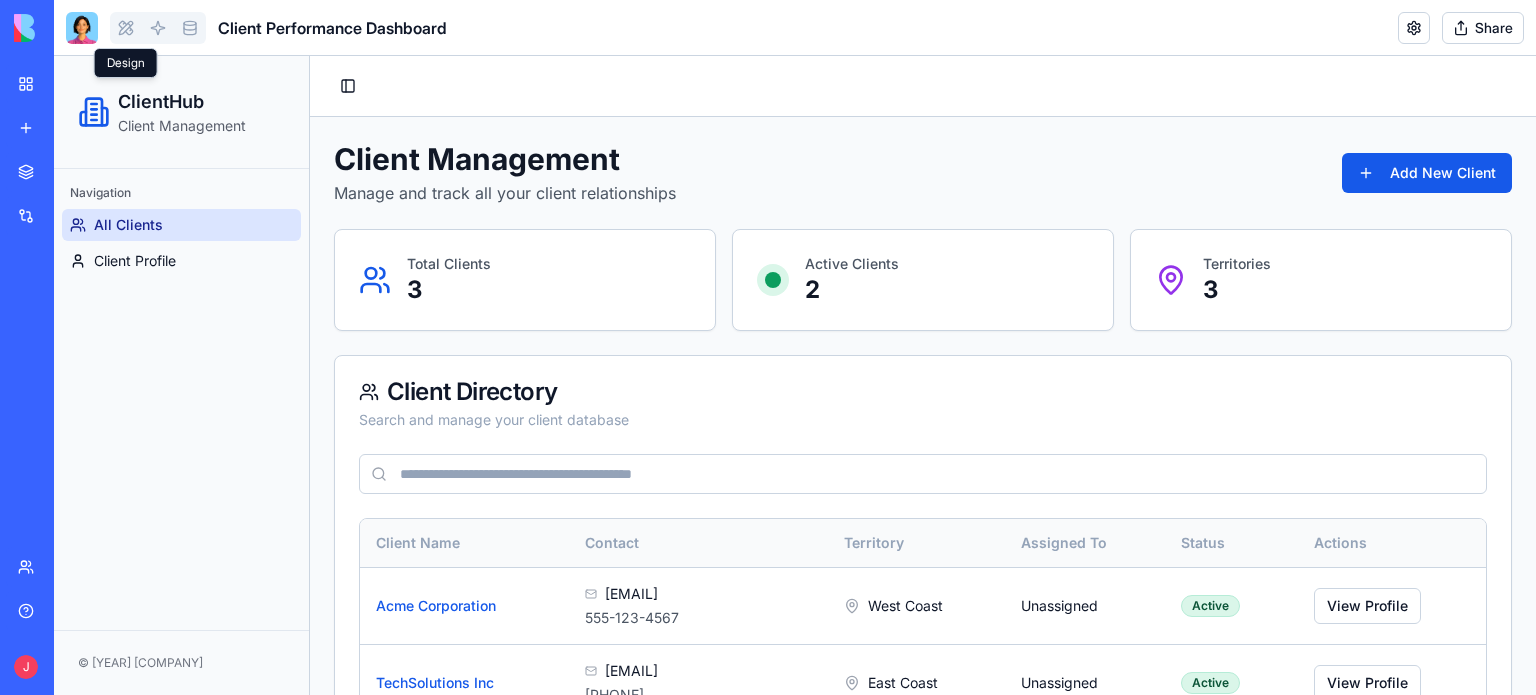 click on "Client Management" at bounding box center [505, 159] 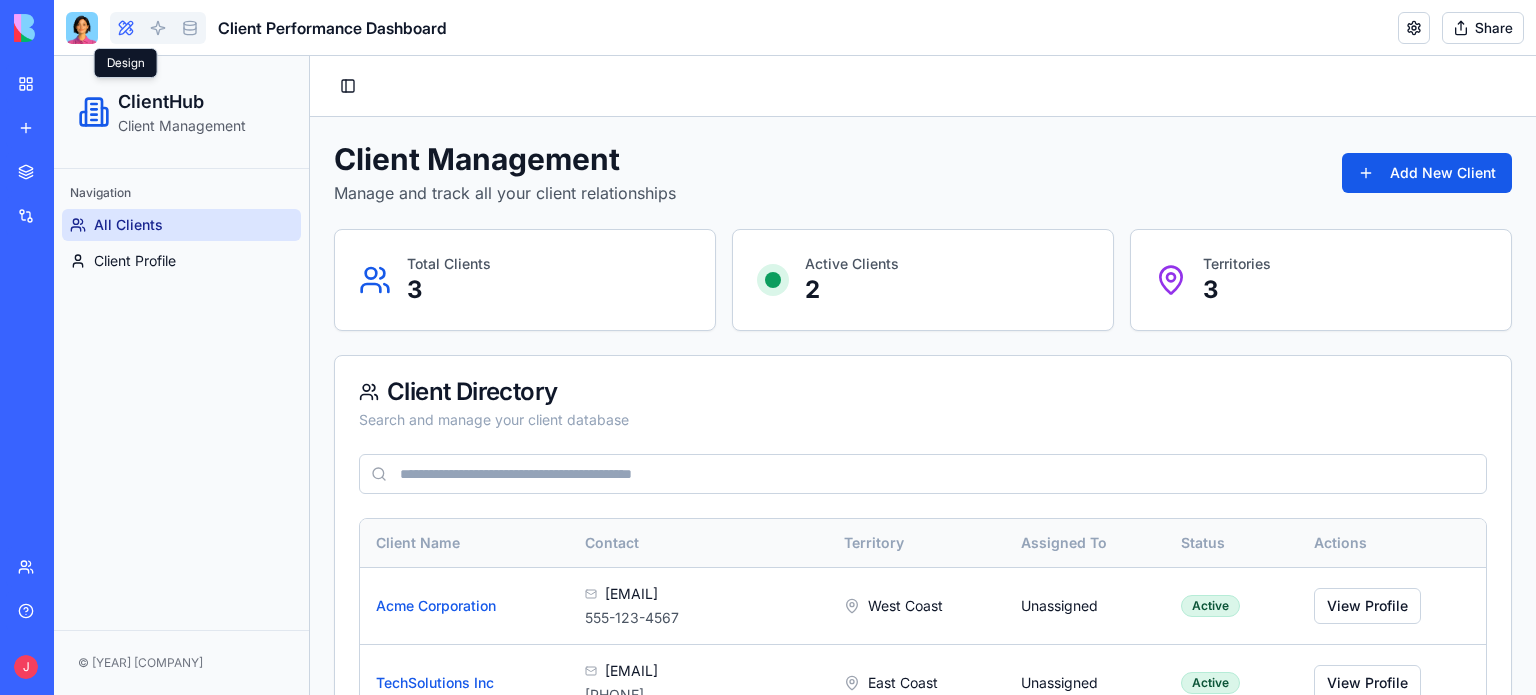 click at bounding box center (126, 28) 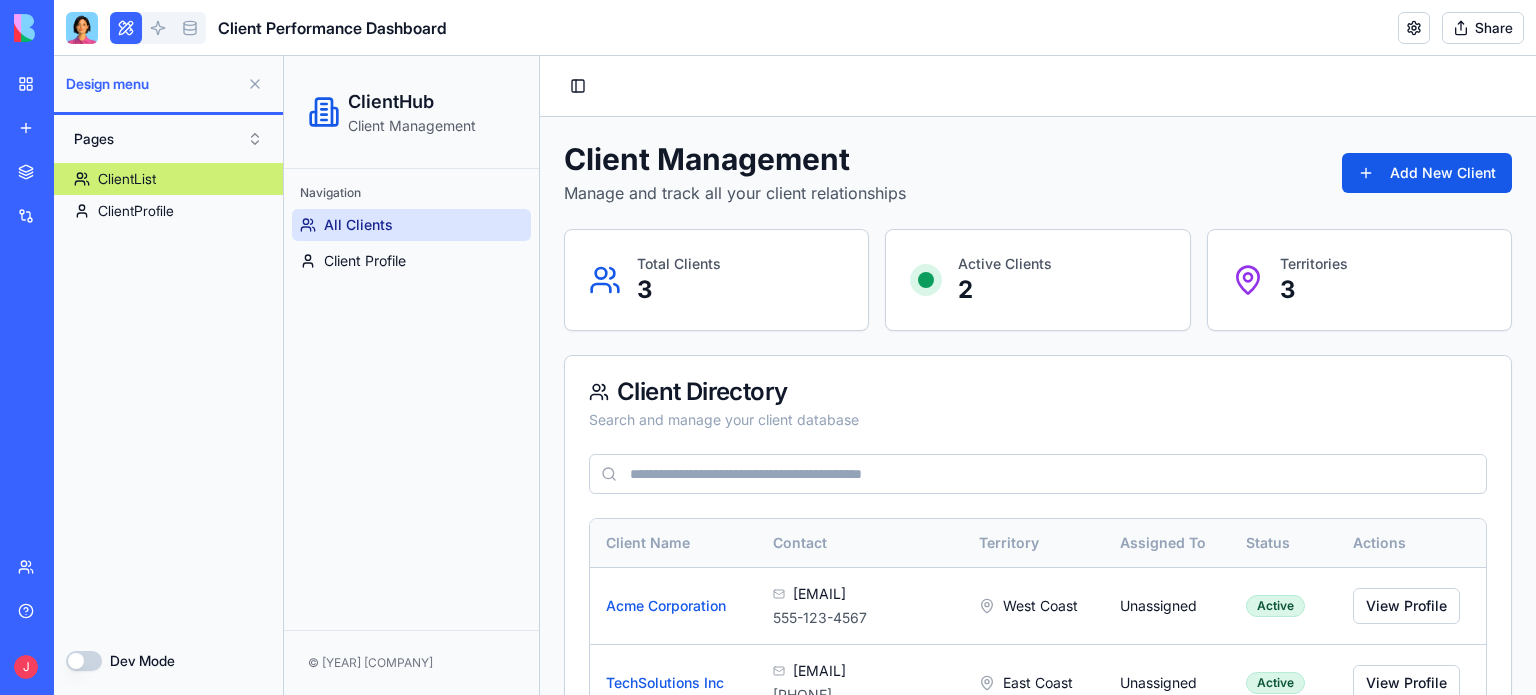 click on "ClientList" at bounding box center (168, 179) 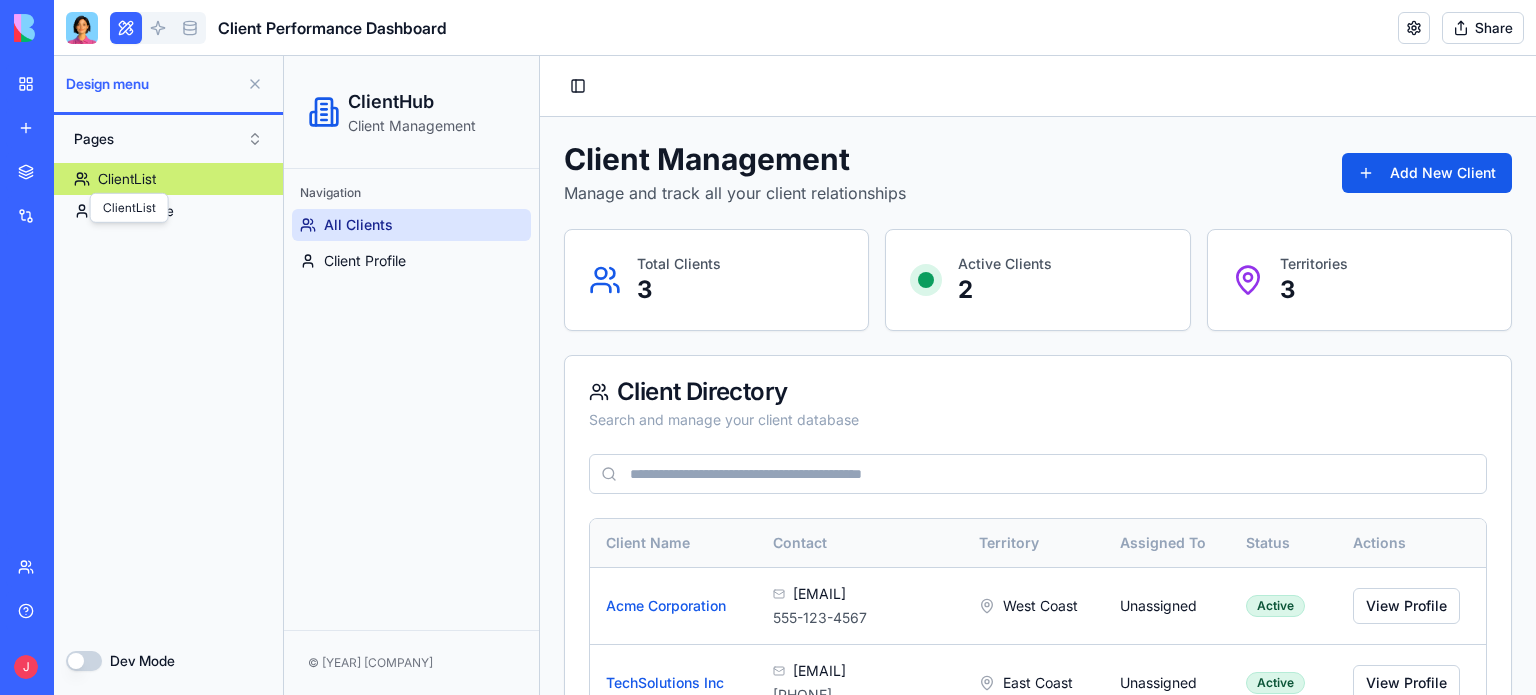 click on "ClientList" at bounding box center [127, 179] 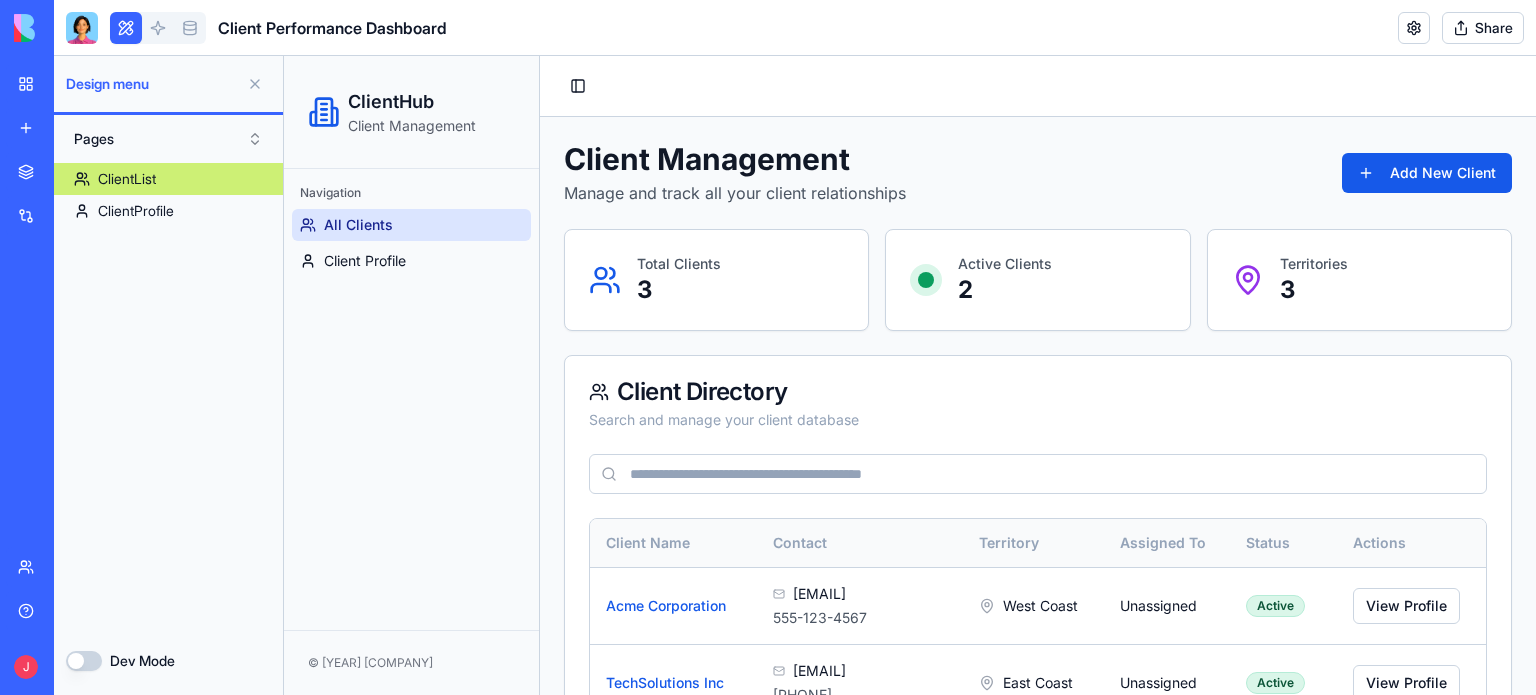 click on "ClientList" at bounding box center (168, 179) 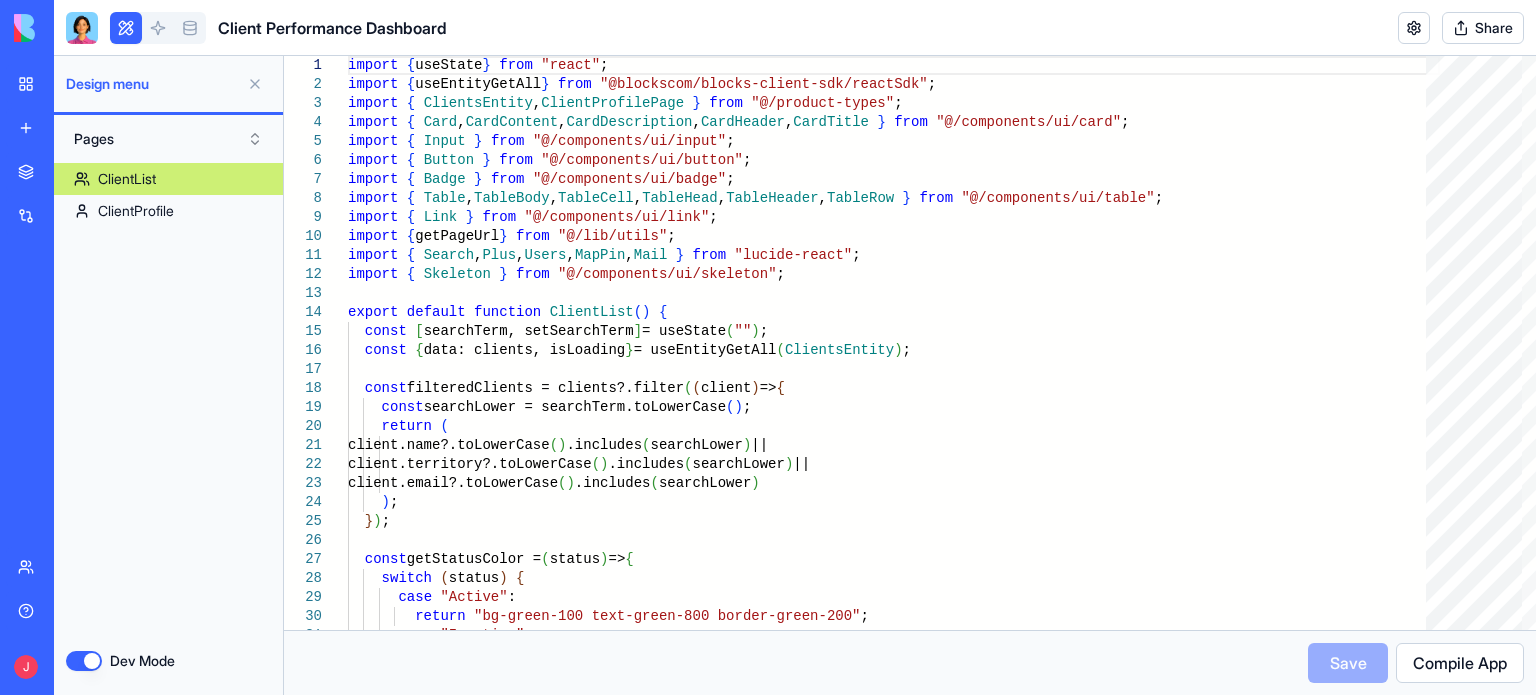 click on "Dev Mode" at bounding box center [84, 661] 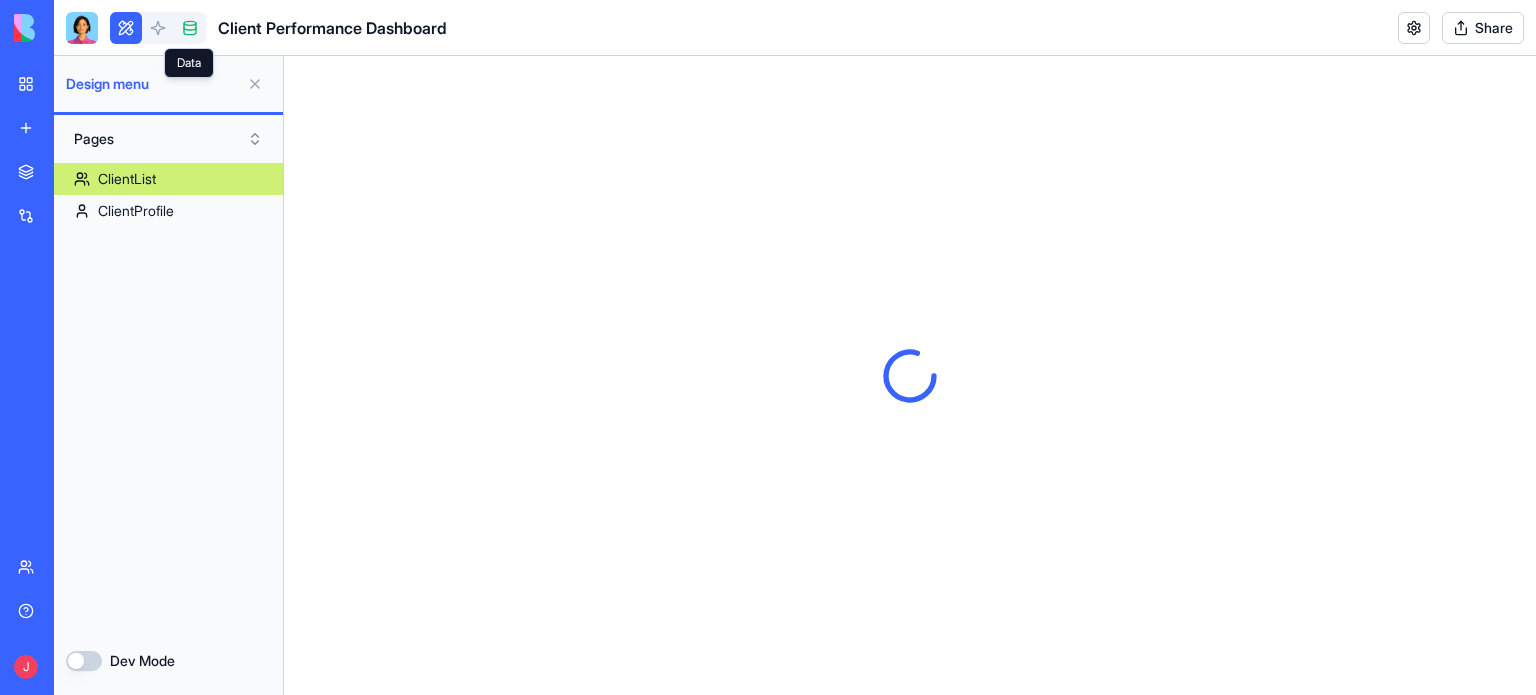 click at bounding box center [190, 28] 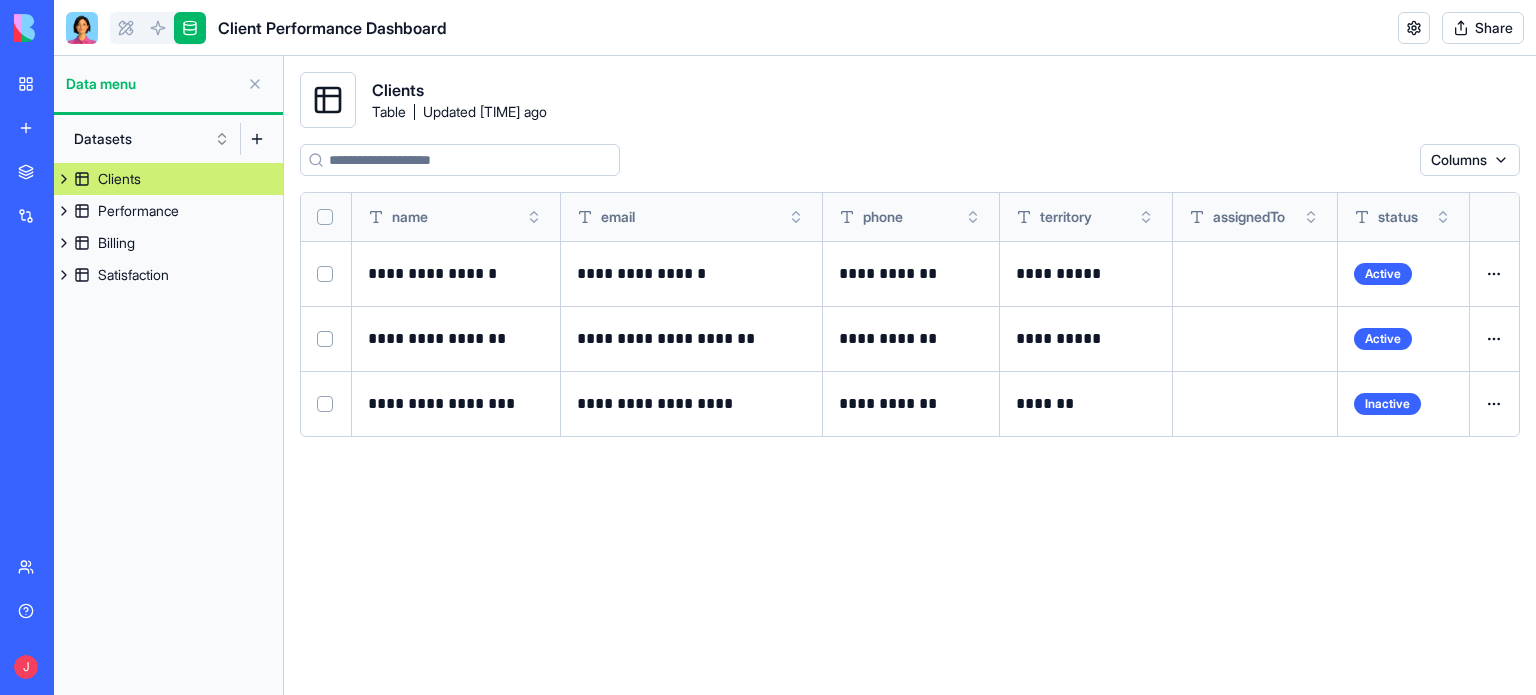 click on "Clients" at bounding box center (119, 179) 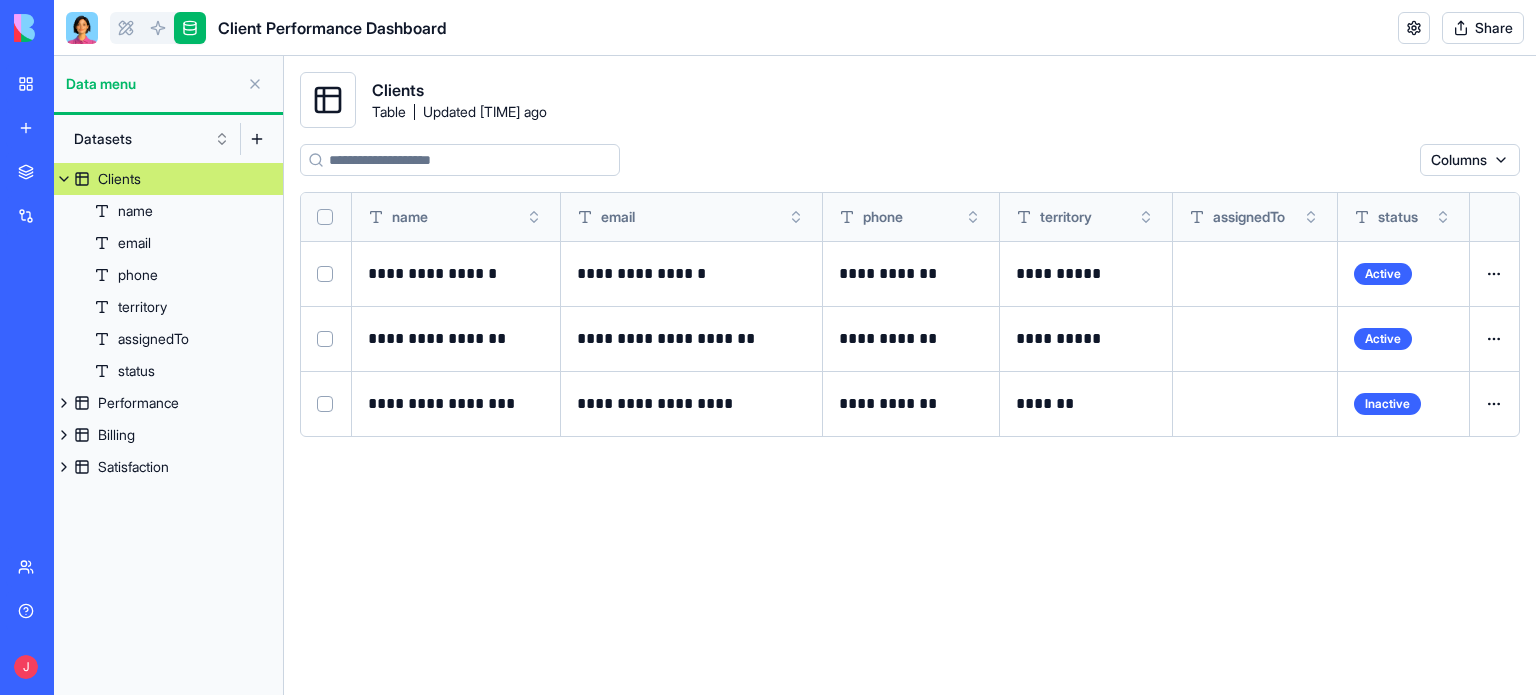 click on "Clients" at bounding box center [119, 179] 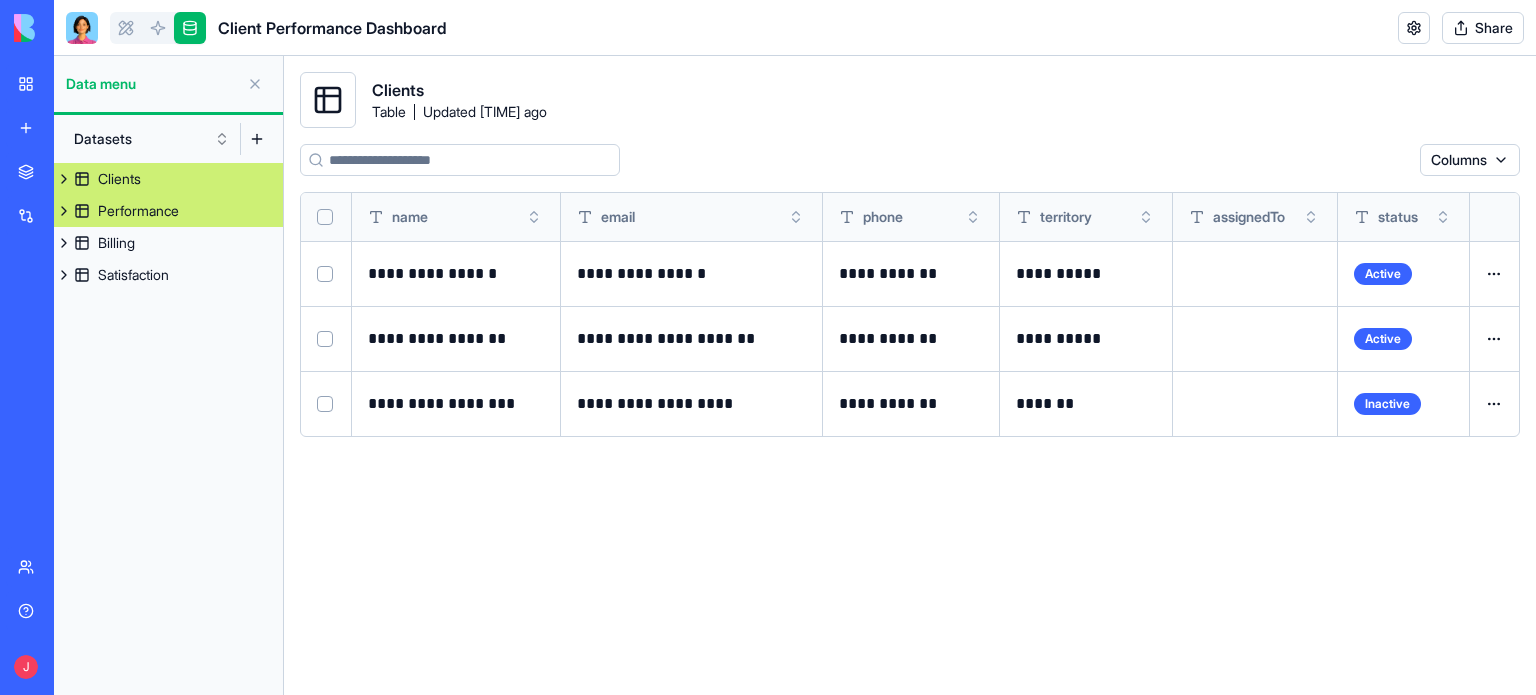 click at bounding box center (64, 211) 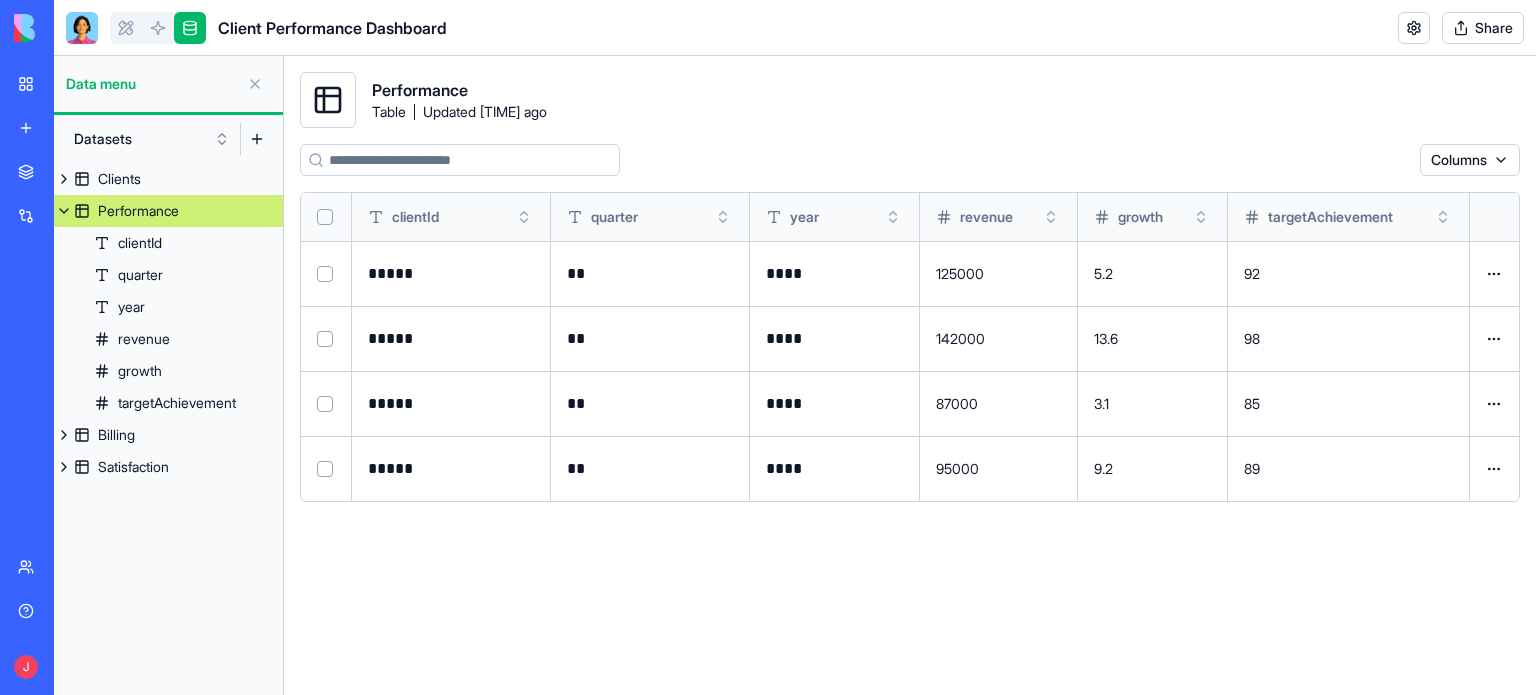 click at bounding box center (64, 211) 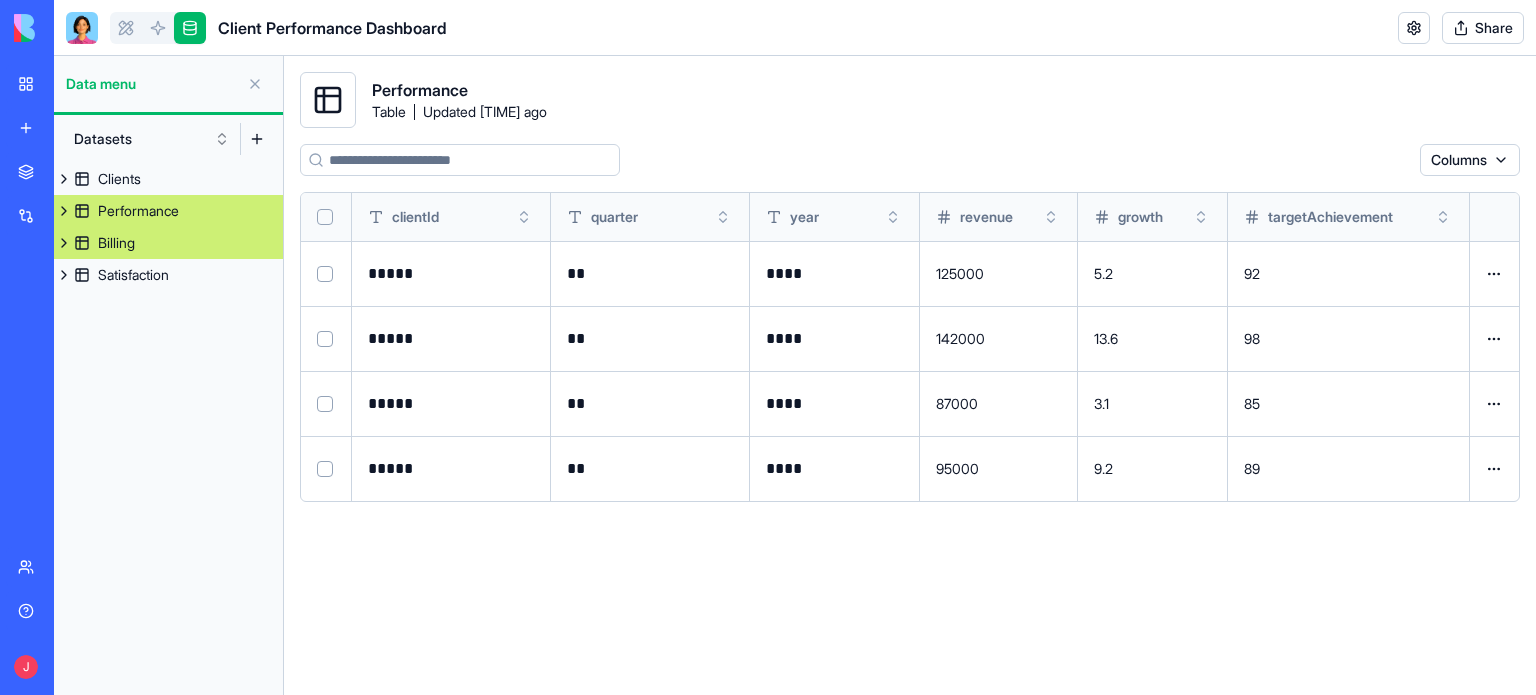 click at bounding box center [64, 243] 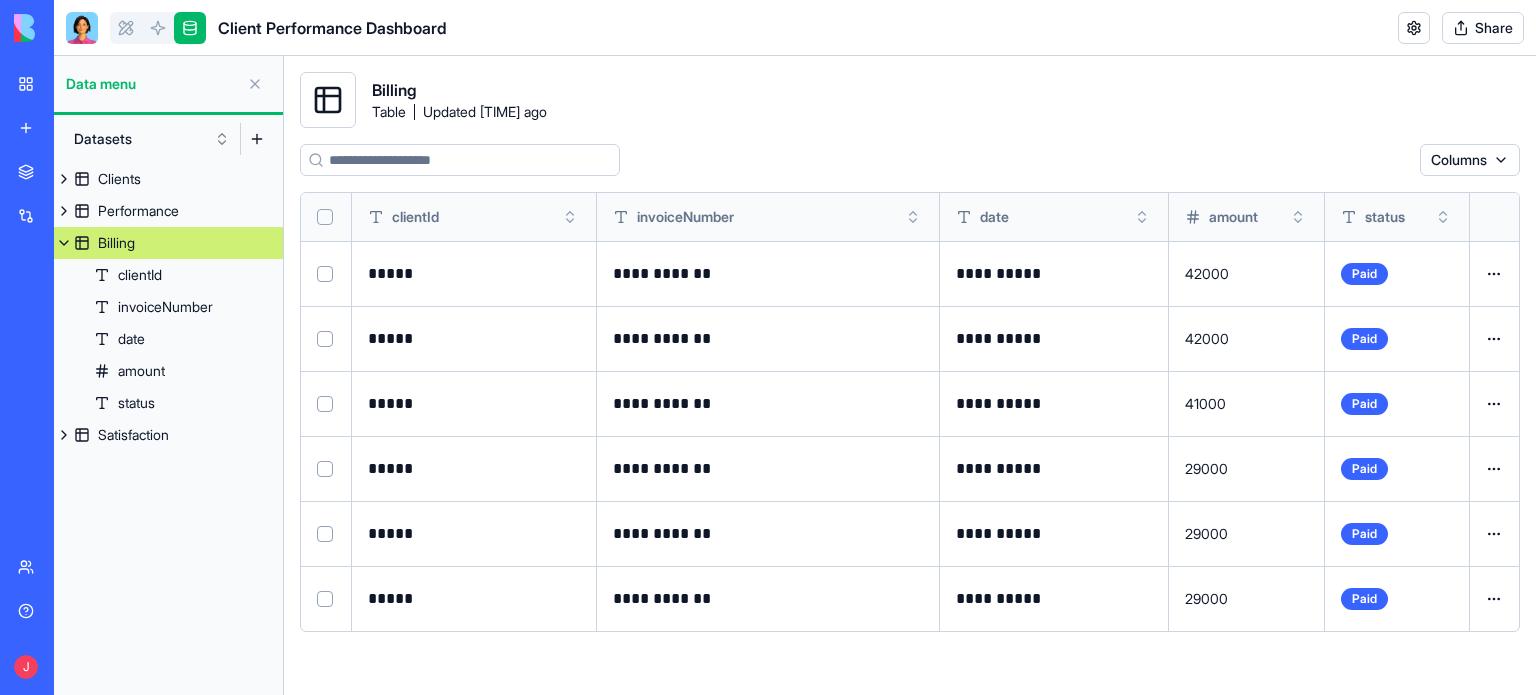 click at bounding box center [64, 243] 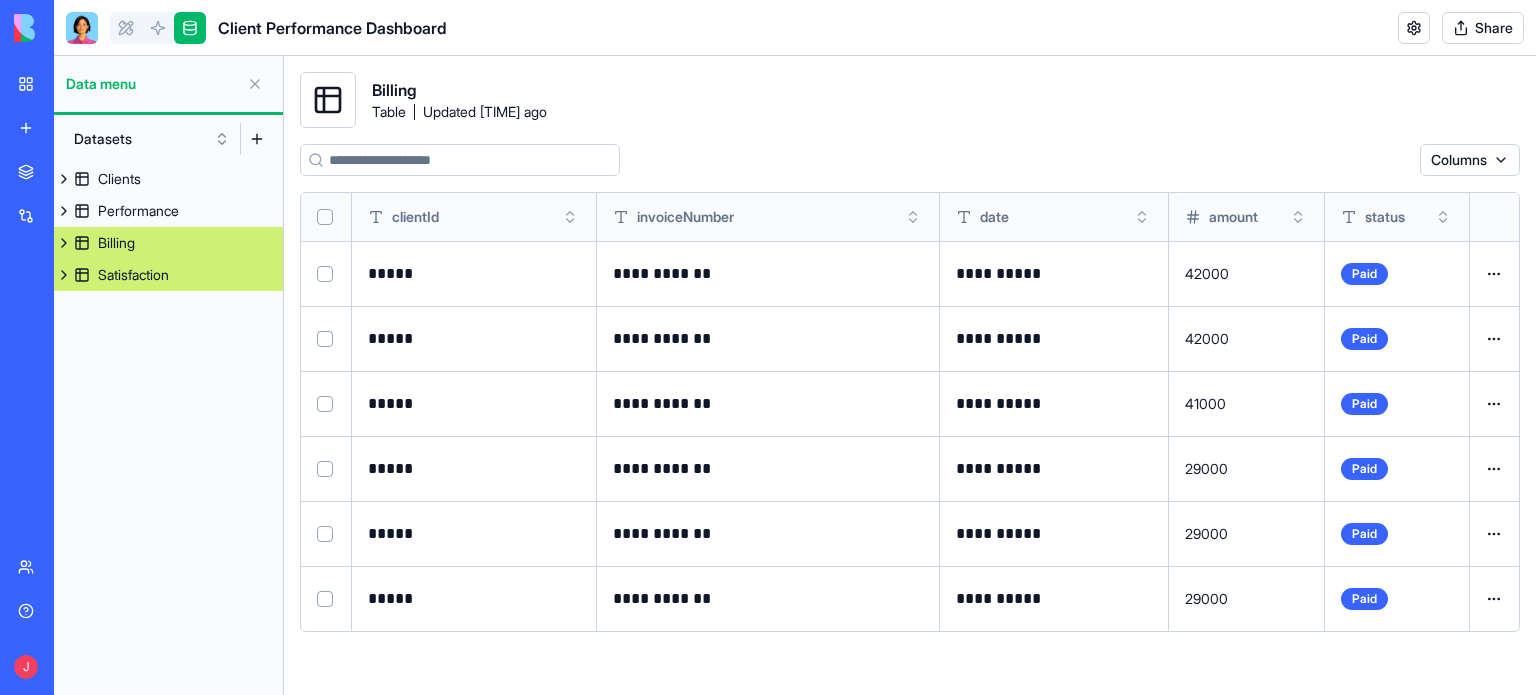 click at bounding box center [64, 275] 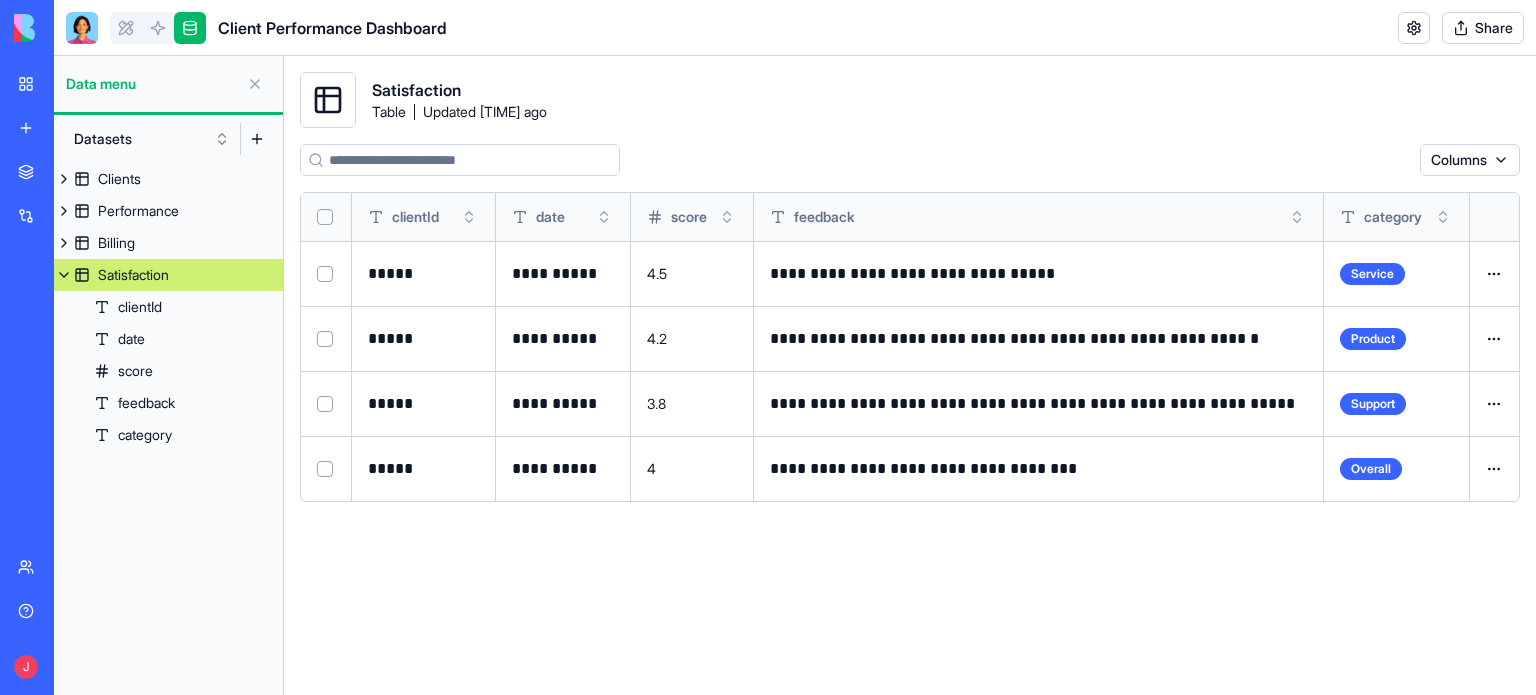 click at bounding box center (64, 275) 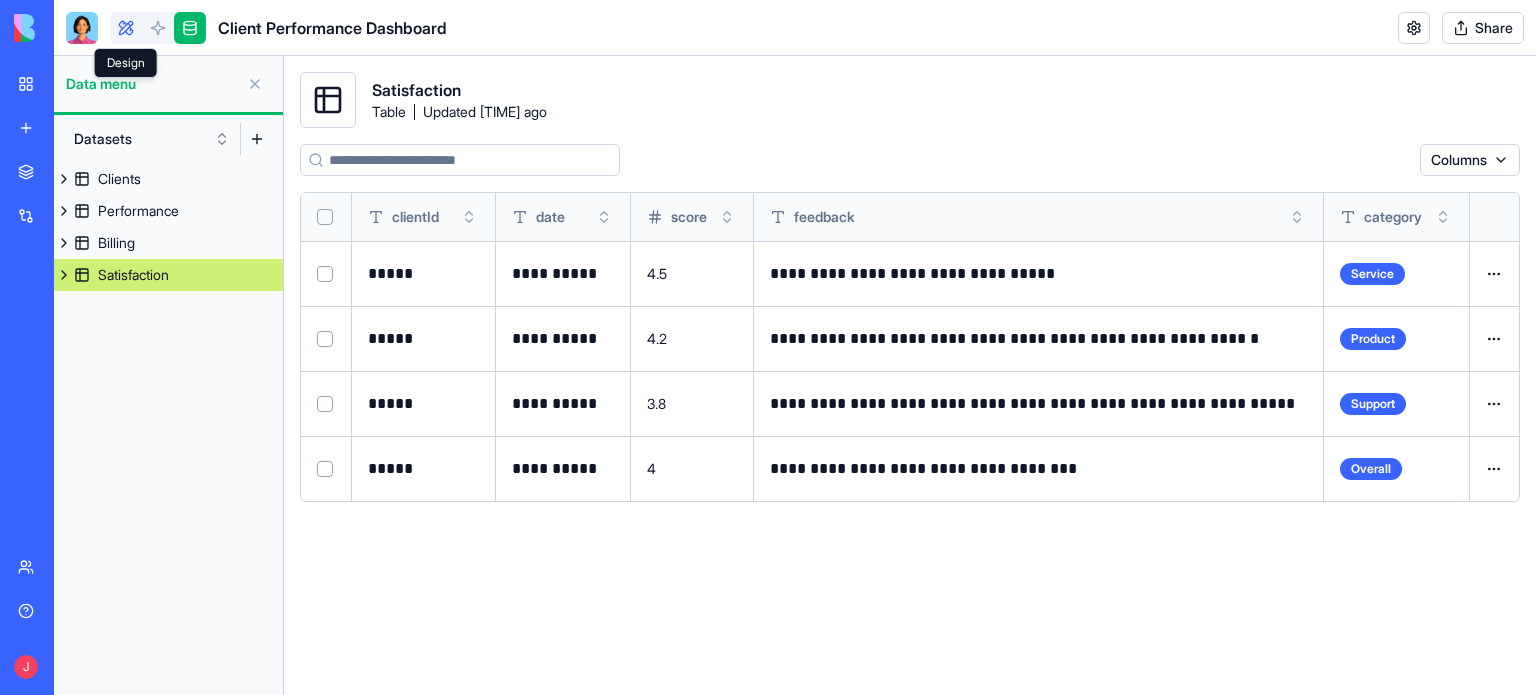 click at bounding box center (126, 28) 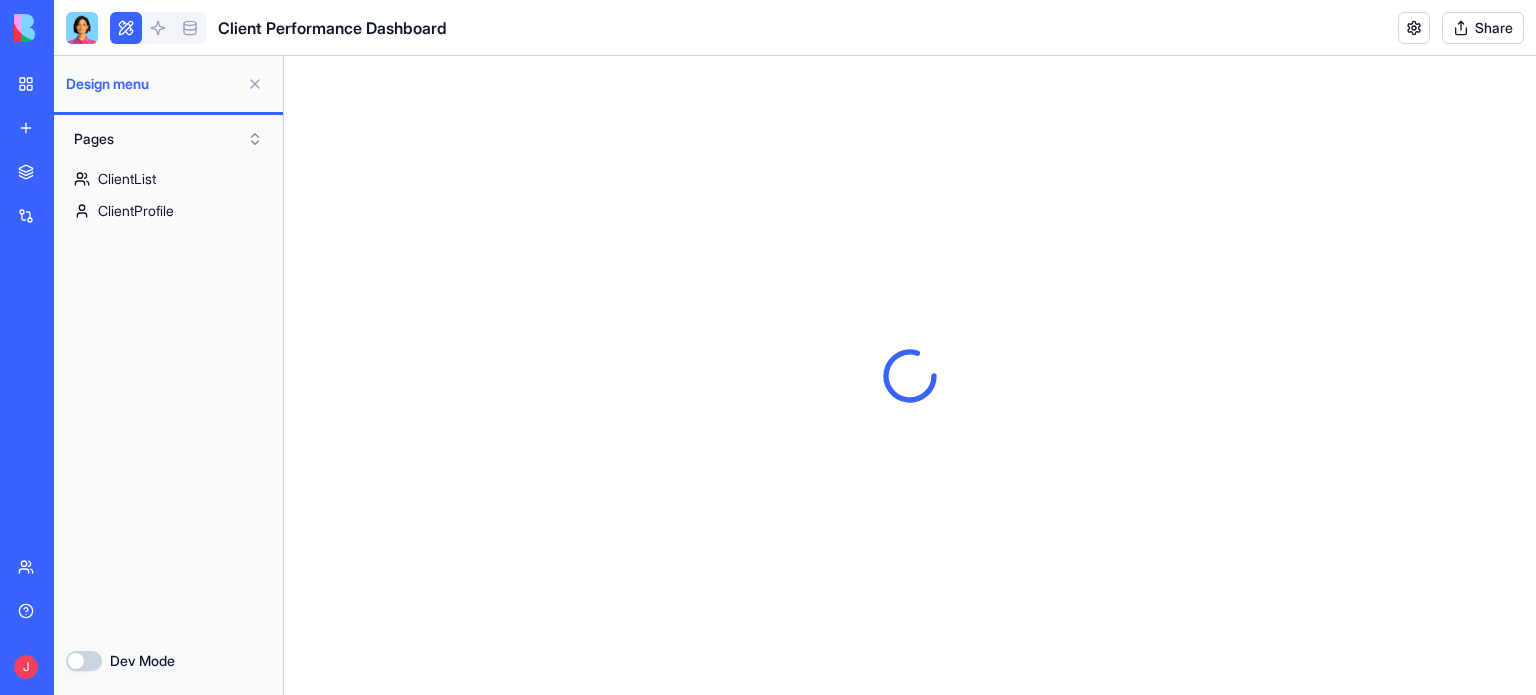 scroll, scrollTop: 0, scrollLeft: 0, axis: both 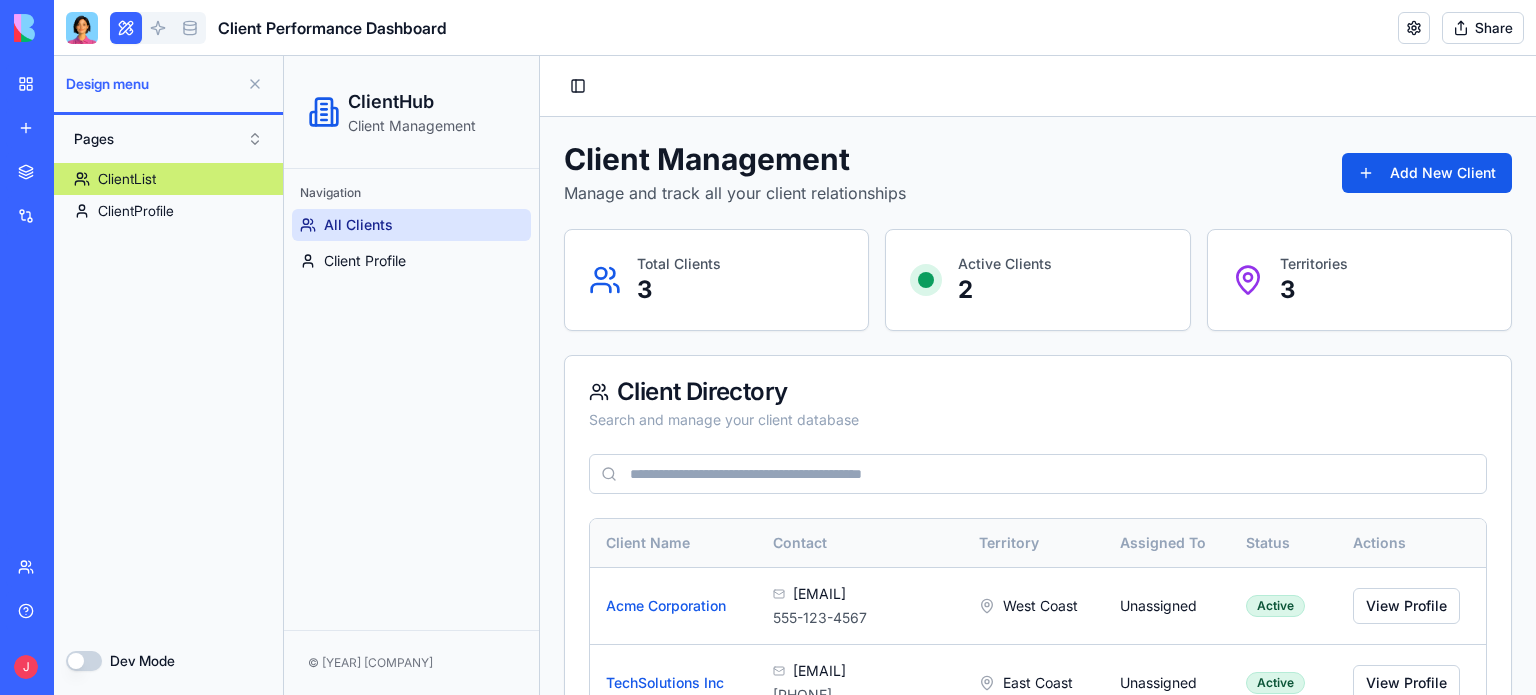 click at bounding box center [82, 28] 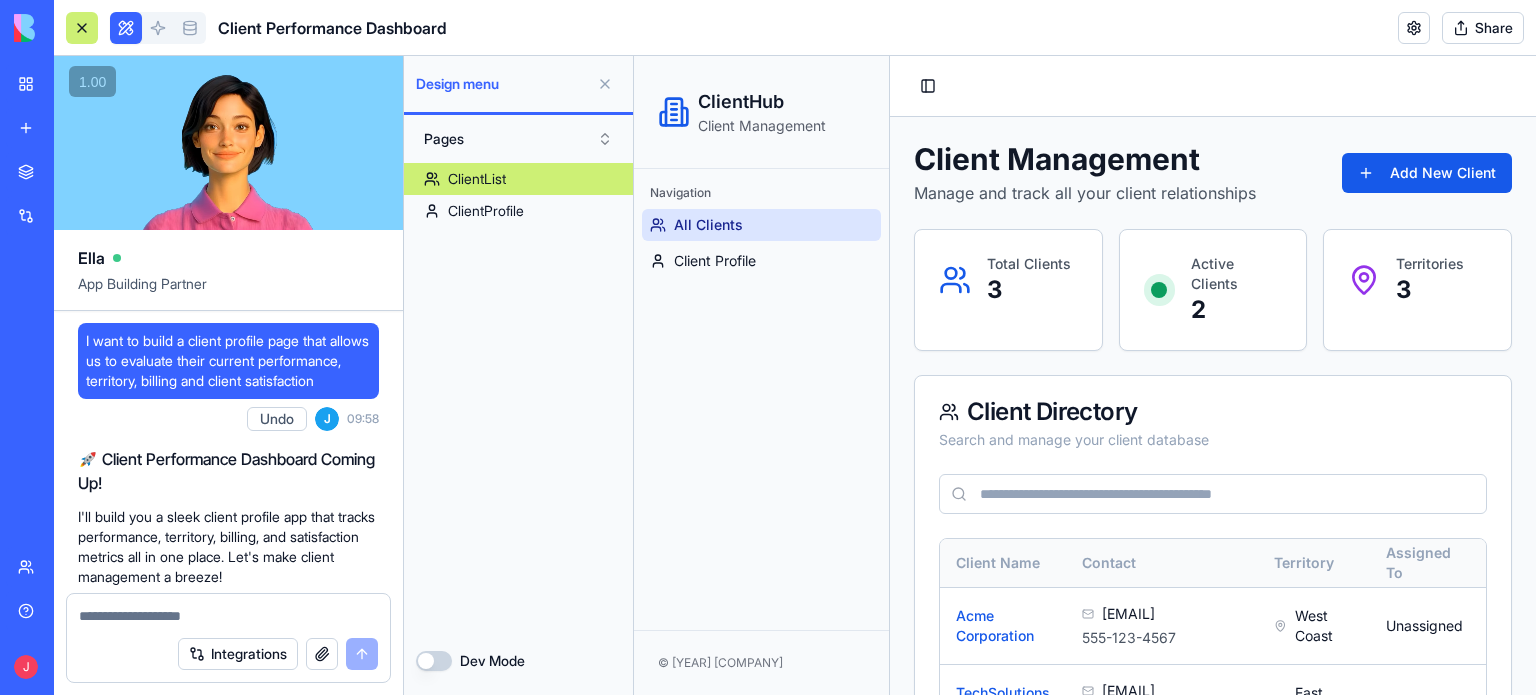 scroll, scrollTop: 1776, scrollLeft: 0, axis: vertical 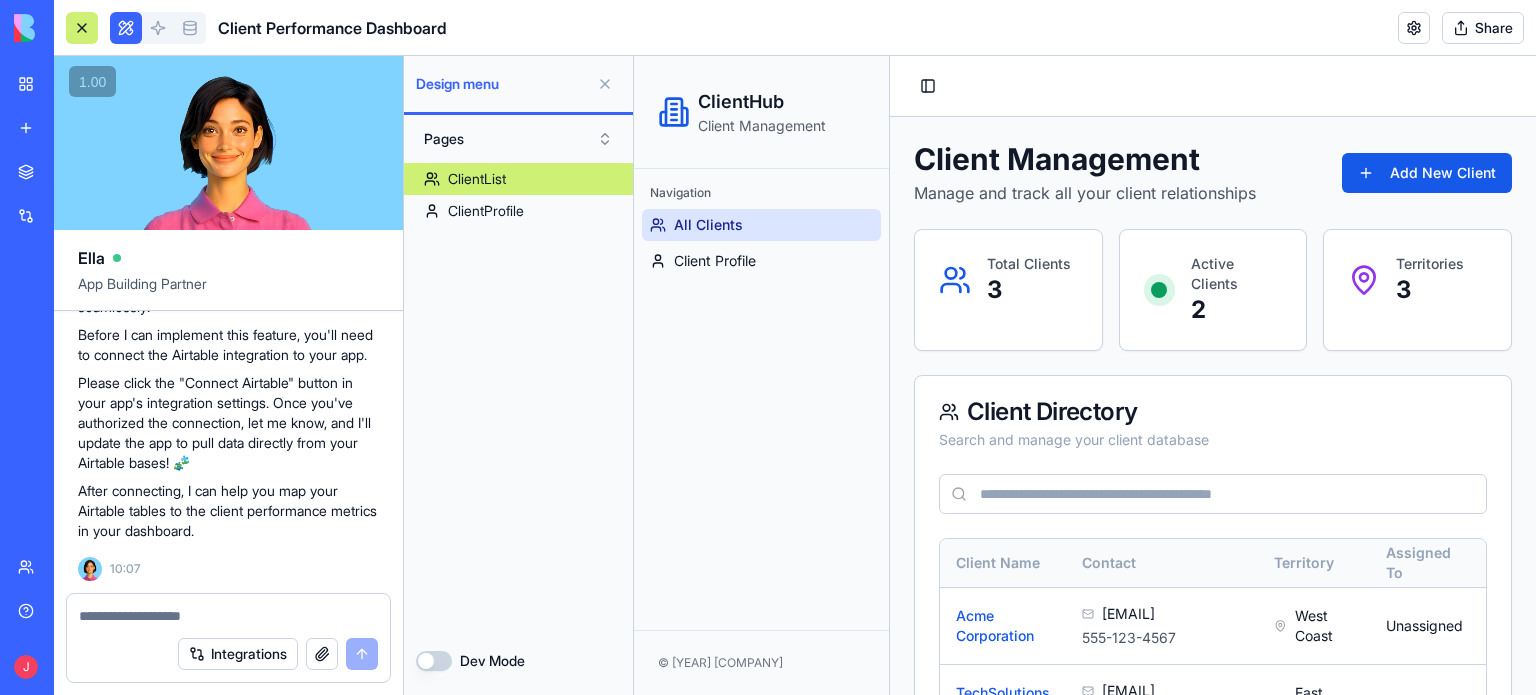 click at bounding box center [228, 616] 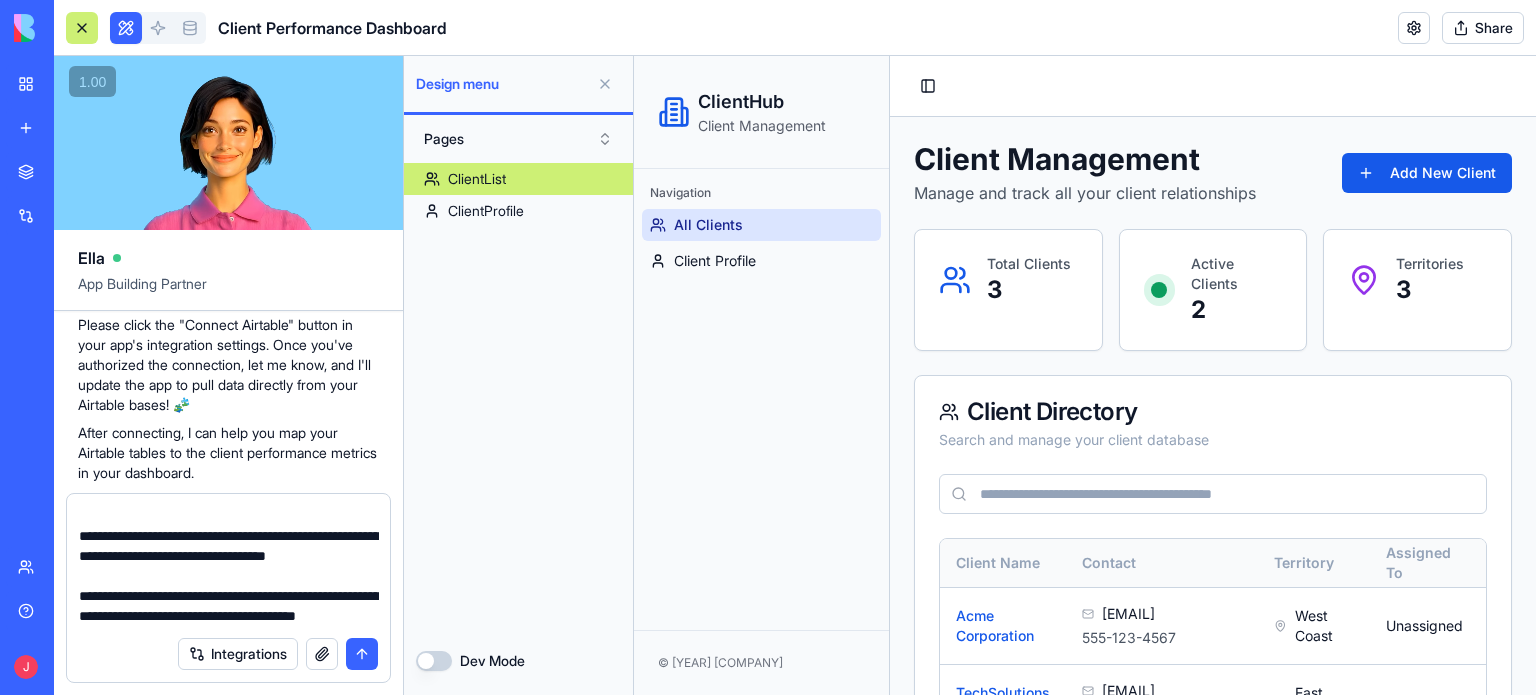 scroll, scrollTop: 158, scrollLeft: 0, axis: vertical 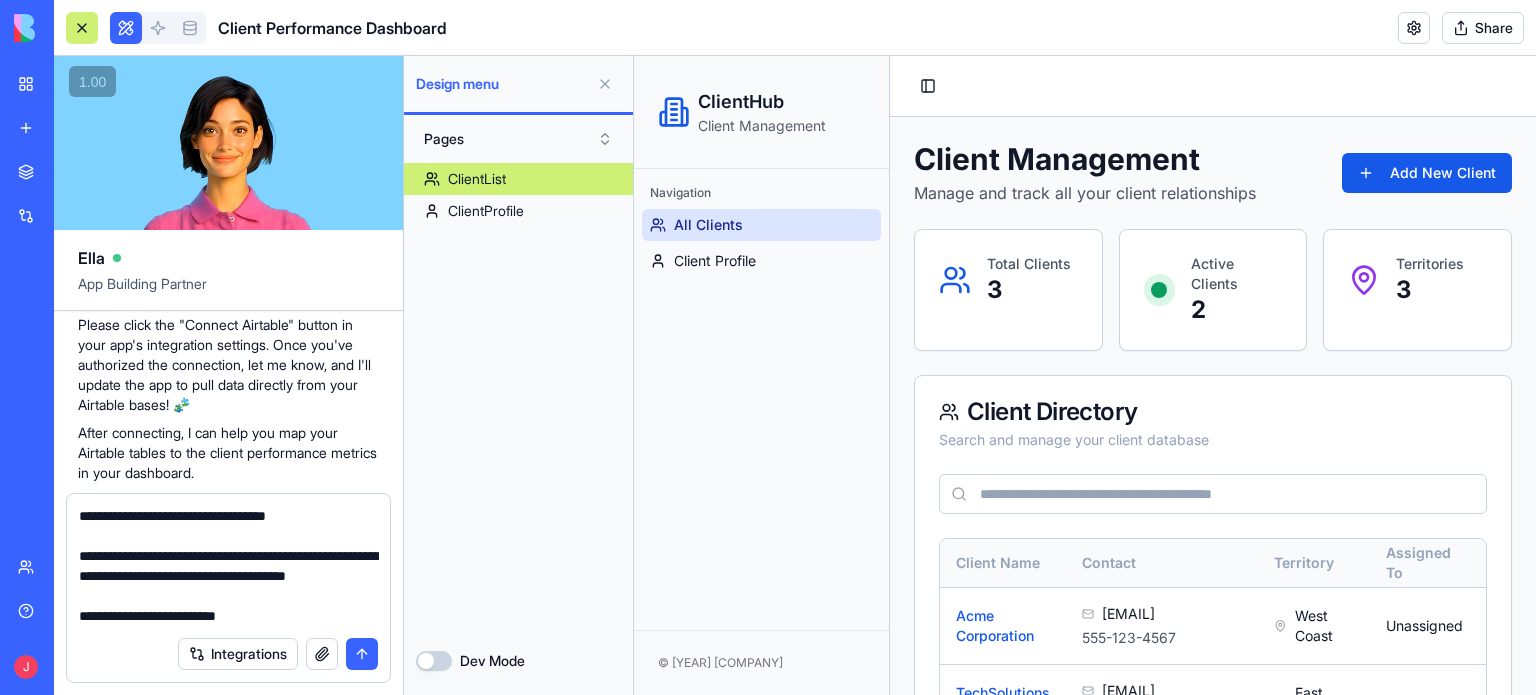 type on "**********" 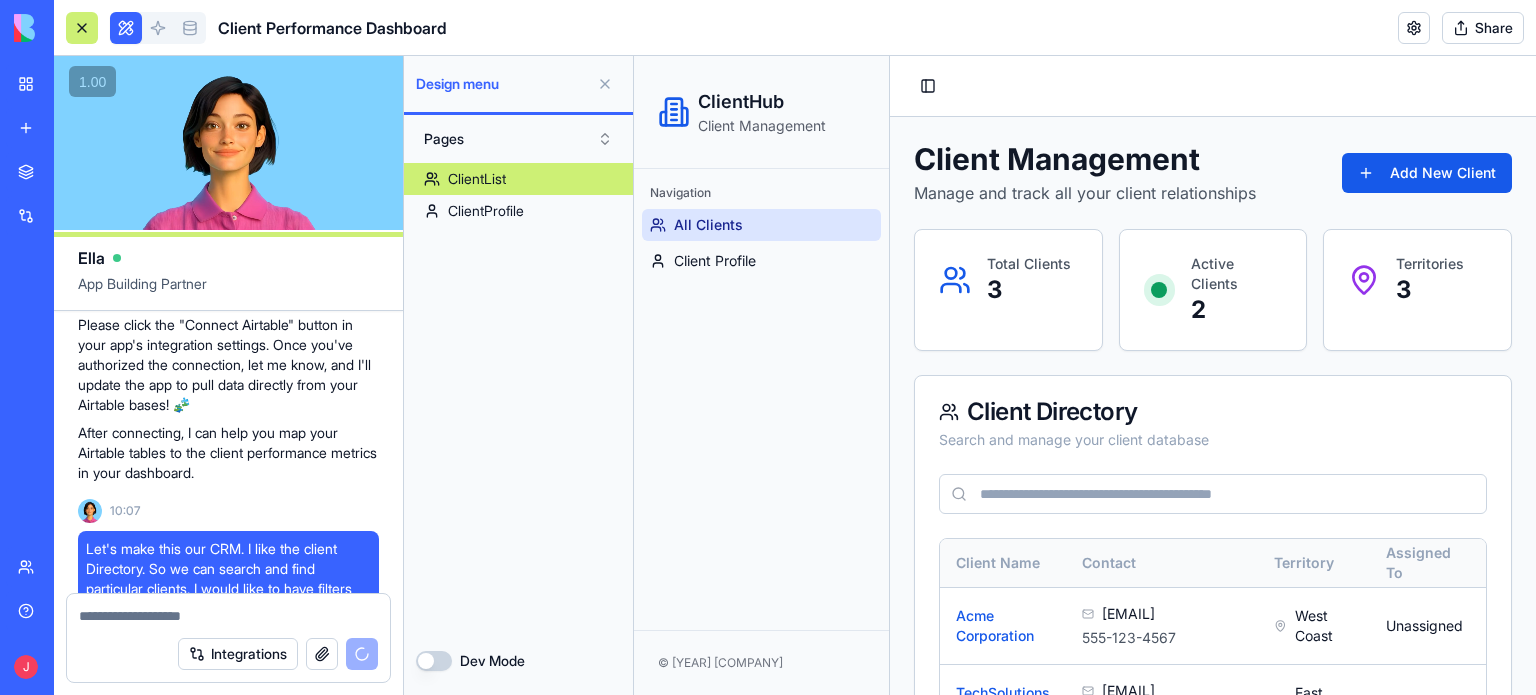 scroll, scrollTop: 2012, scrollLeft: 0, axis: vertical 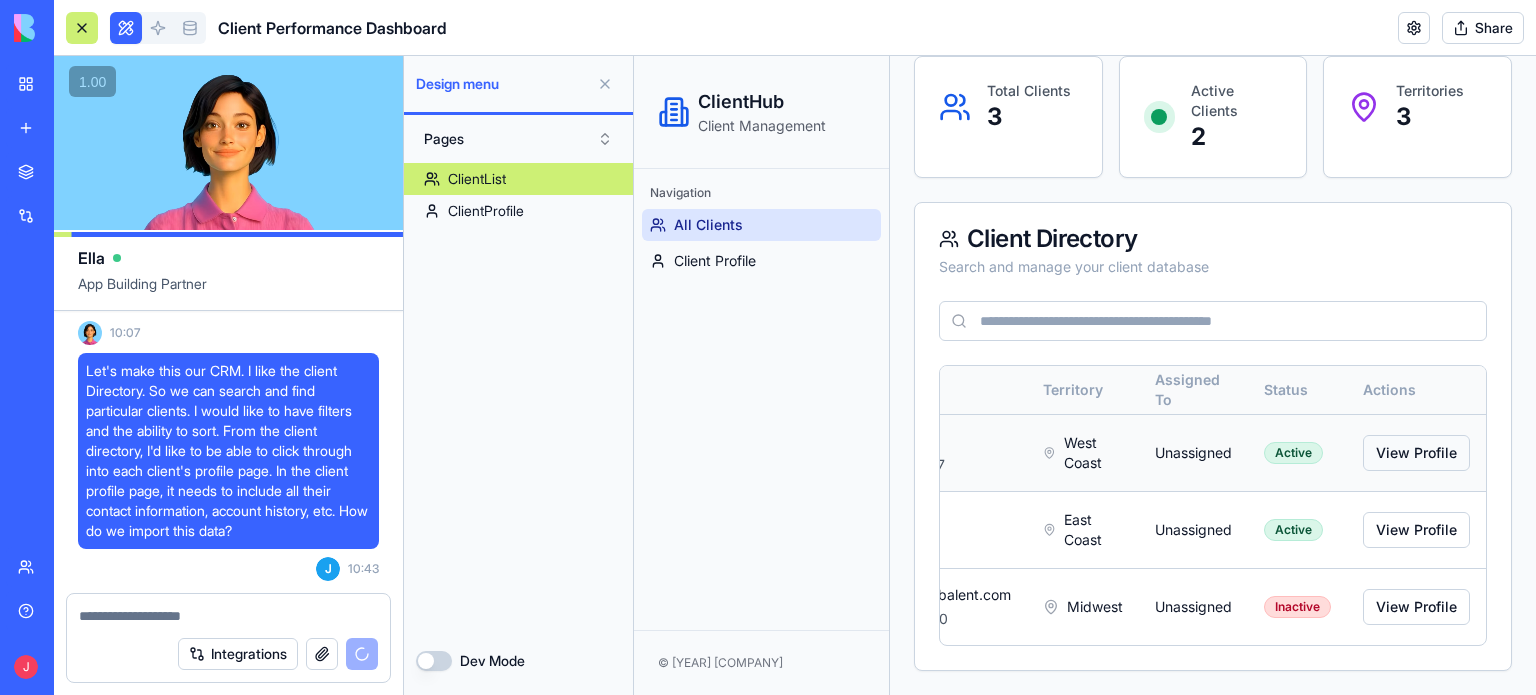 click on "View Profile" at bounding box center (1416, 453) 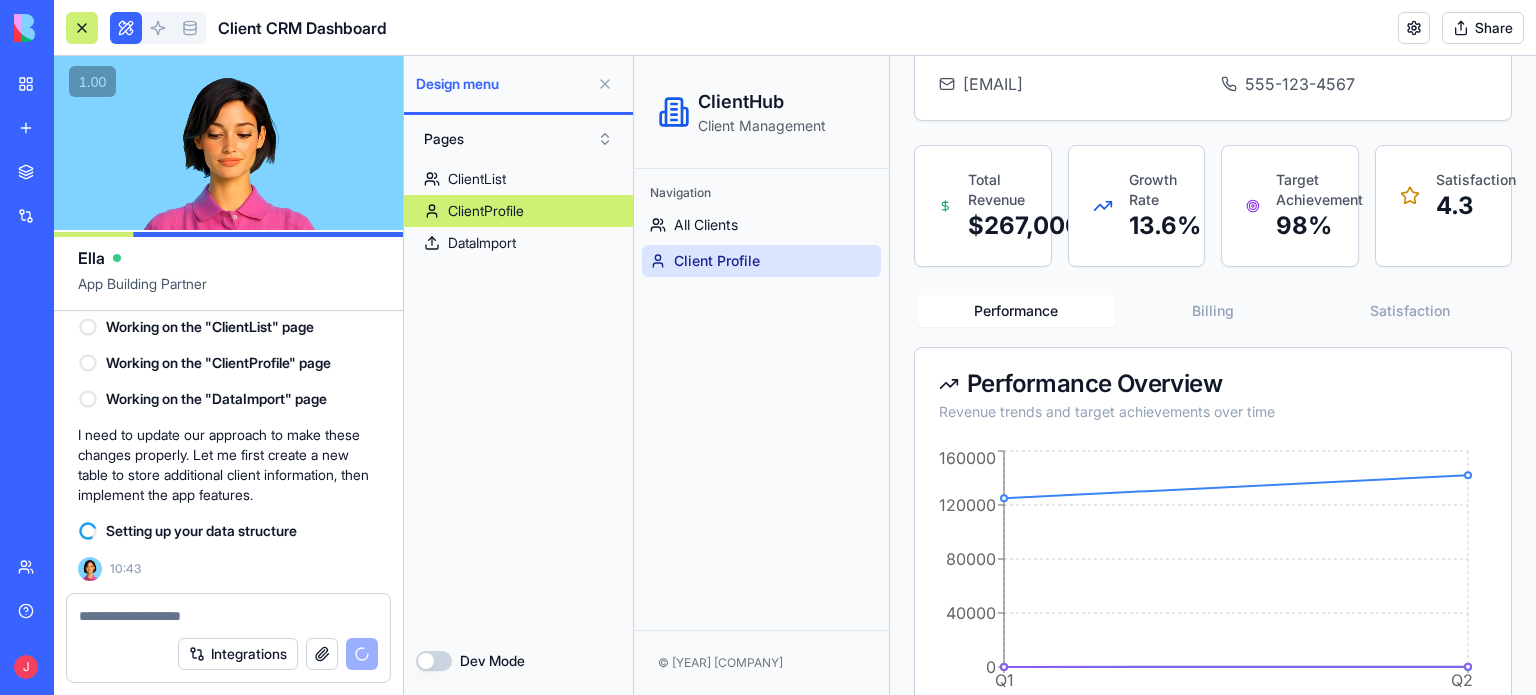 scroll, scrollTop: 2864, scrollLeft: 0, axis: vertical 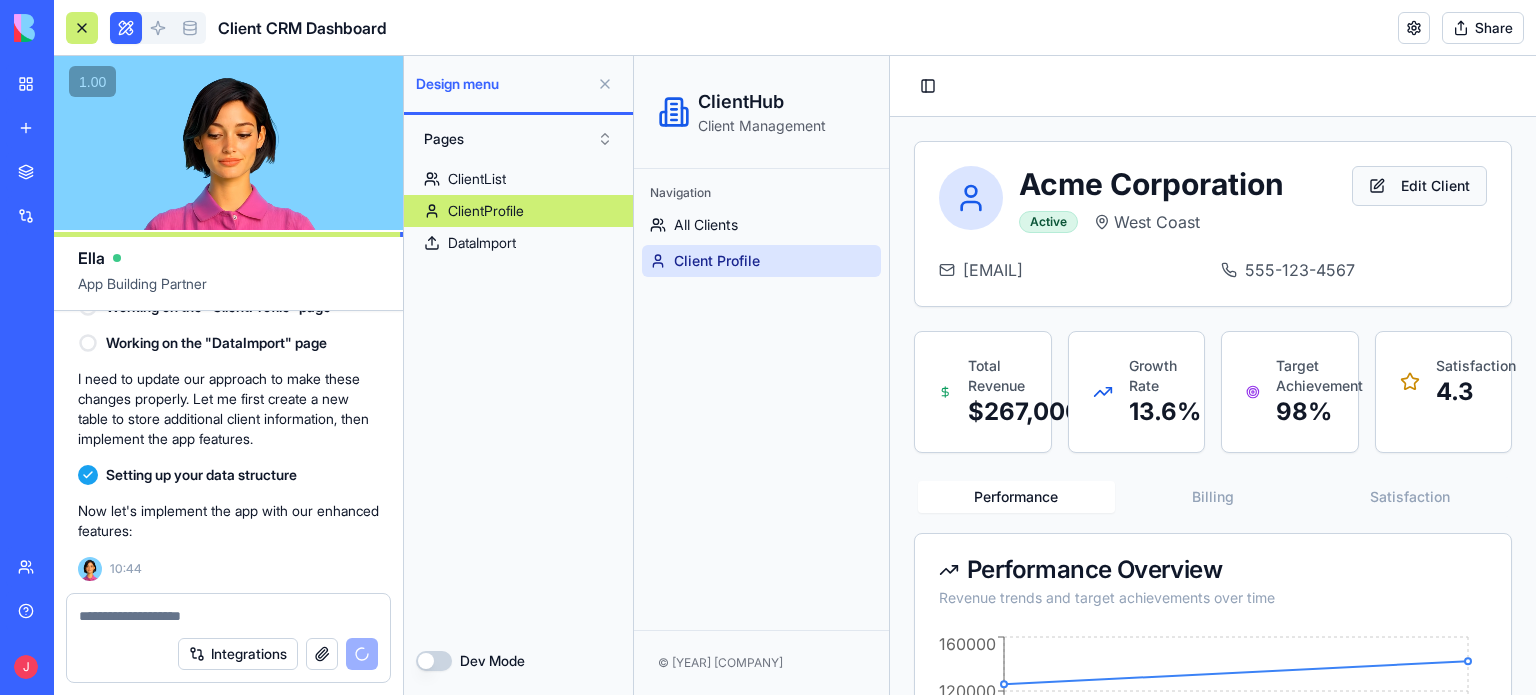 click on "Edit Client" at bounding box center (1419, 186) 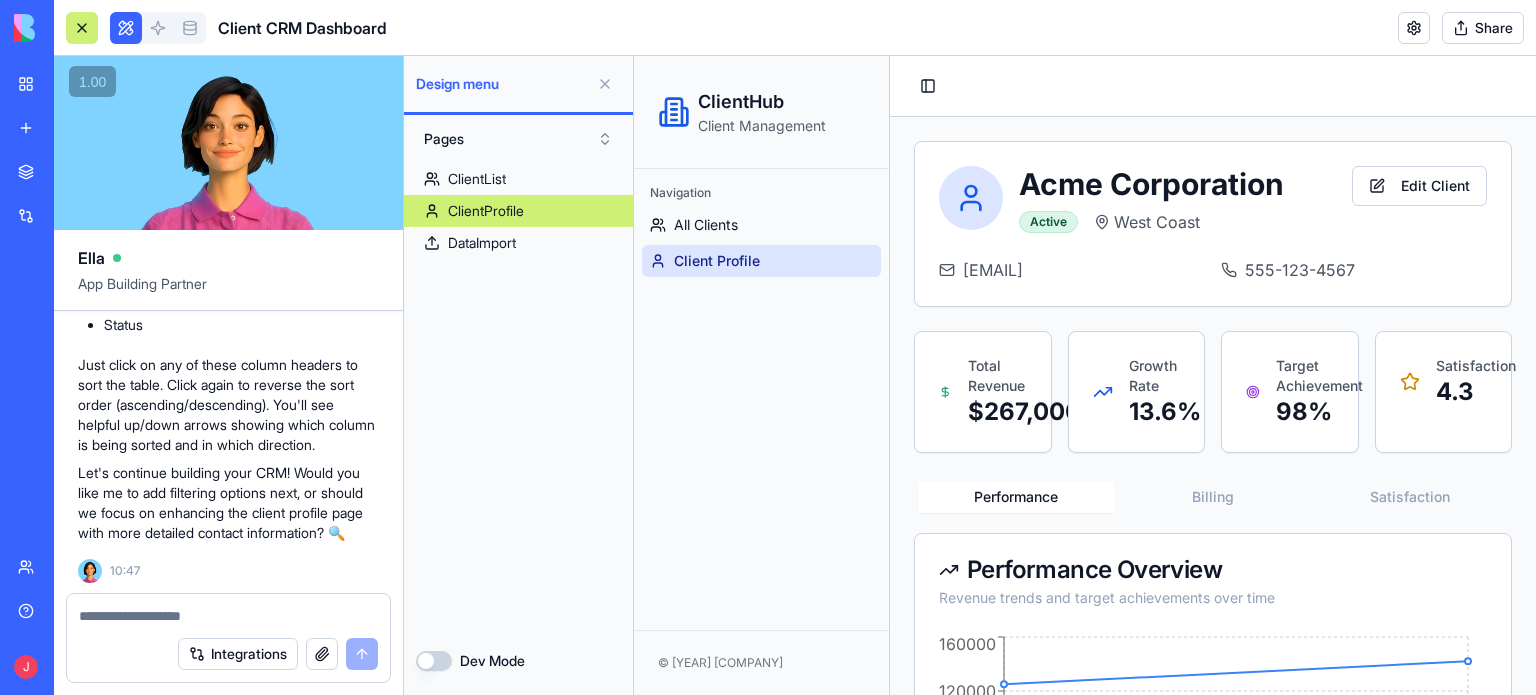 scroll, scrollTop: 3584, scrollLeft: 0, axis: vertical 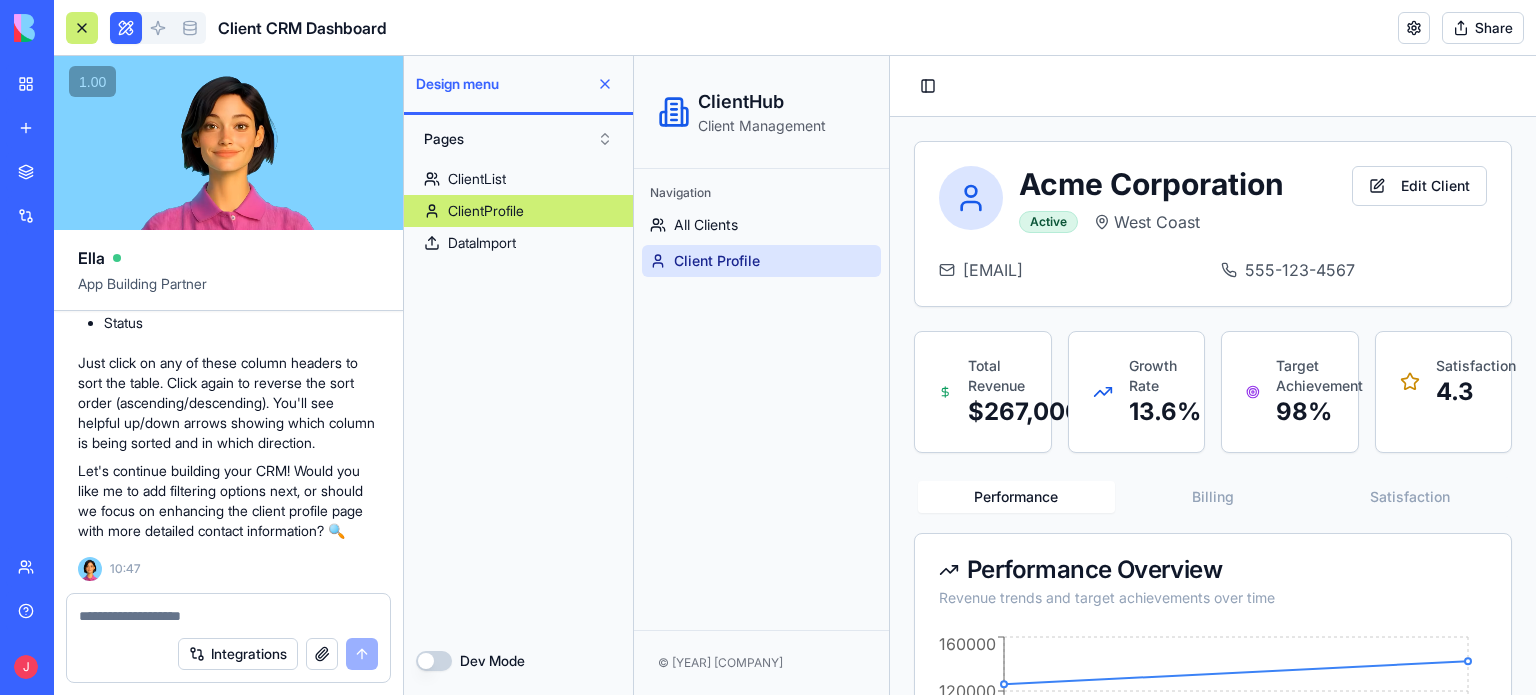 click at bounding box center [605, 84] 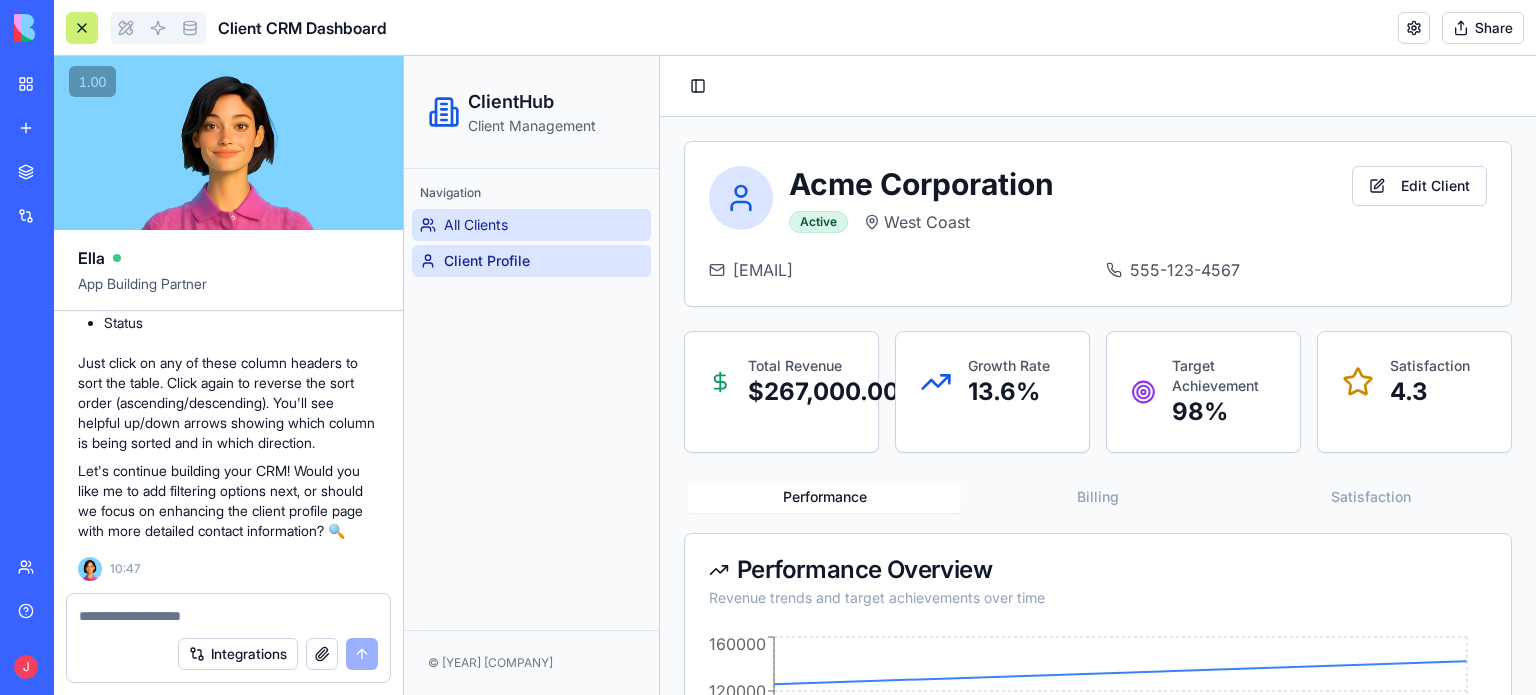 click on "All Clients" at bounding box center [531, 225] 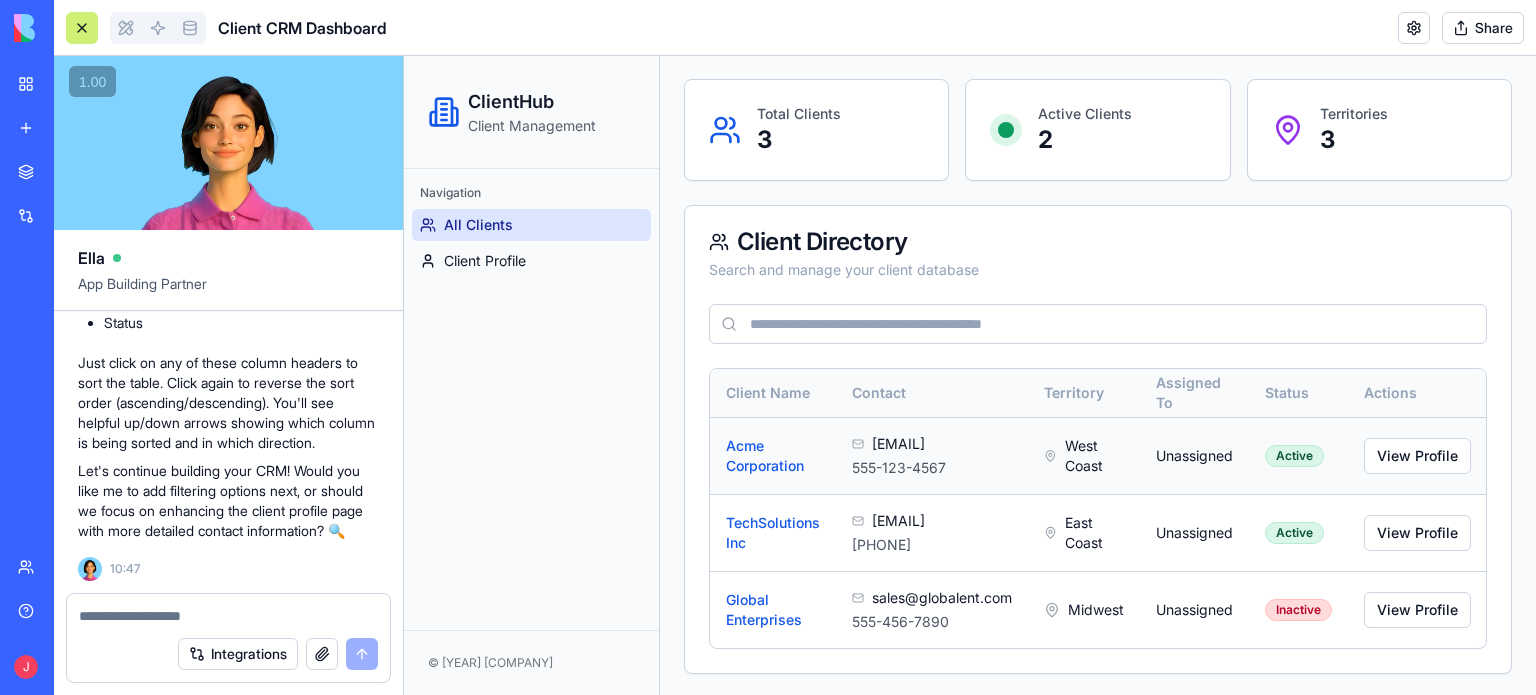 scroll, scrollTop: 166, scrollLeft: 0, axis: vertical 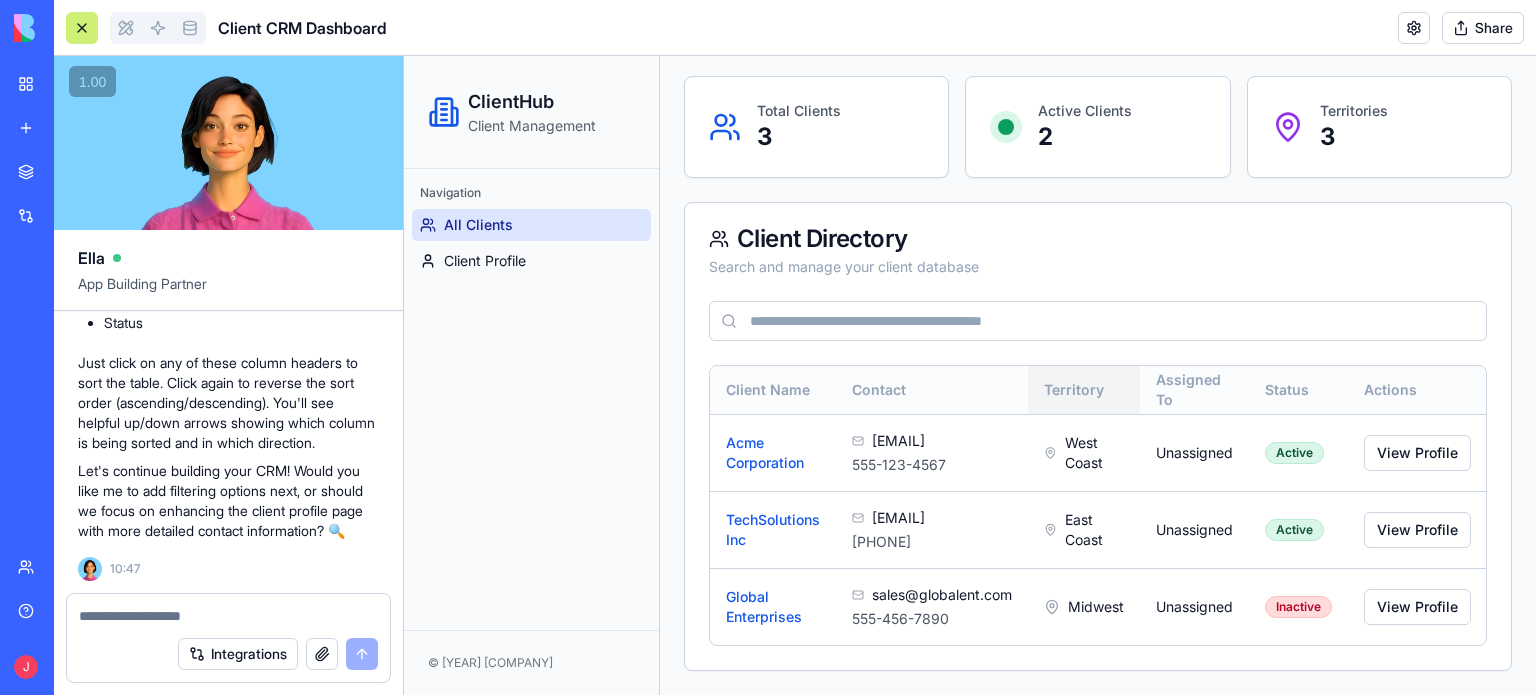 click on "Territory" at bounding box center [1084, 390] 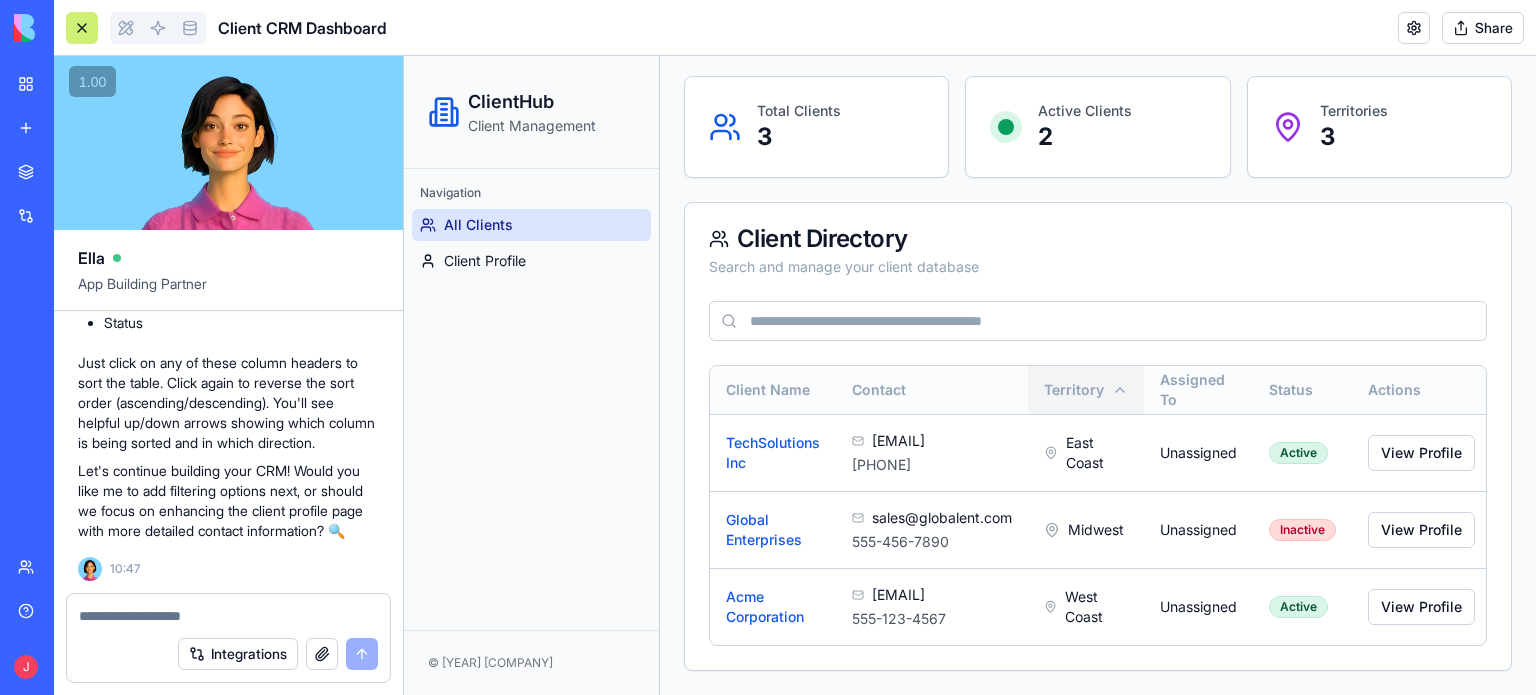 click on "Territory" at bounding box center [1086, 390] 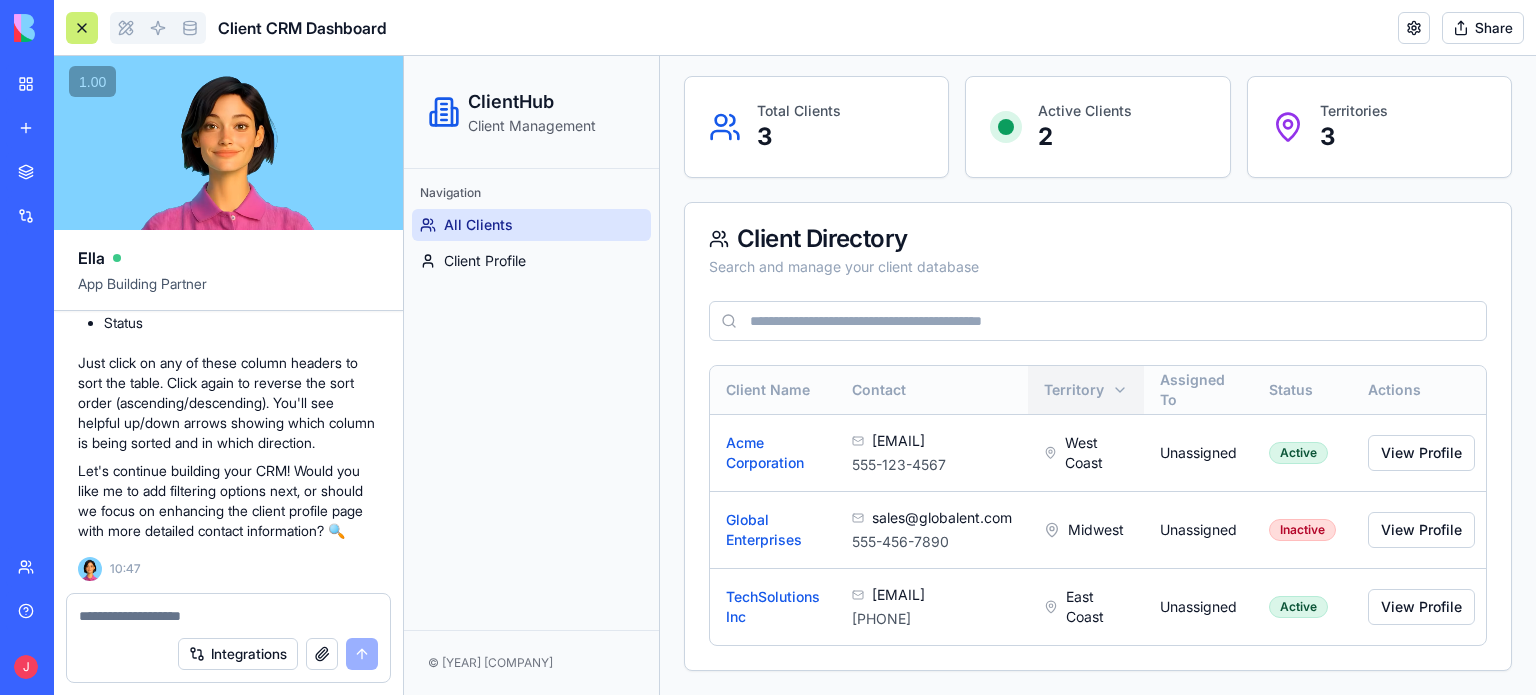 click on "Territory" at bounding box center (1086, 390) 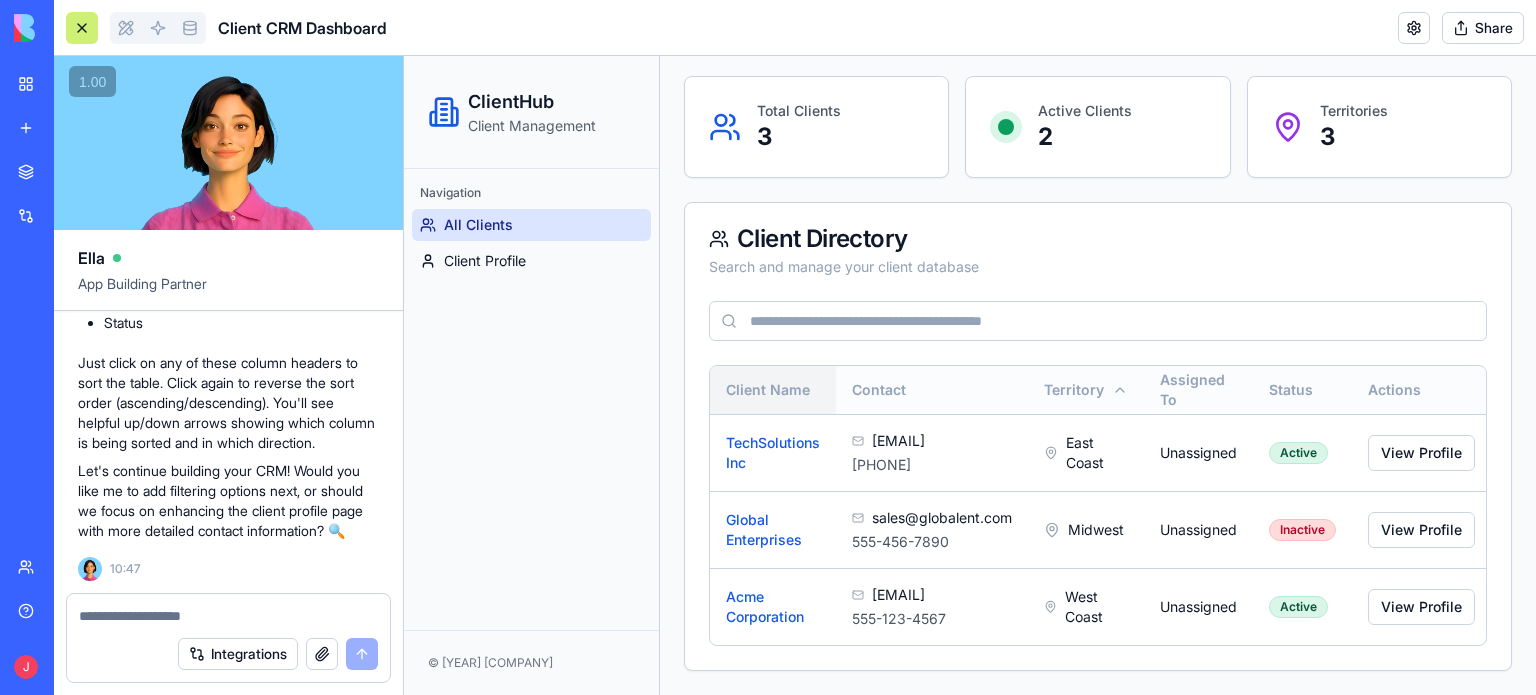 click on "Client Name" at bounding box center (773, 390) 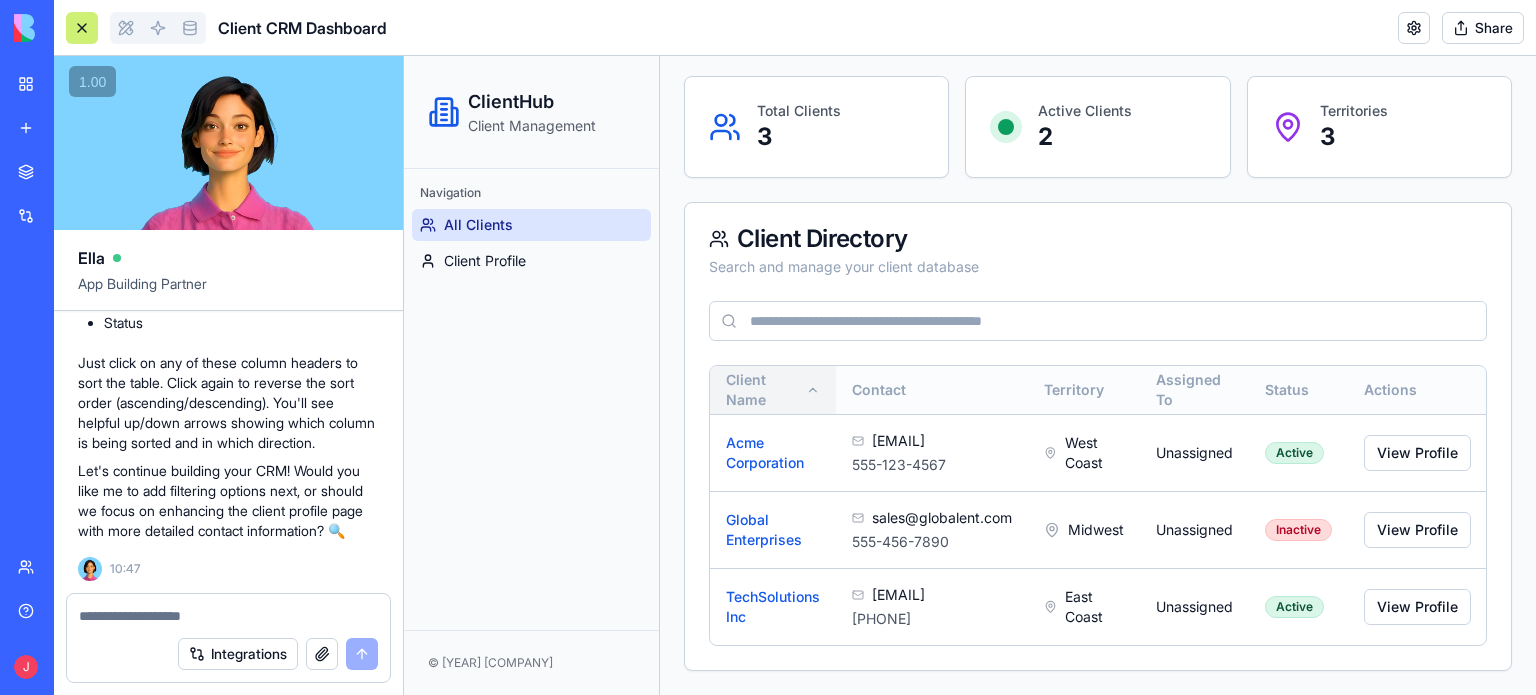 click on "Client Name" at bounding box center [773, 390] 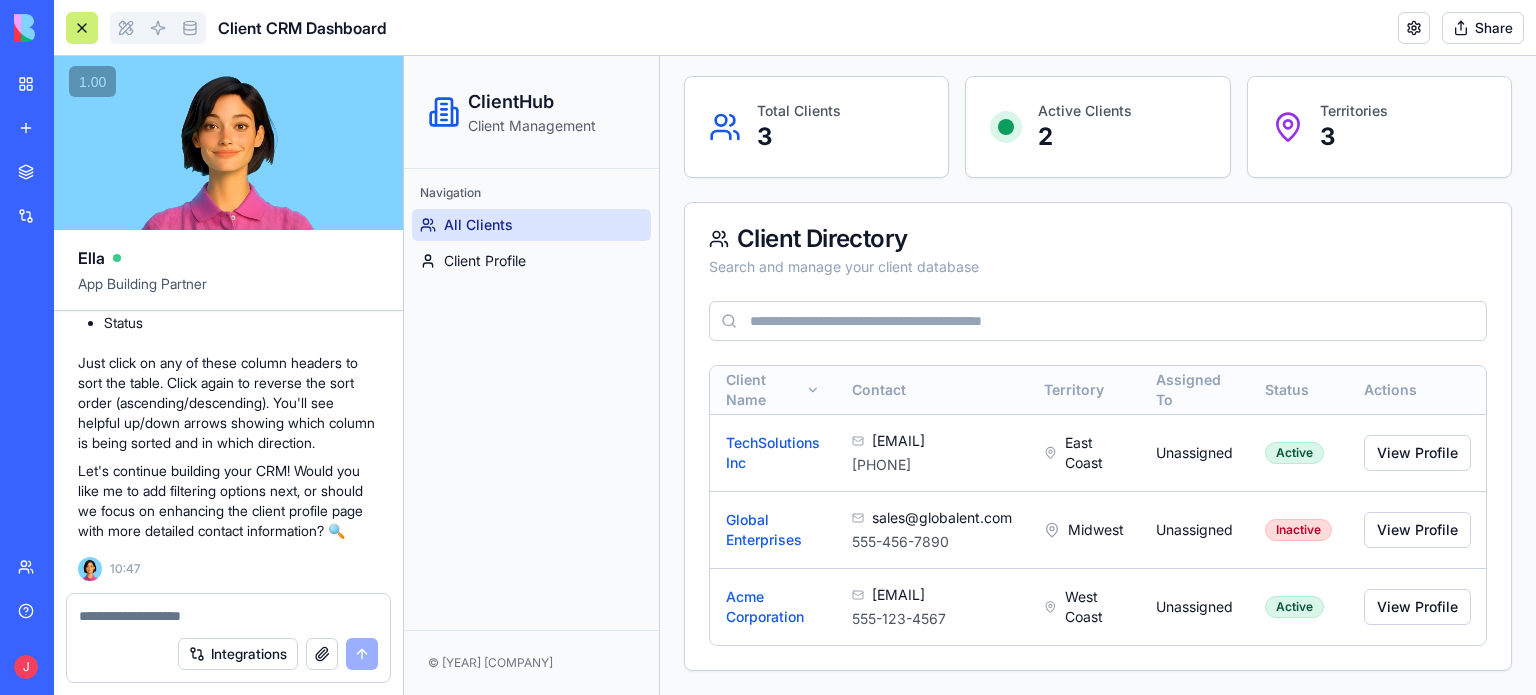 click on "Assigned To" at bounding box center [1194, 390] 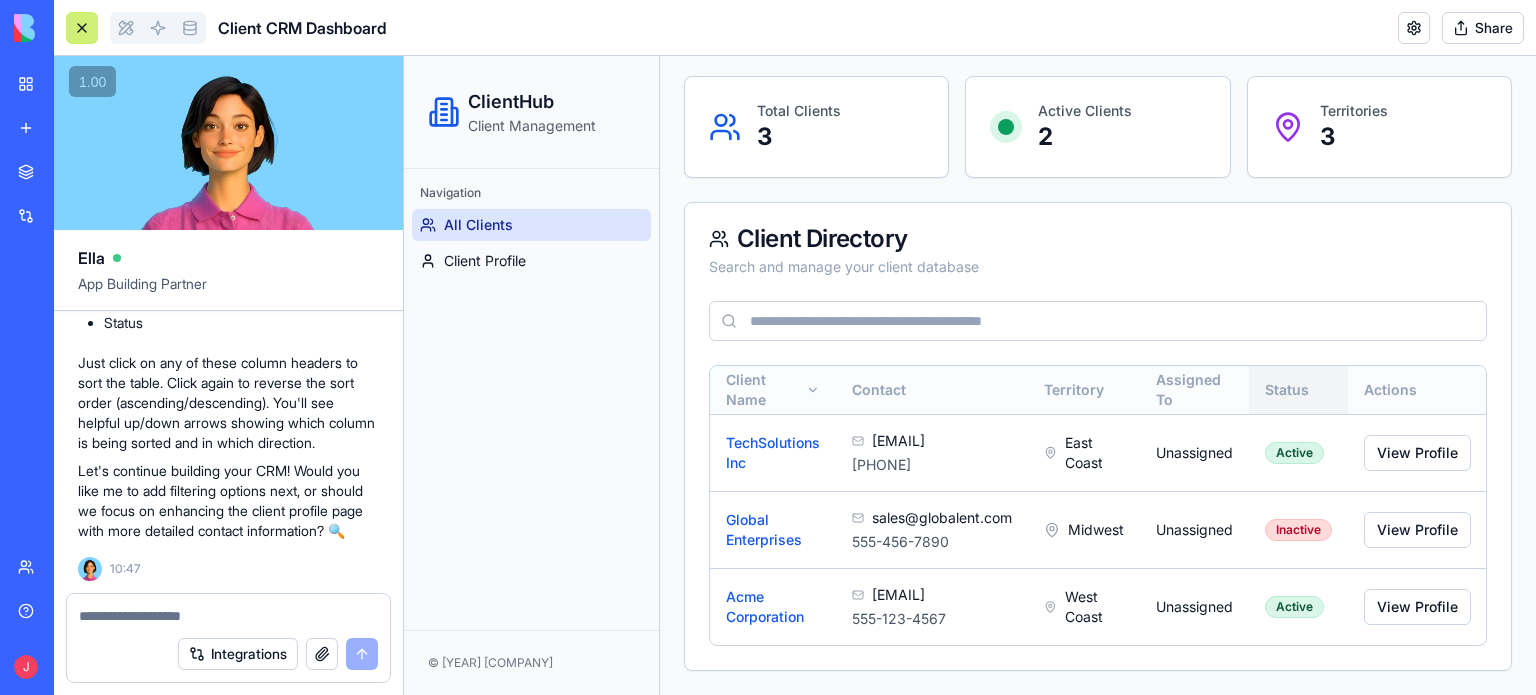 click on "Status" at bounding box center [1298, 390] 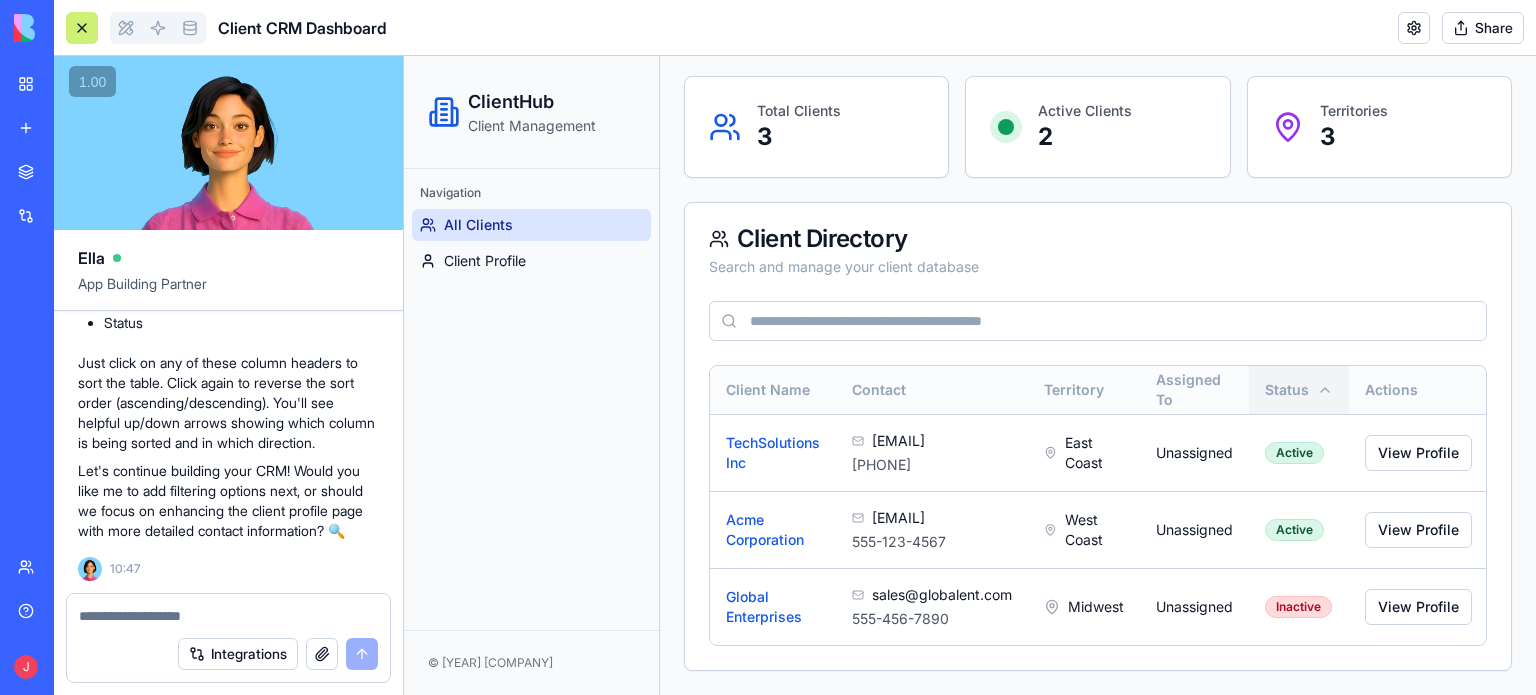click on "Status" at bounding box center [1299, 390] 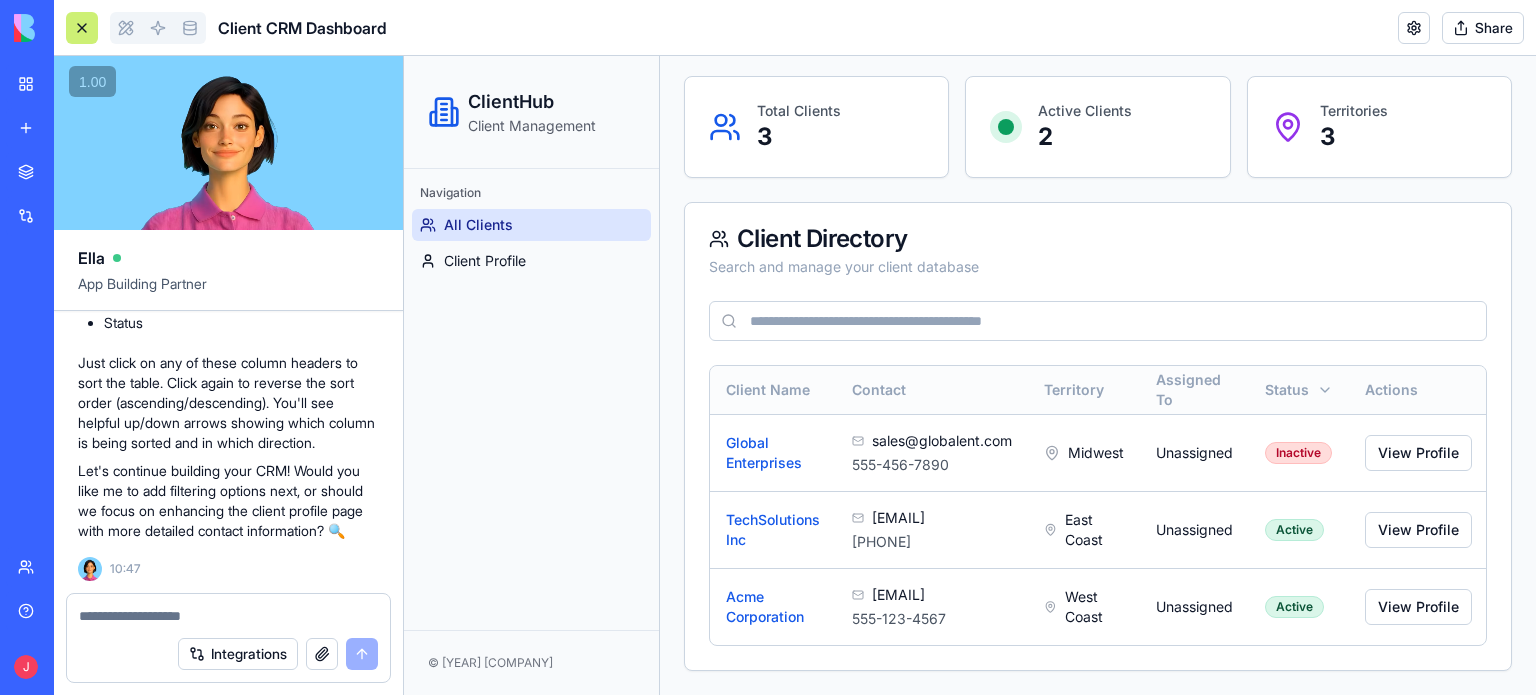click on "Actions" at bounding box center (1418, 390) 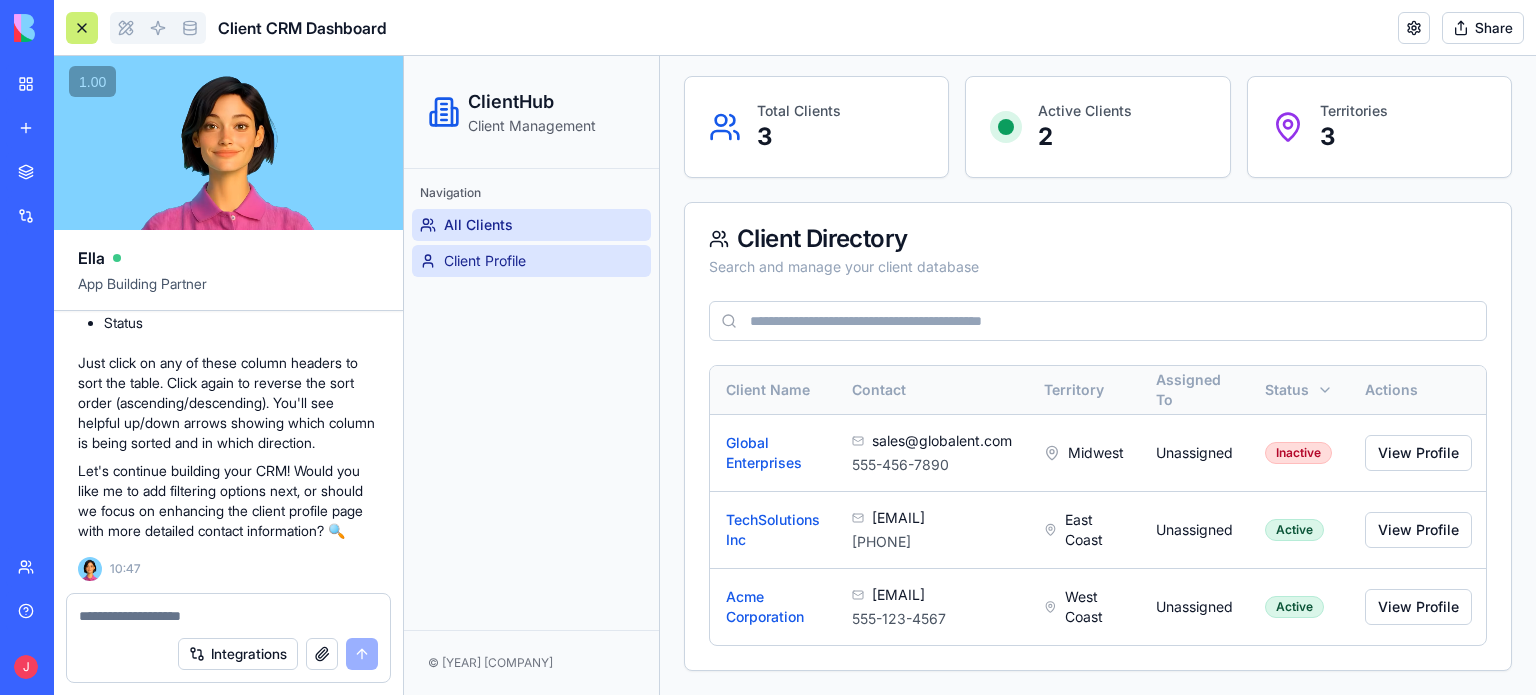 click on "Client Profile" at bounding box center (485, 261) 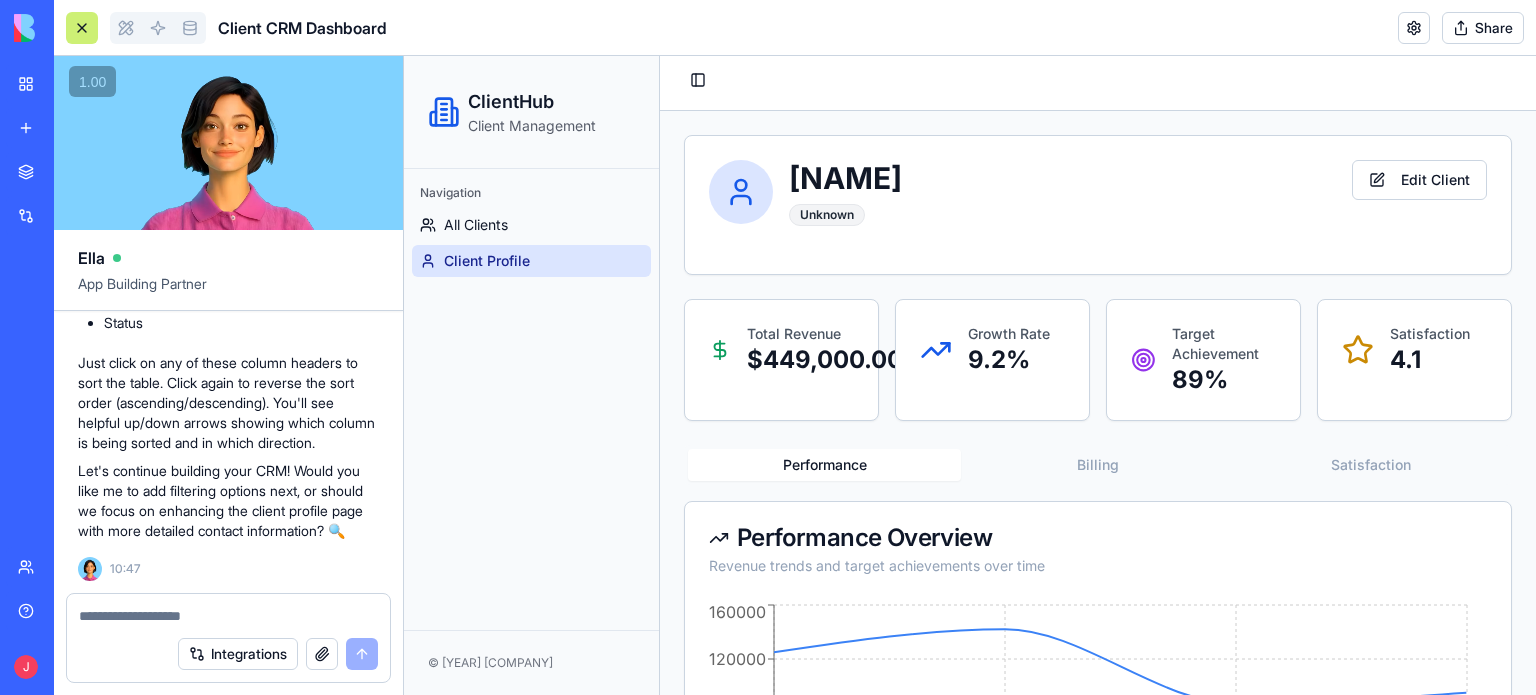 scroll, scrollTop: 0, scrollLeft: 0, axis: both 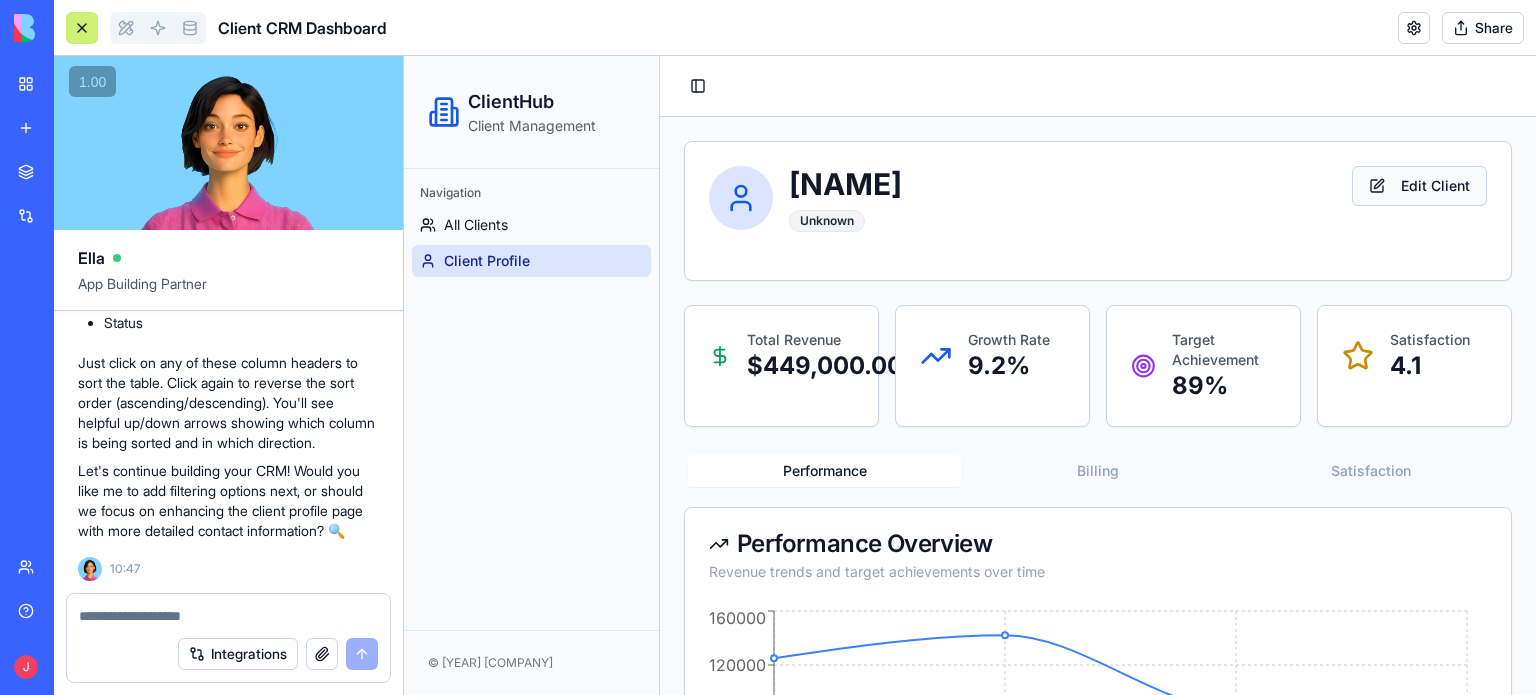 click on "Edit Client" at bounding box center (1419, 186) 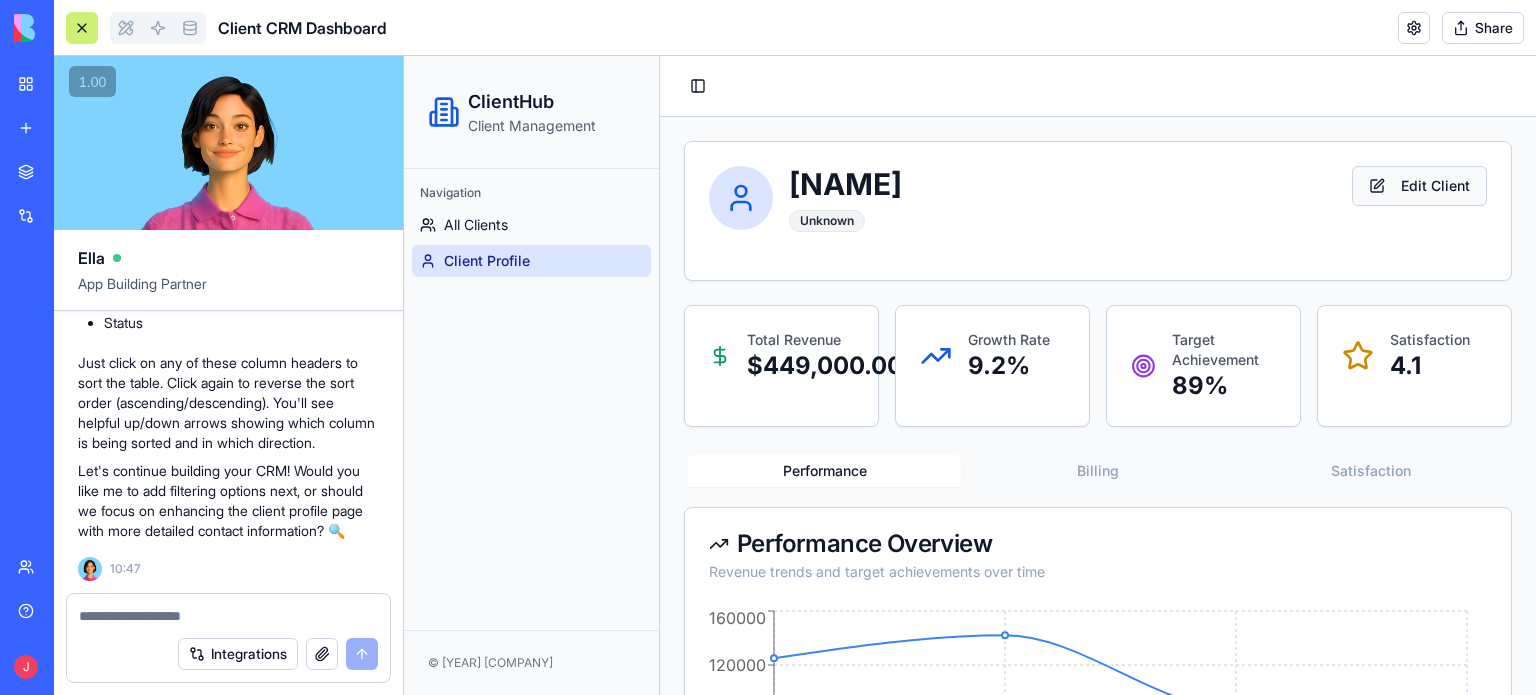 click on "Edit Client" at bounding box center [1419, 186] 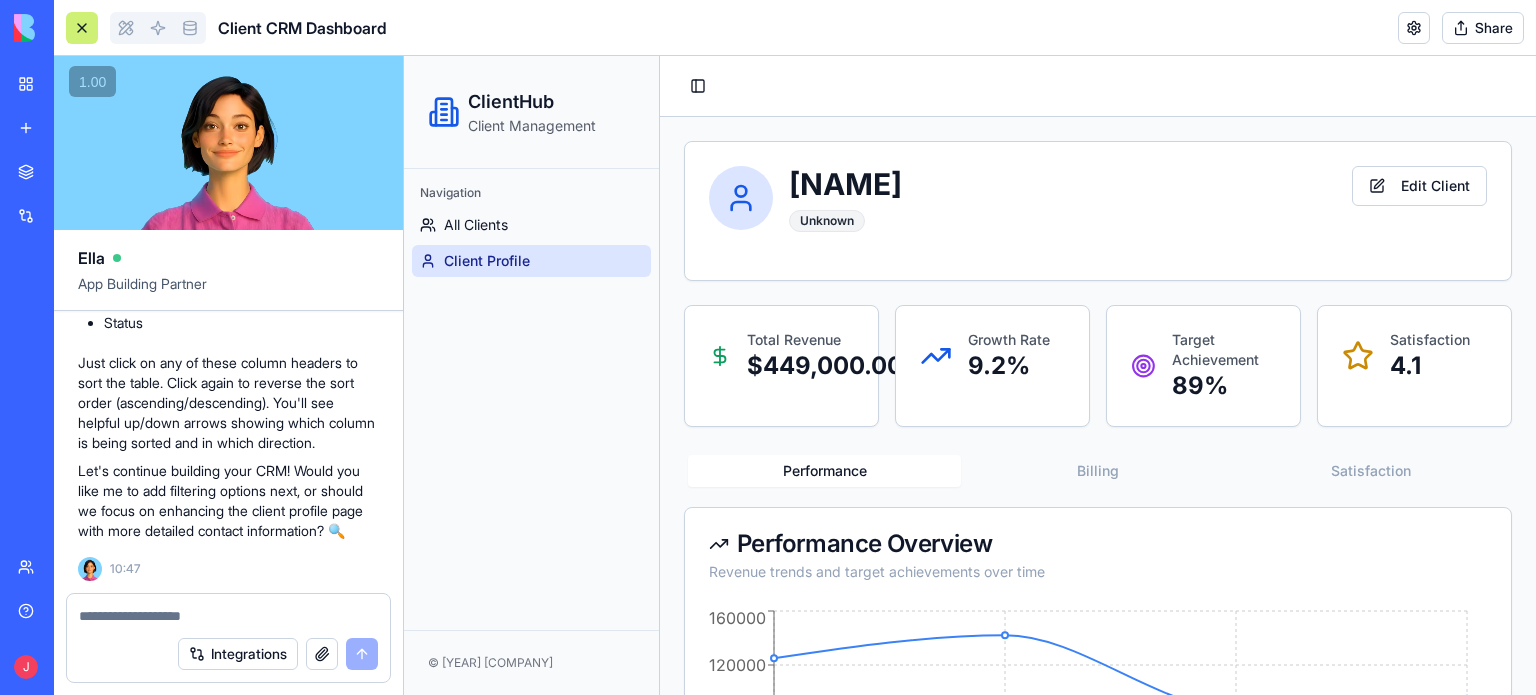 click on "[NAME]" at bounding box center [845, 184] 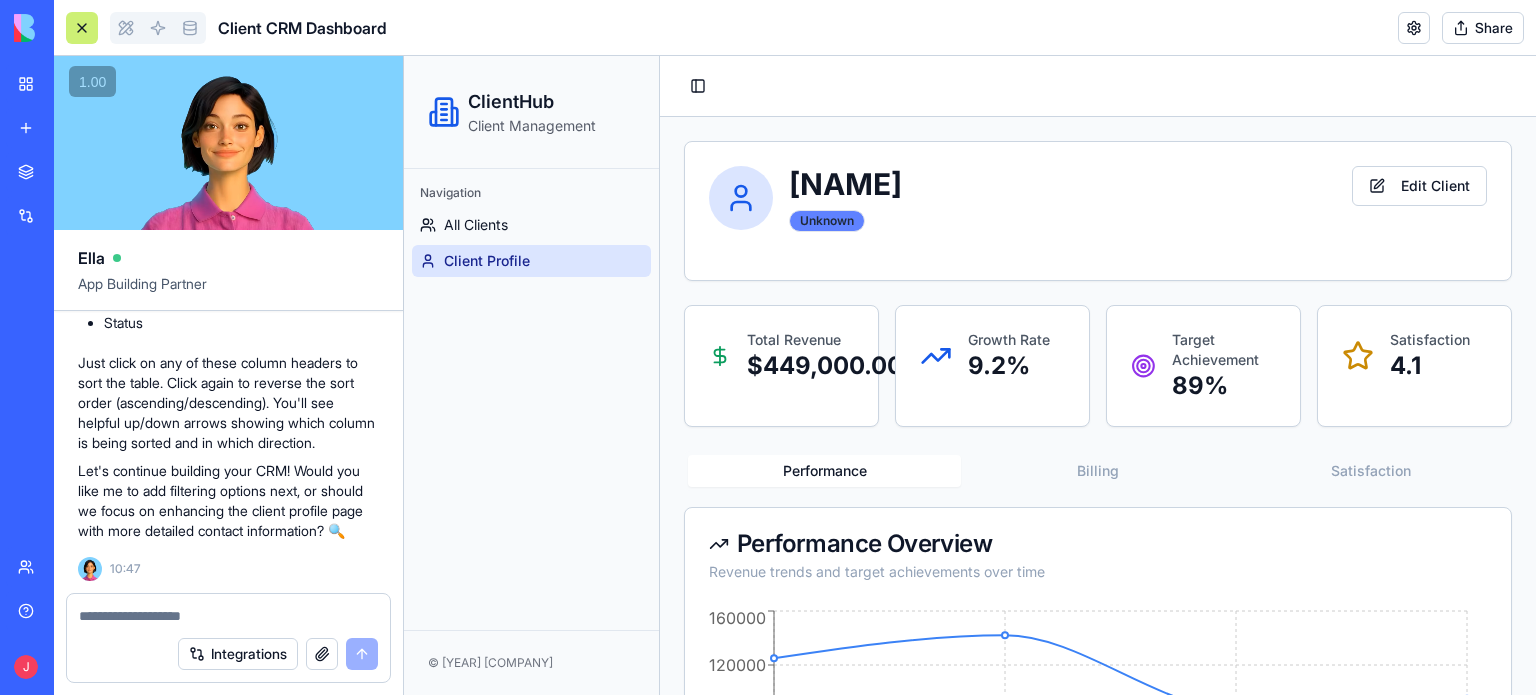 click on "Unknown" at bounding box center [827, 221] 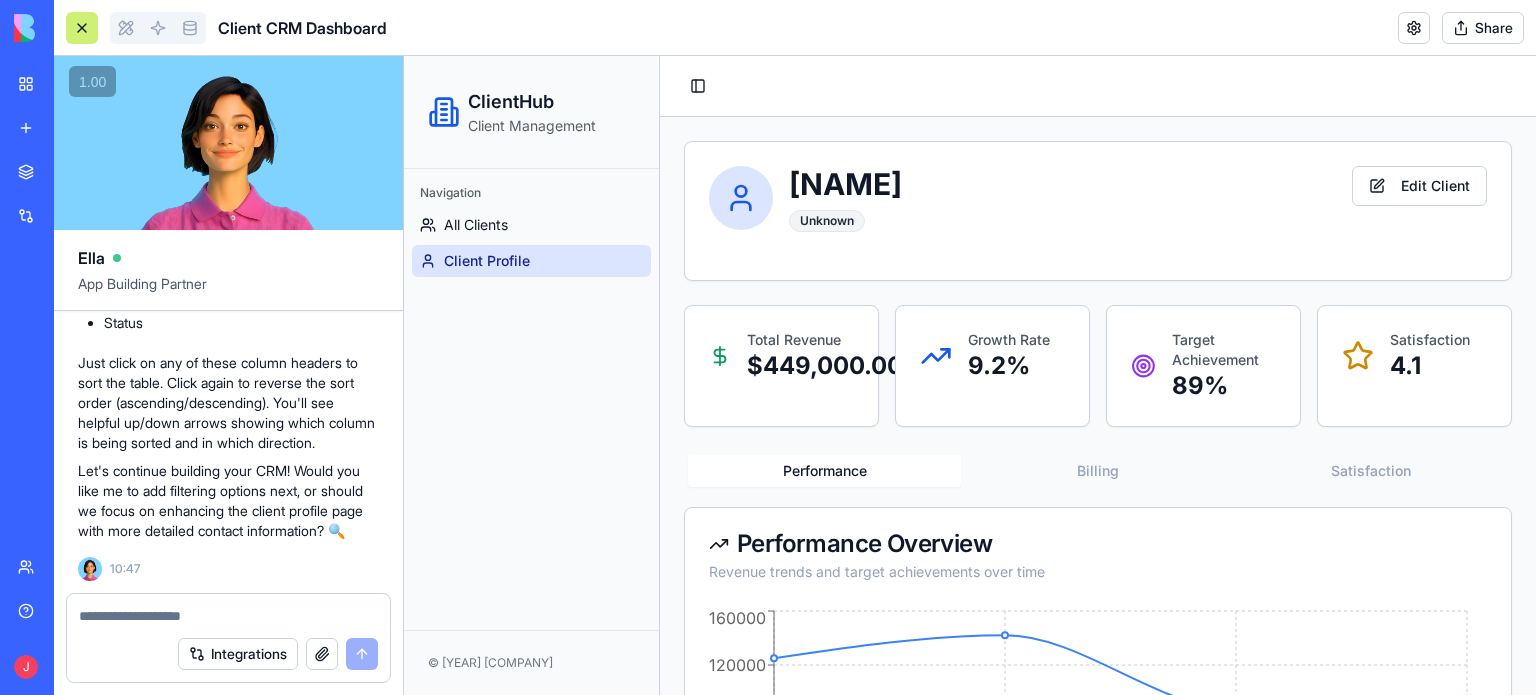 click on "[NAME]" at bounding box center [845, 184] 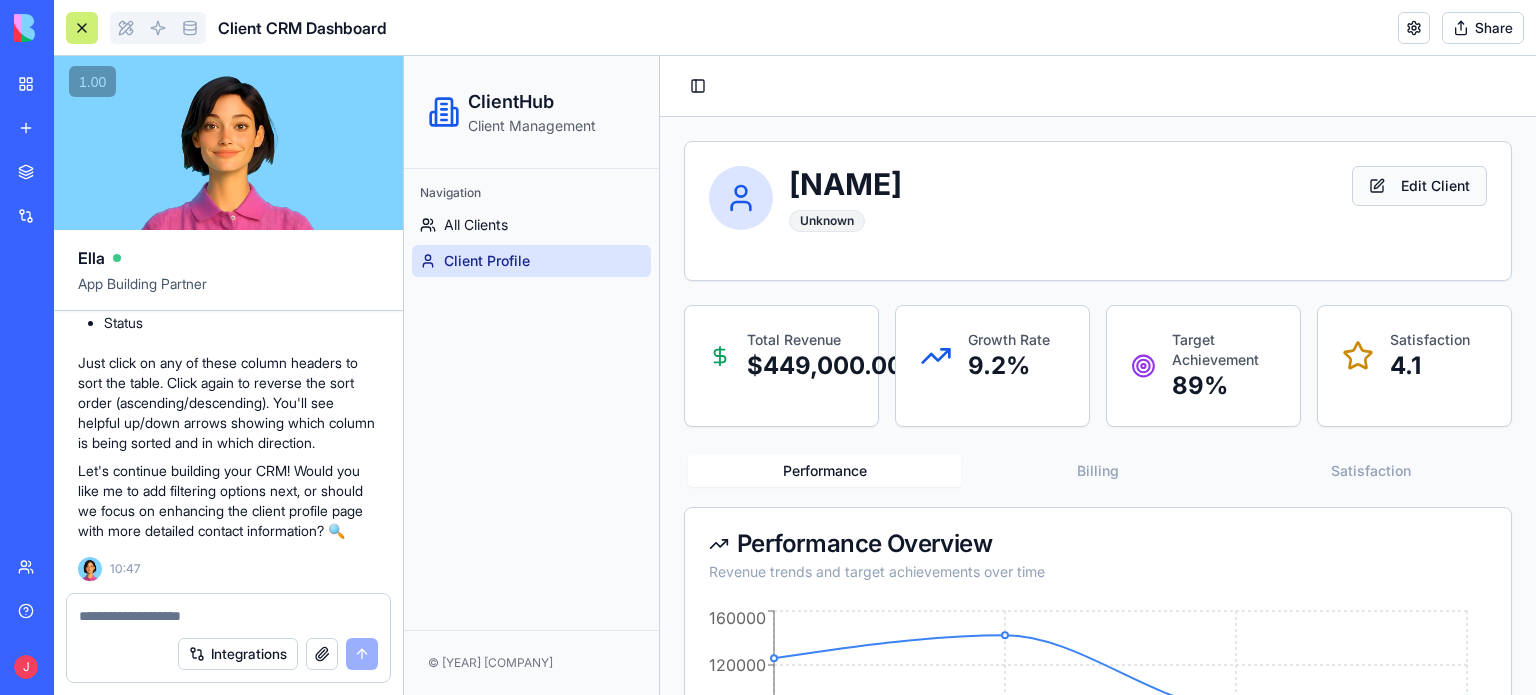 click on "Edit Client" at bounding box center [1419, 186] 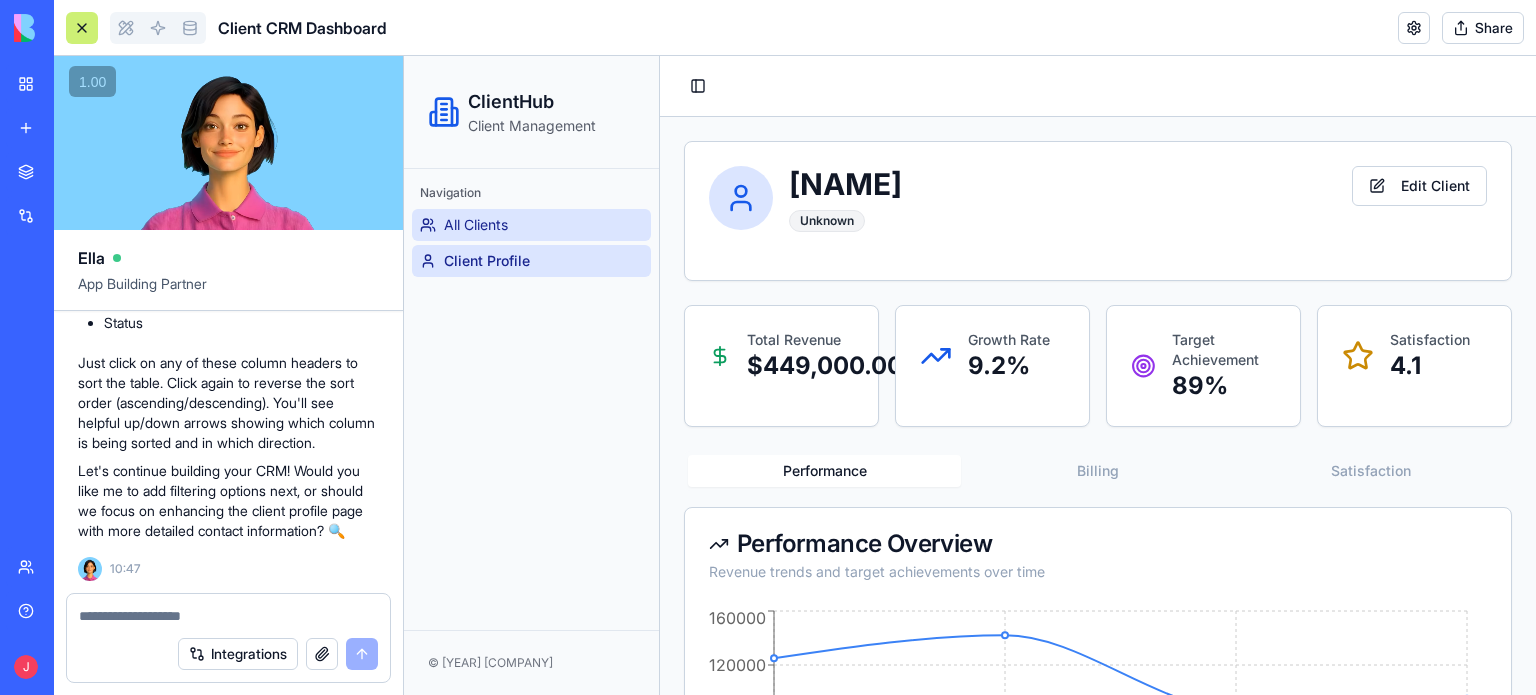 click on "All Clients" at bounding box center [476, 225] 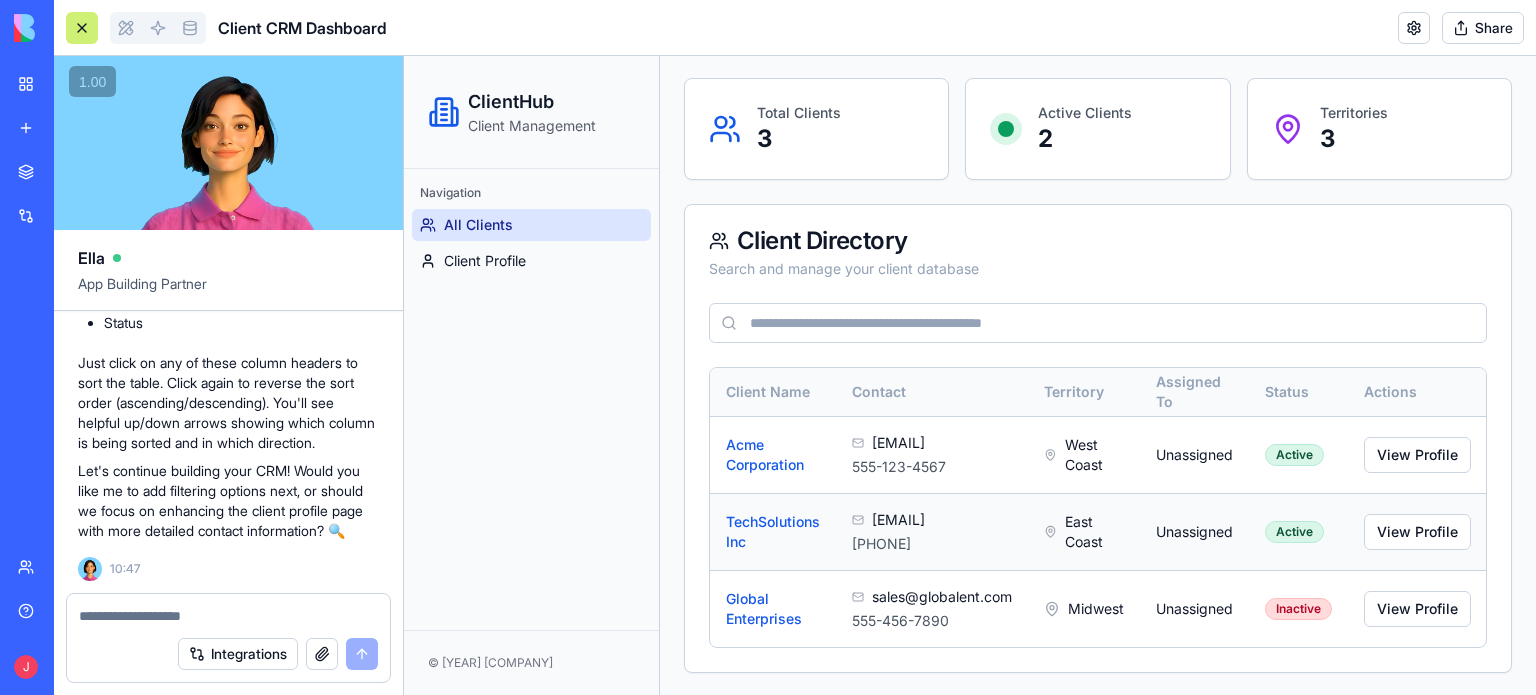 scroll, scrollTop: 166, scrollLeft: 0, axis: vertical 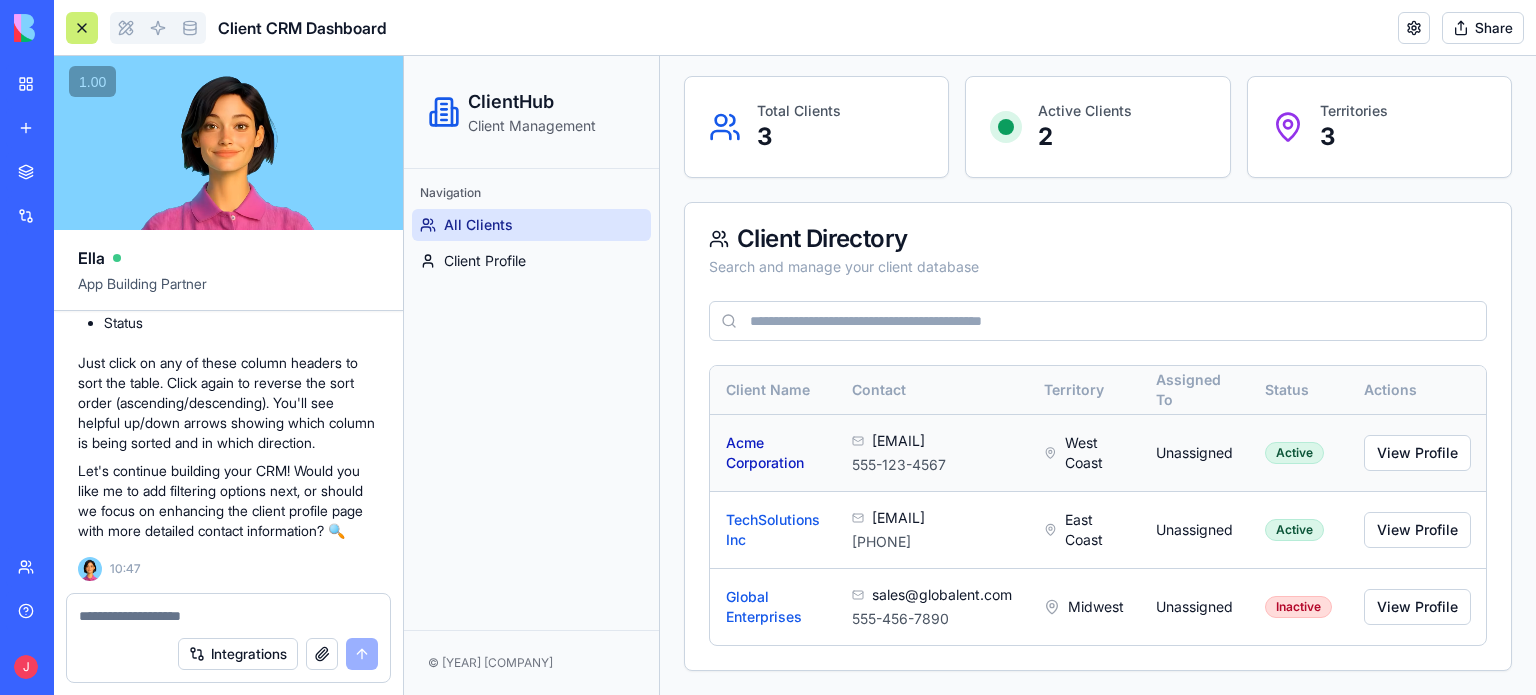 click on "Acme Corporation" at bounding box center (765, 452) 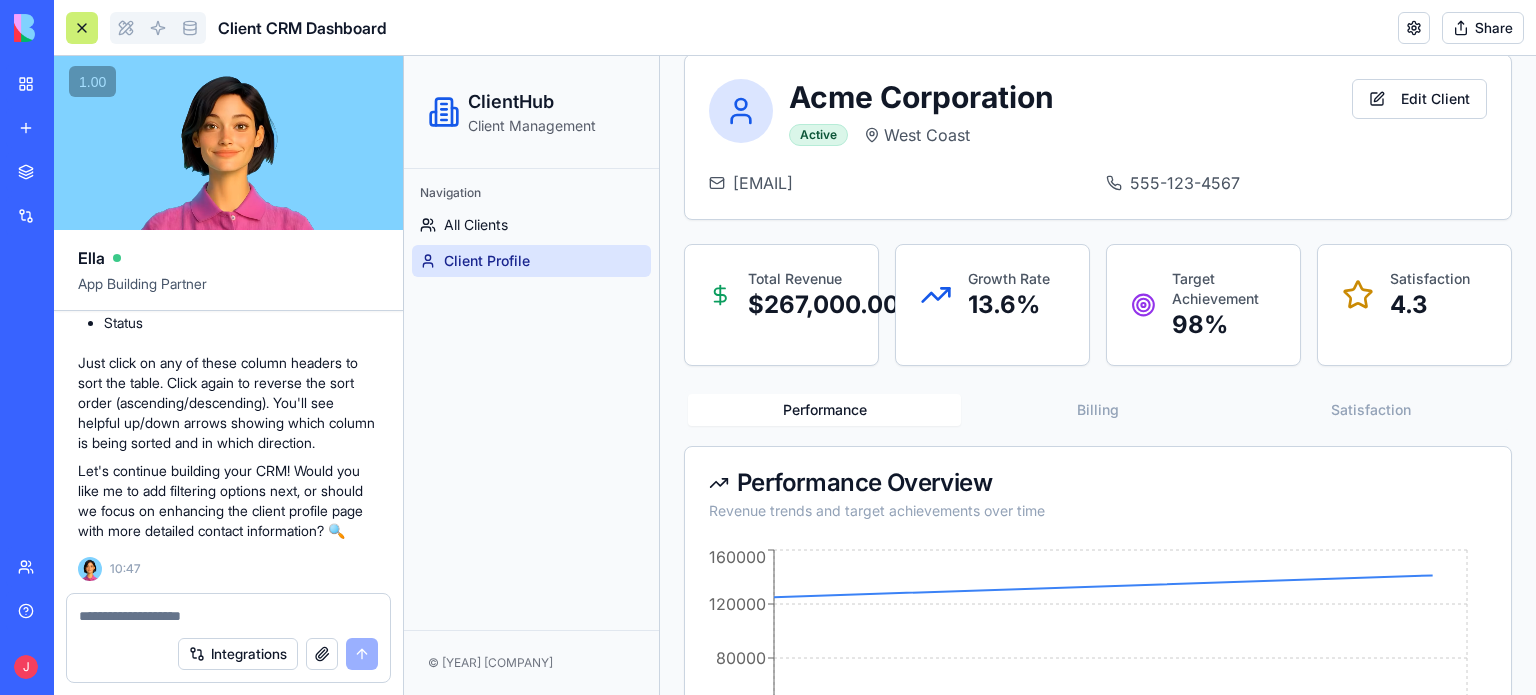 scroll, scrollTop: 0, scrollLeft: 0, axis: both 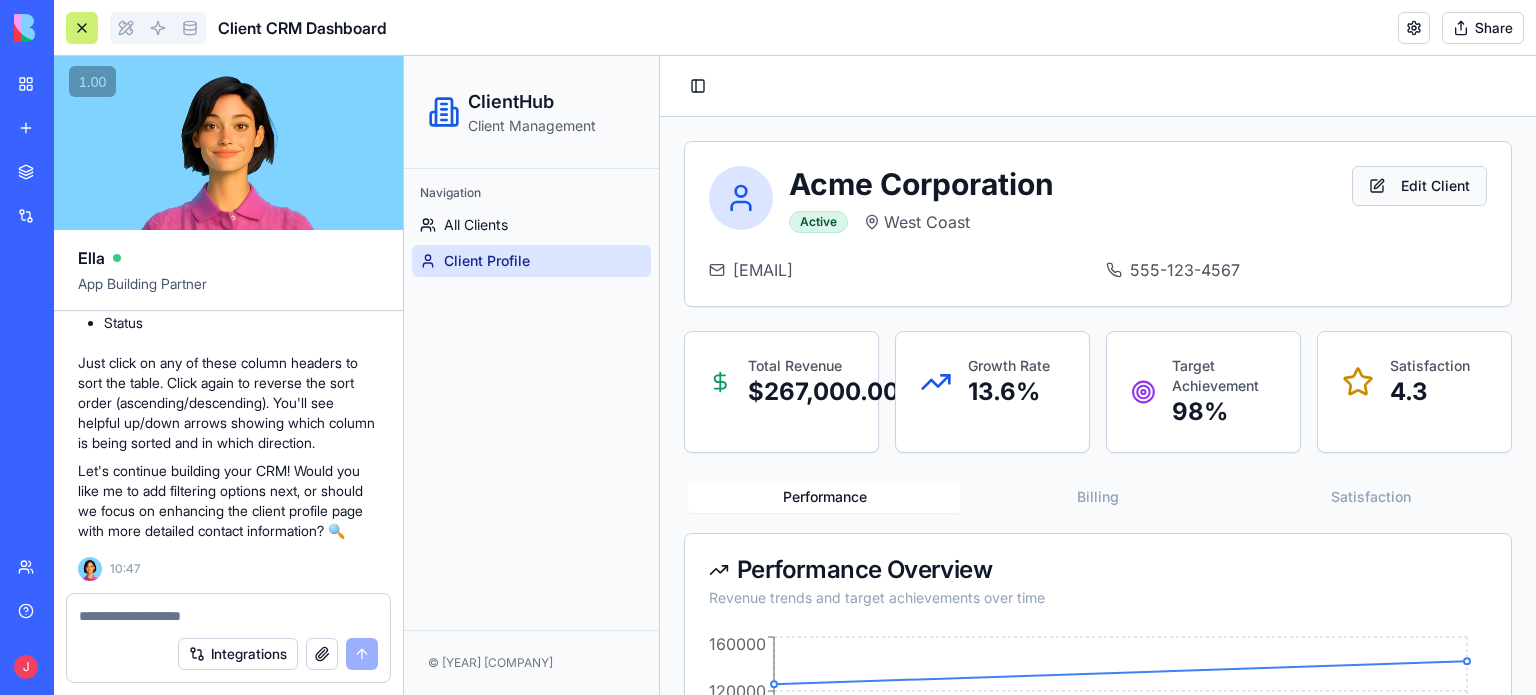 click on "Edit Client" at bounding box center [1419, 186] 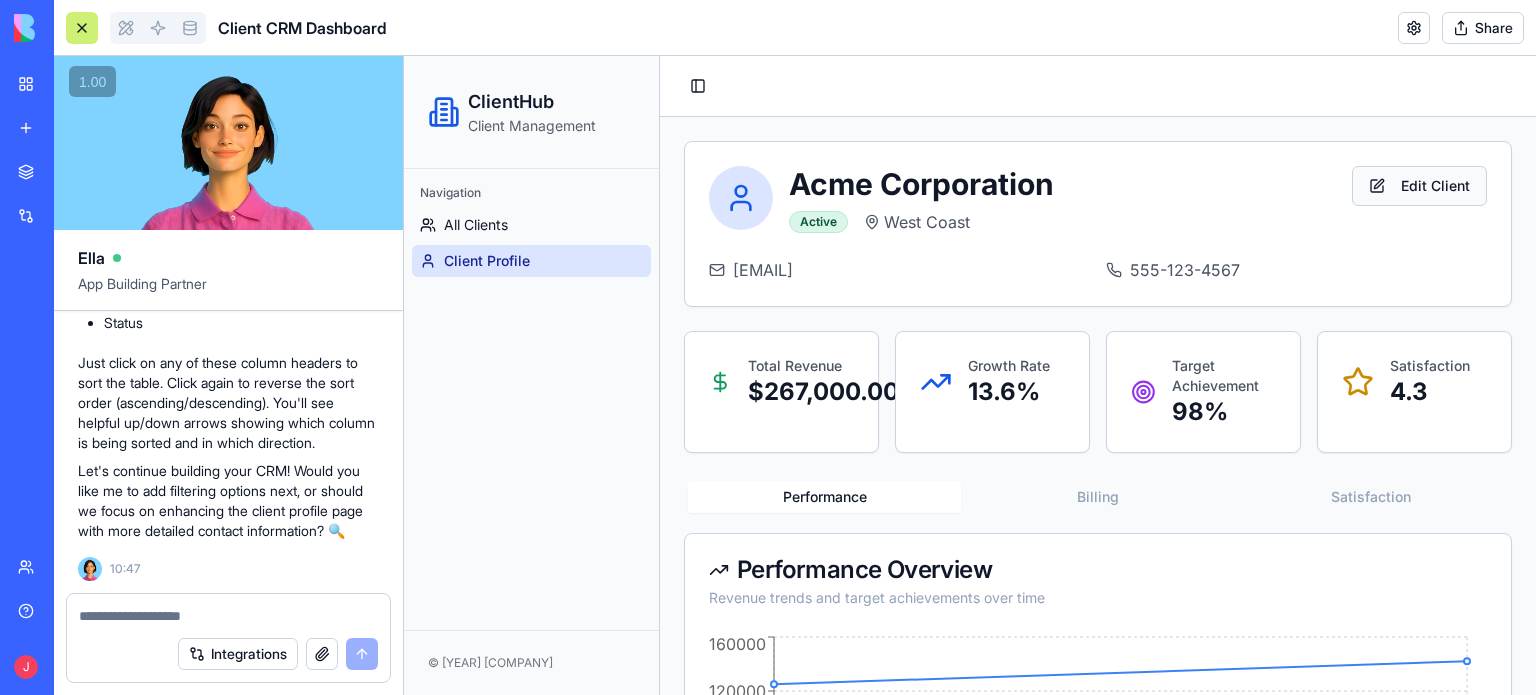 click on "Edit Client" at bounding box center [1419, 186] 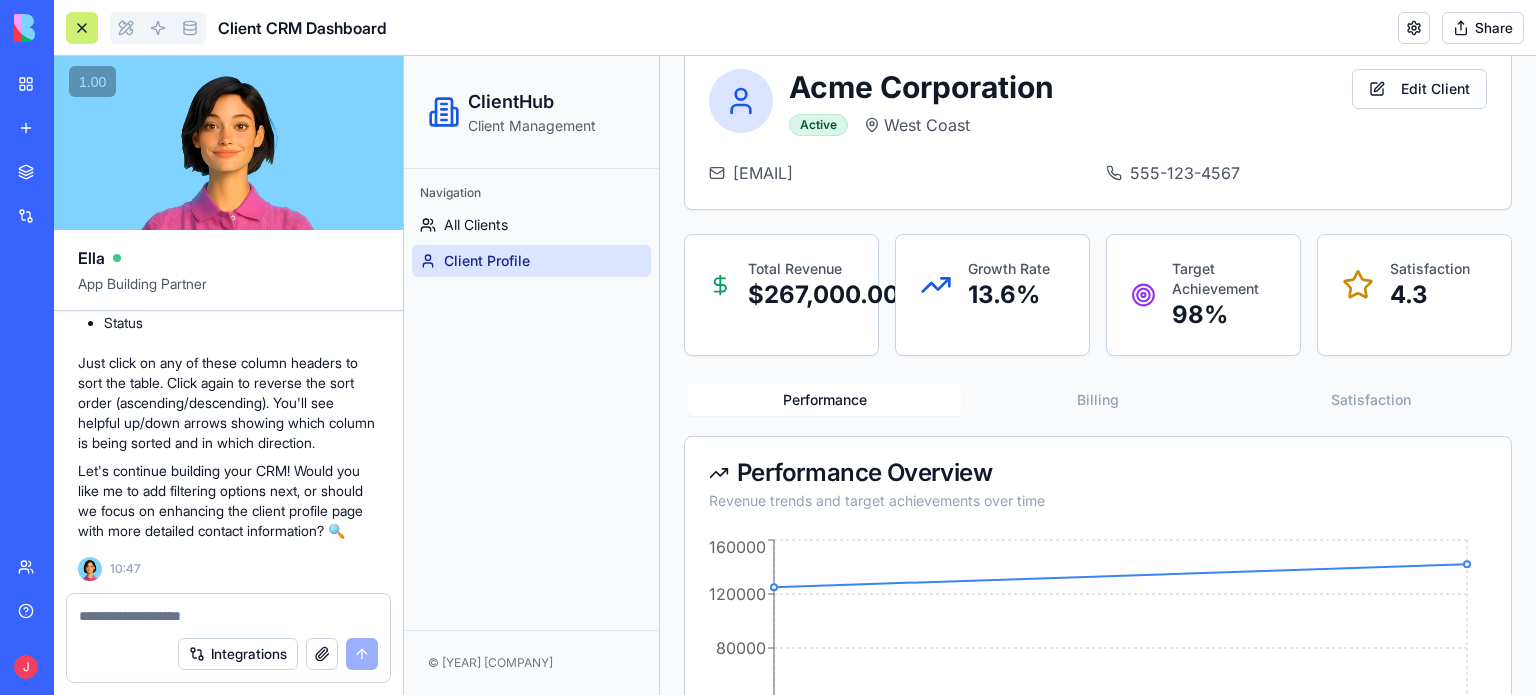 scroll, scrollTop: 126, scrollLeft: 0, axis: vertical 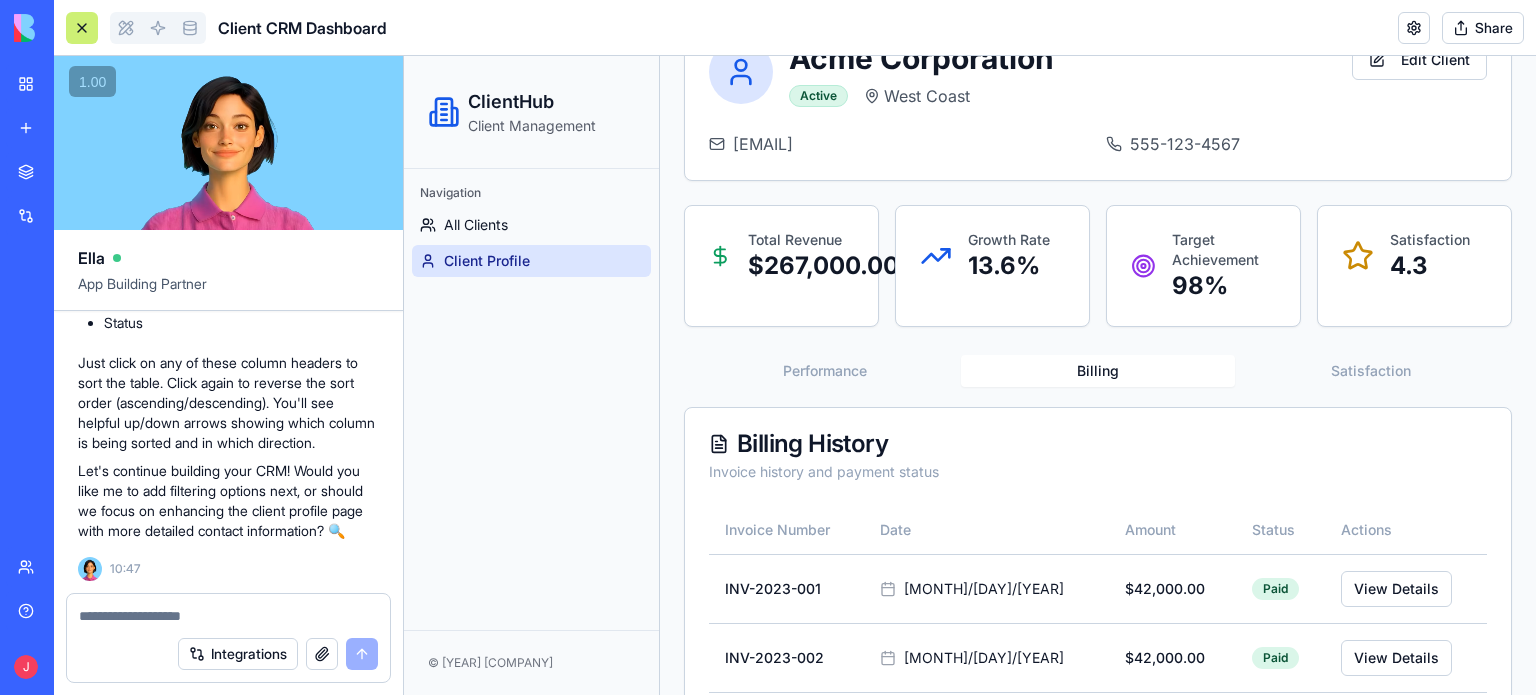 click on "Billing" at bounding box center (1097, 371) 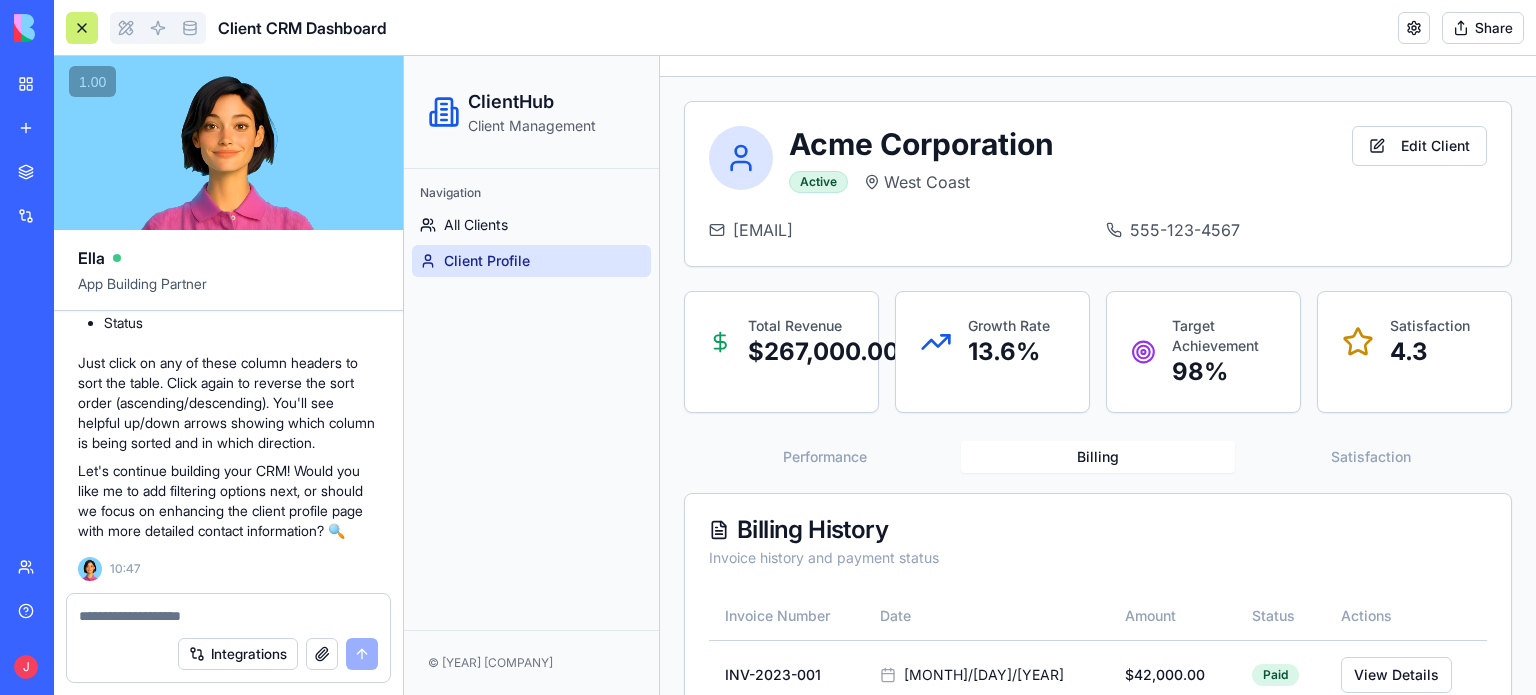 scroll, scrollTop: 39, scrollLeft: 0, axis: vertical 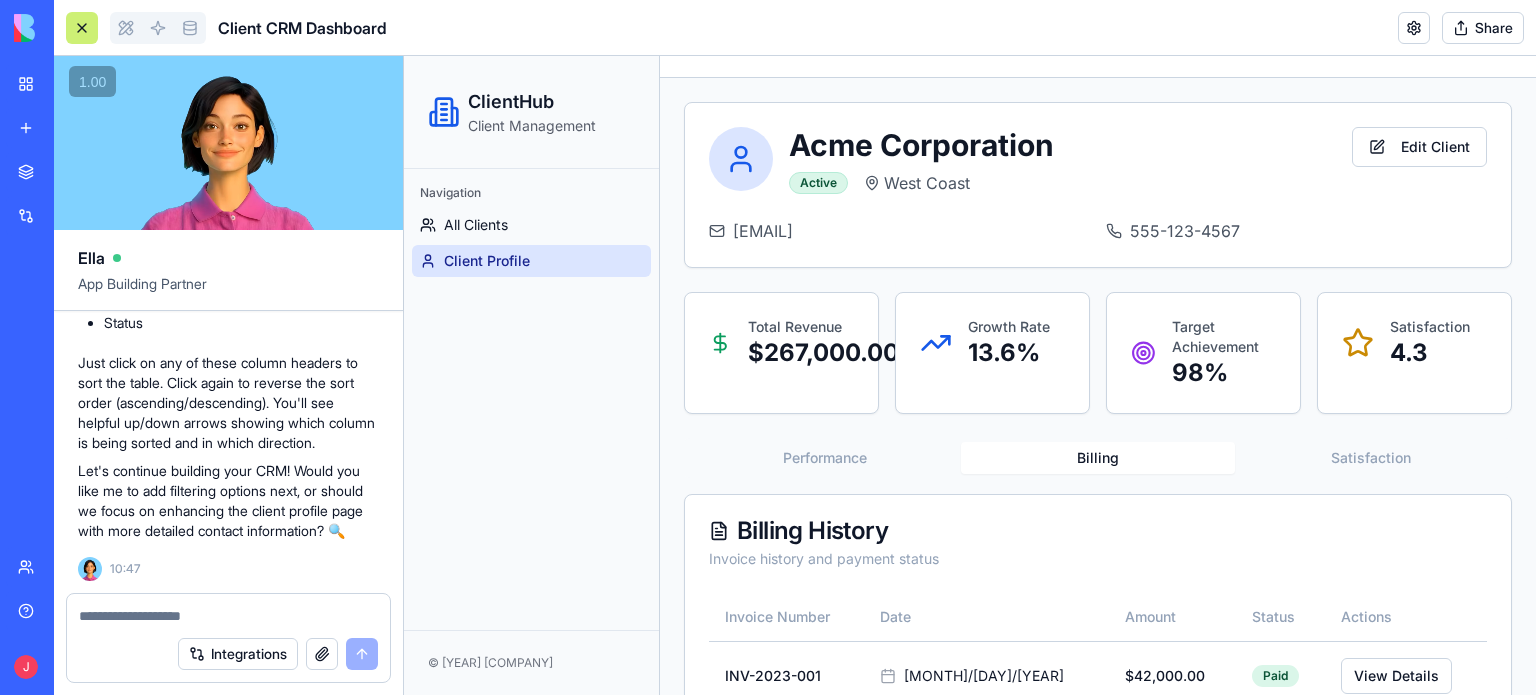 click on "Satisfaction" at bounding box center [1371, 458] 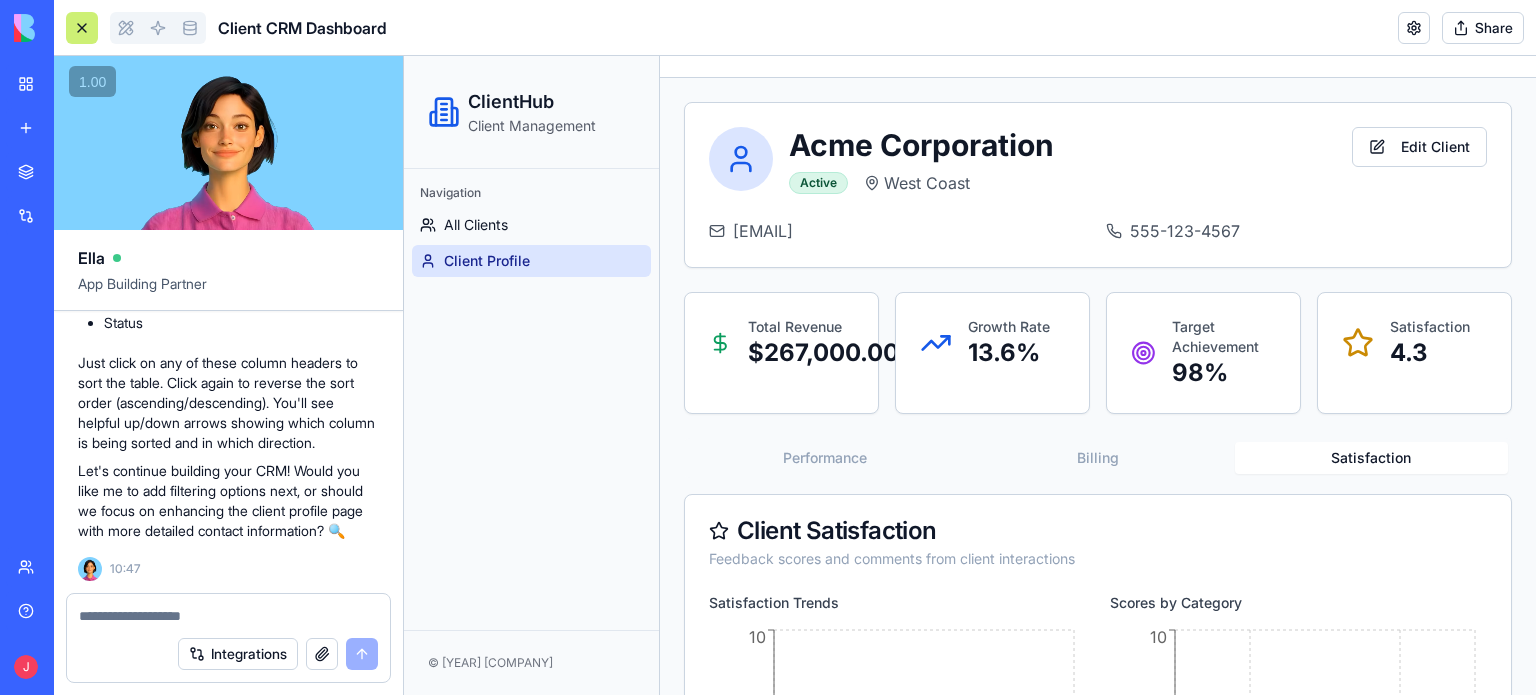 click on "Satisfaction" at bounding box center [1371, 458] 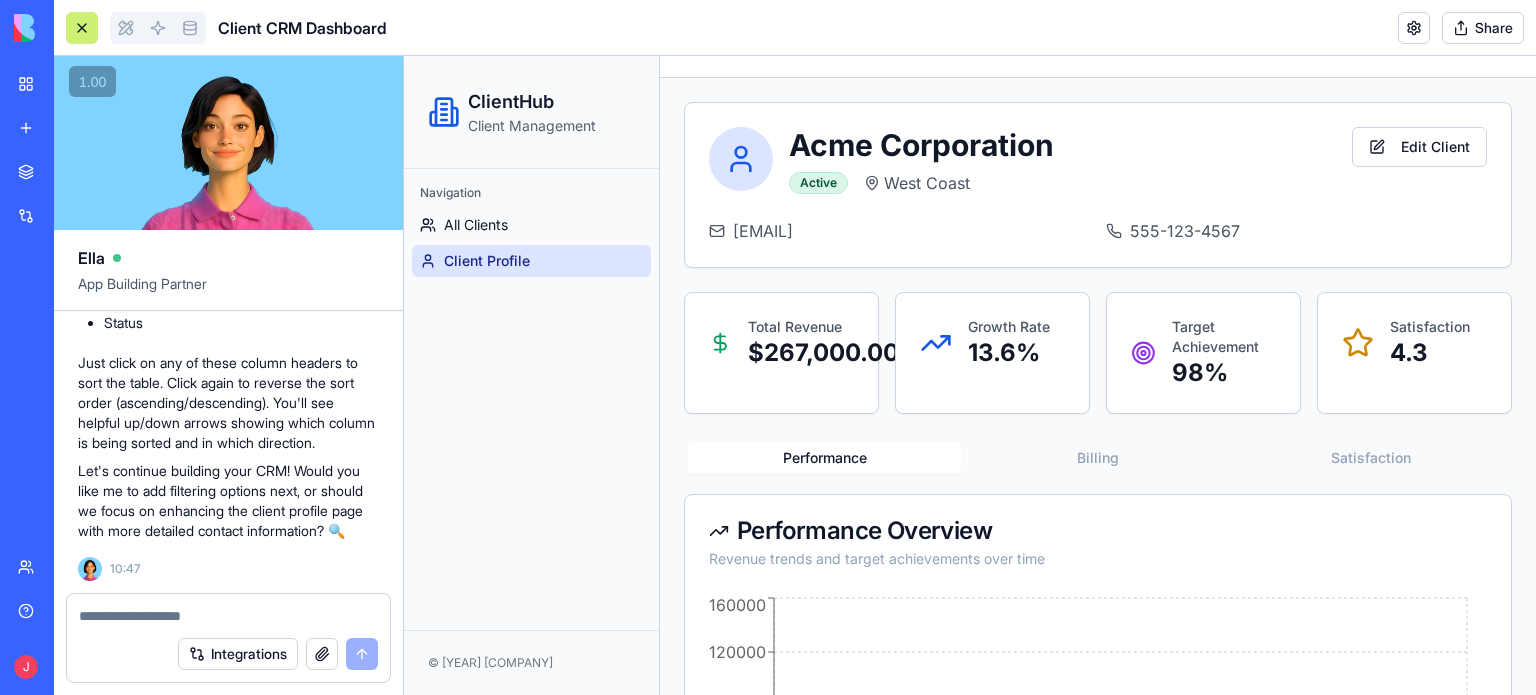 click on "Performance" at bounding box center (824, 458) 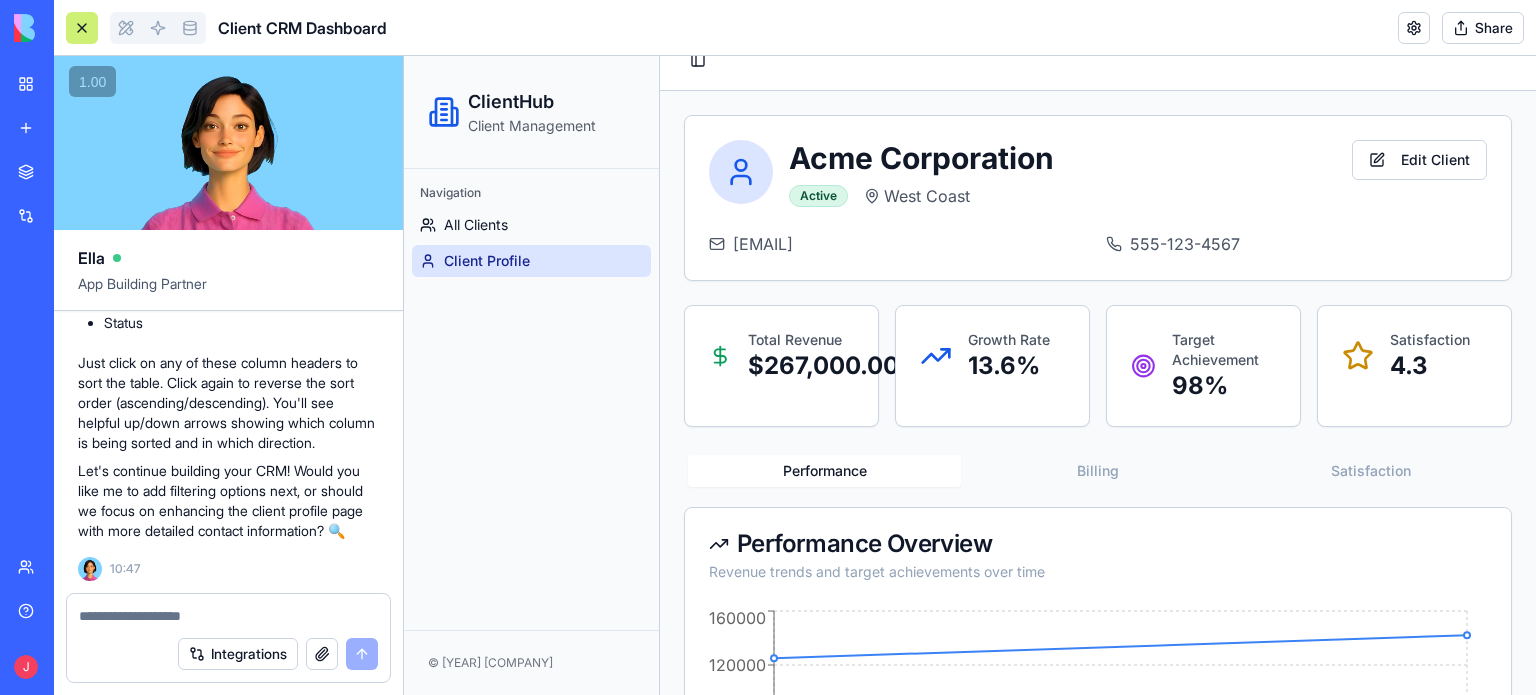 scroll, scrollTop: 0, scrollLeft: 0, axis: both 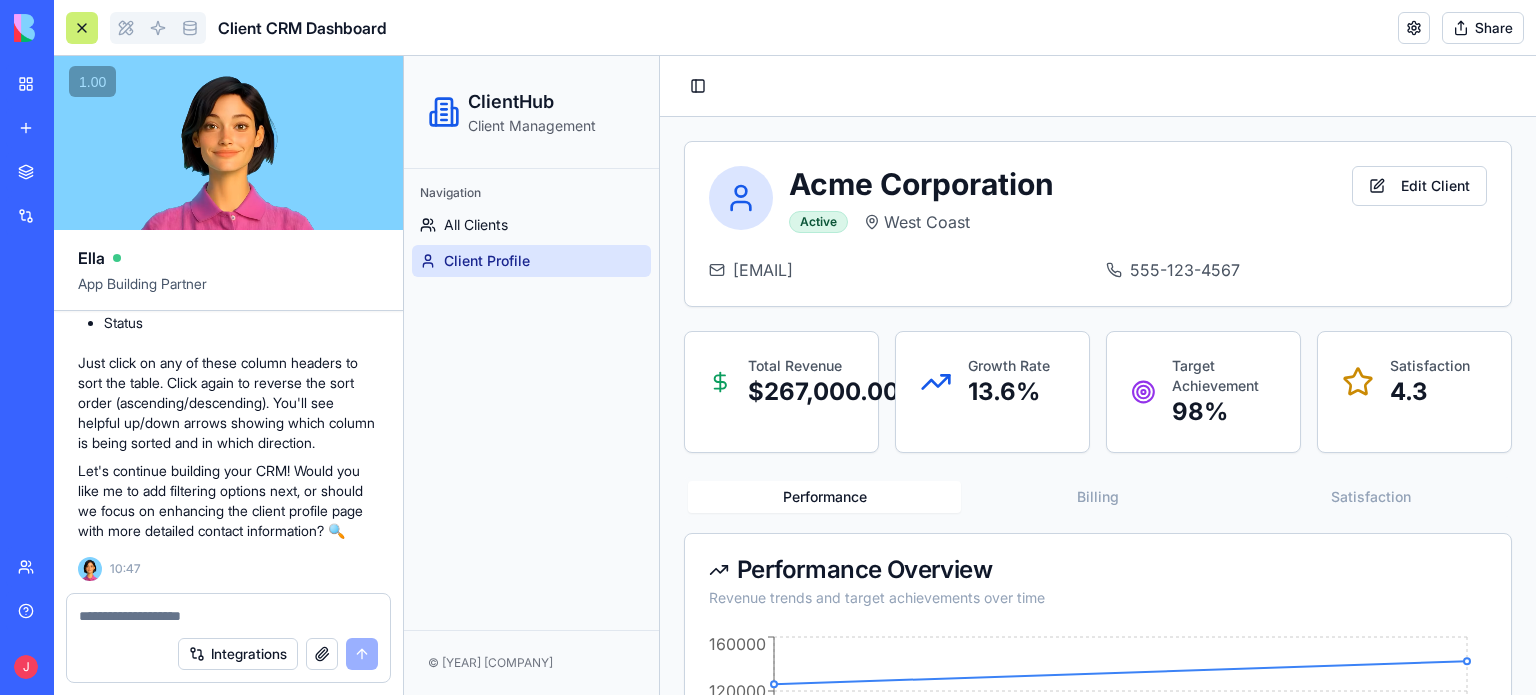 click at bounding box center (229, 616) 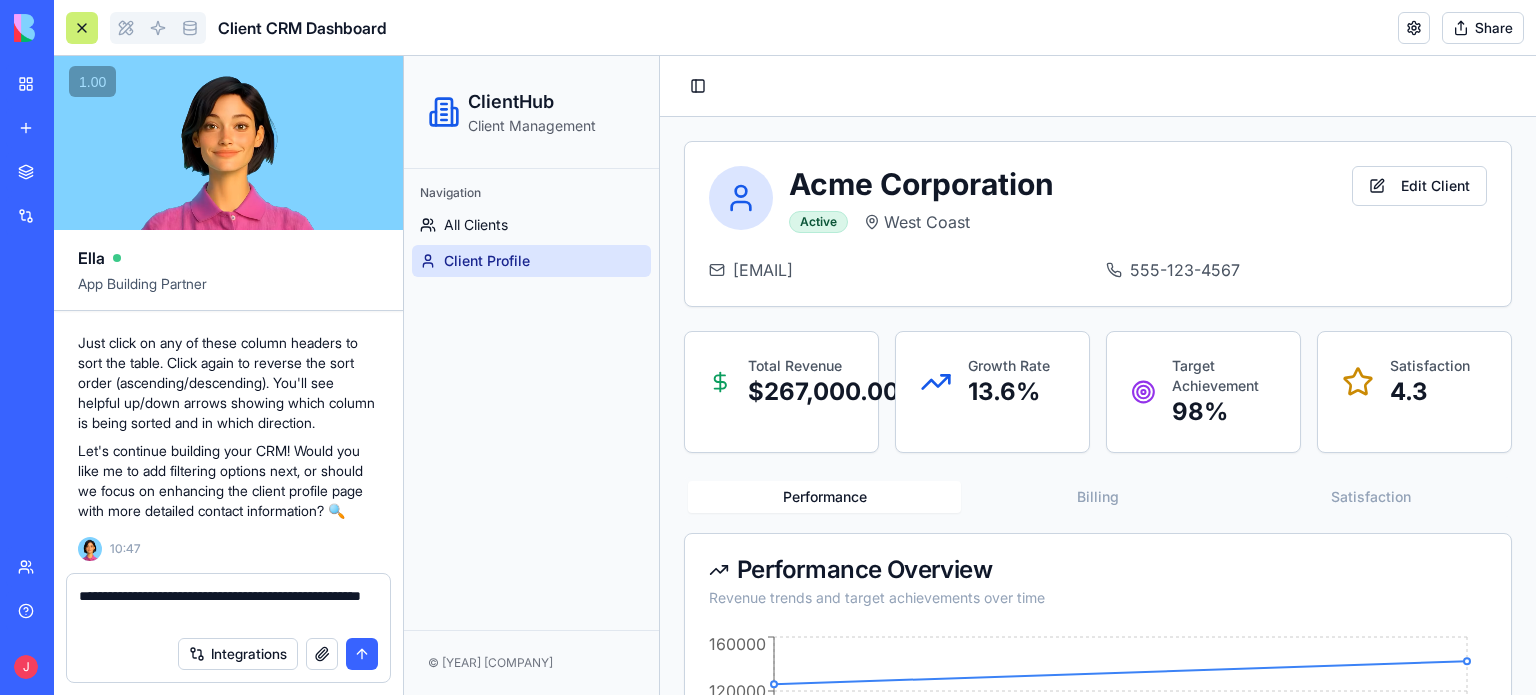 type on "**********" 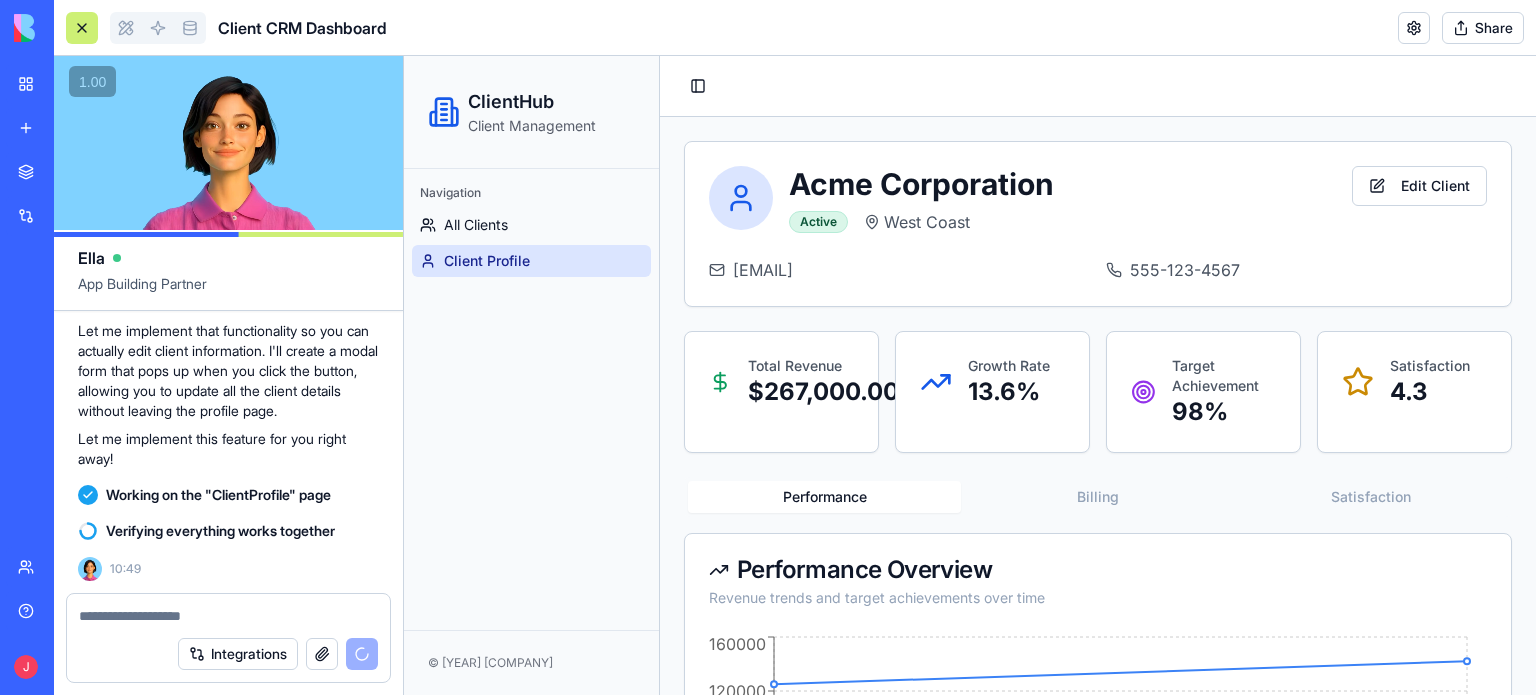 scroll, scrollTop: 4632, scrollLeft: 0, axis: vertical 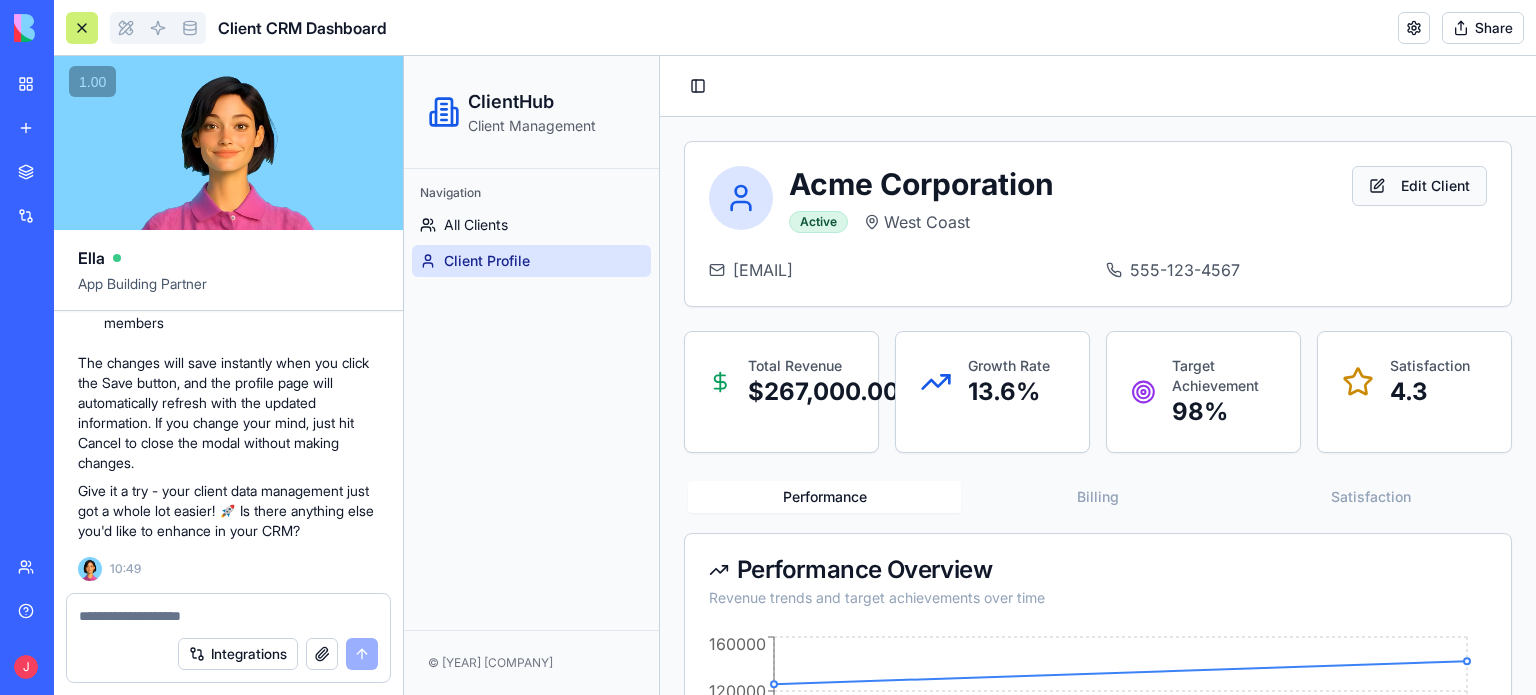 click on "Edit Client" at bounding box center [1419, 186] 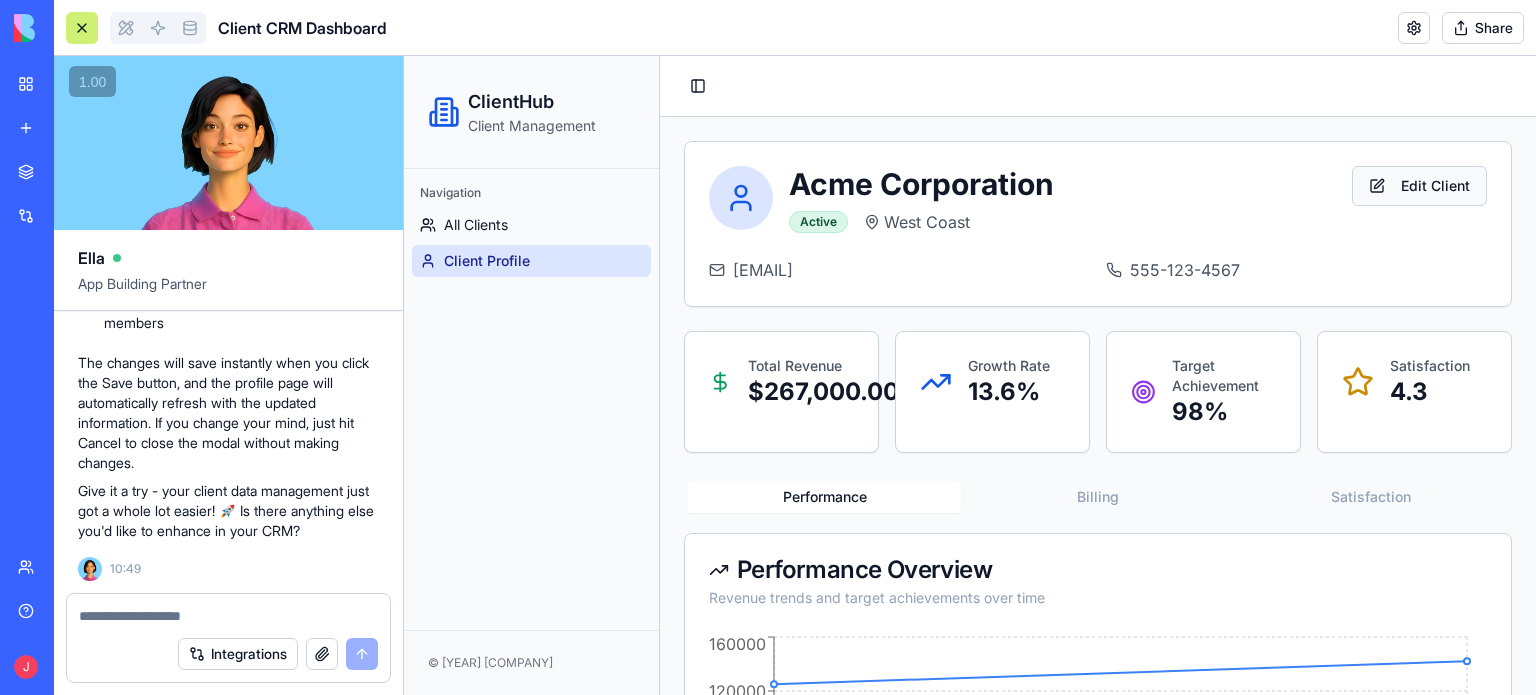 click on "Edit Client" at bounding box center [1419, 186] 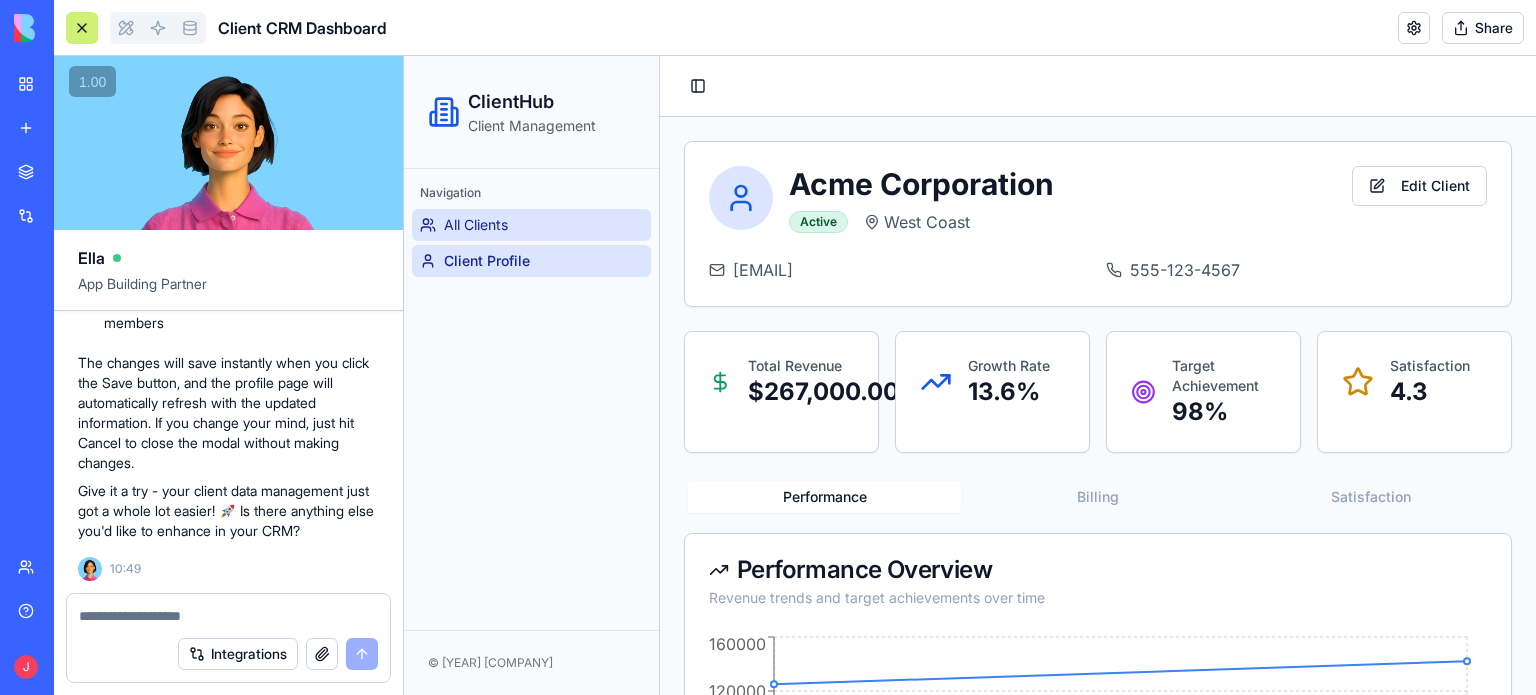 click on "All Clients" at bounding box center [476, 225] 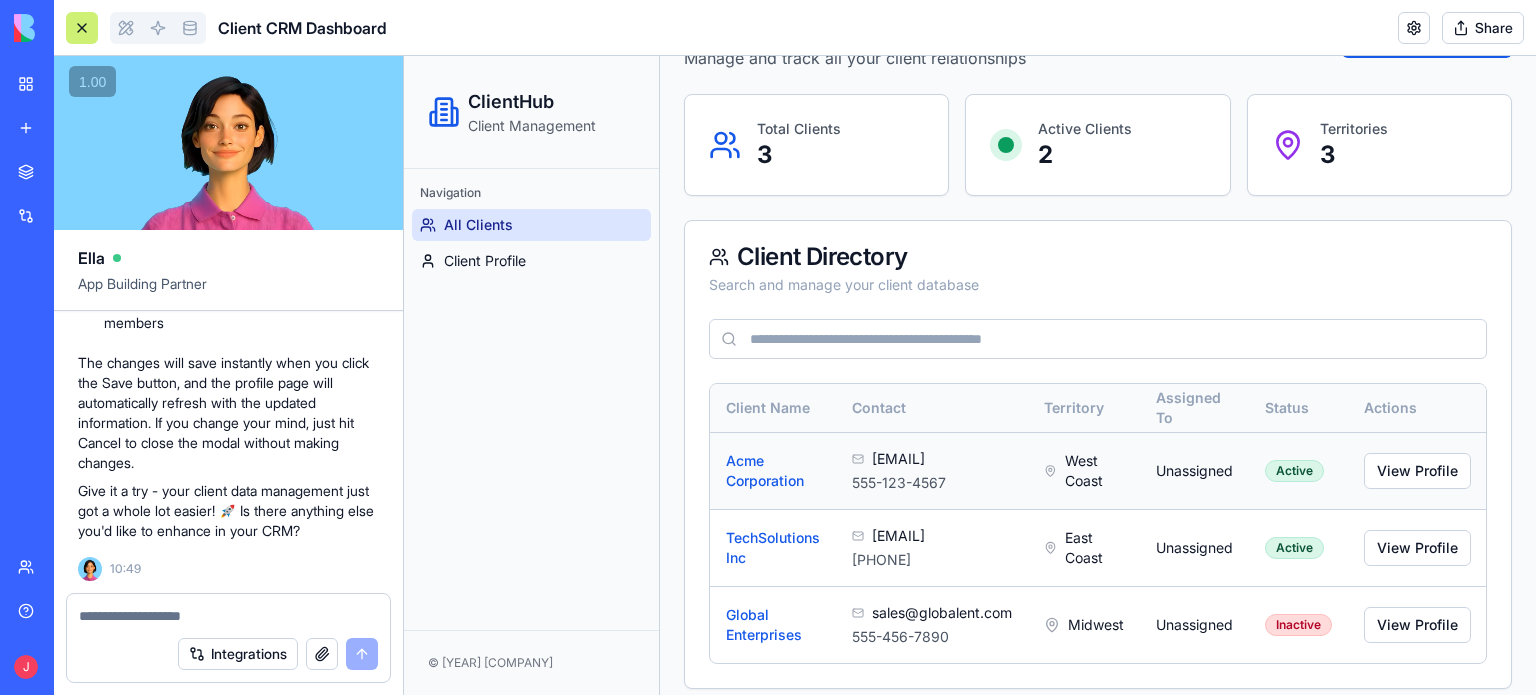 scroll, scrollTop: 166, scrollLeft: 0, axis: vertical 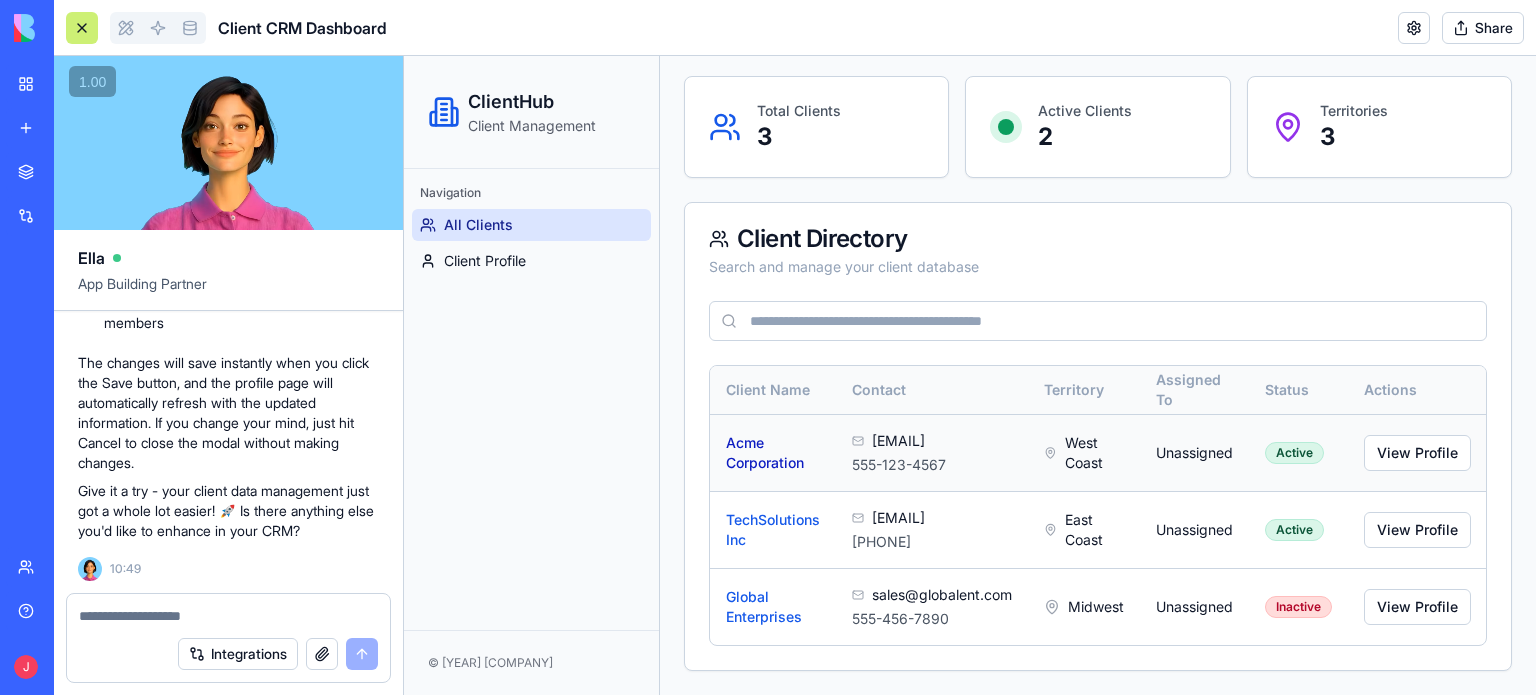 click on "Acme Corporation" at bounding box center (765, 452) 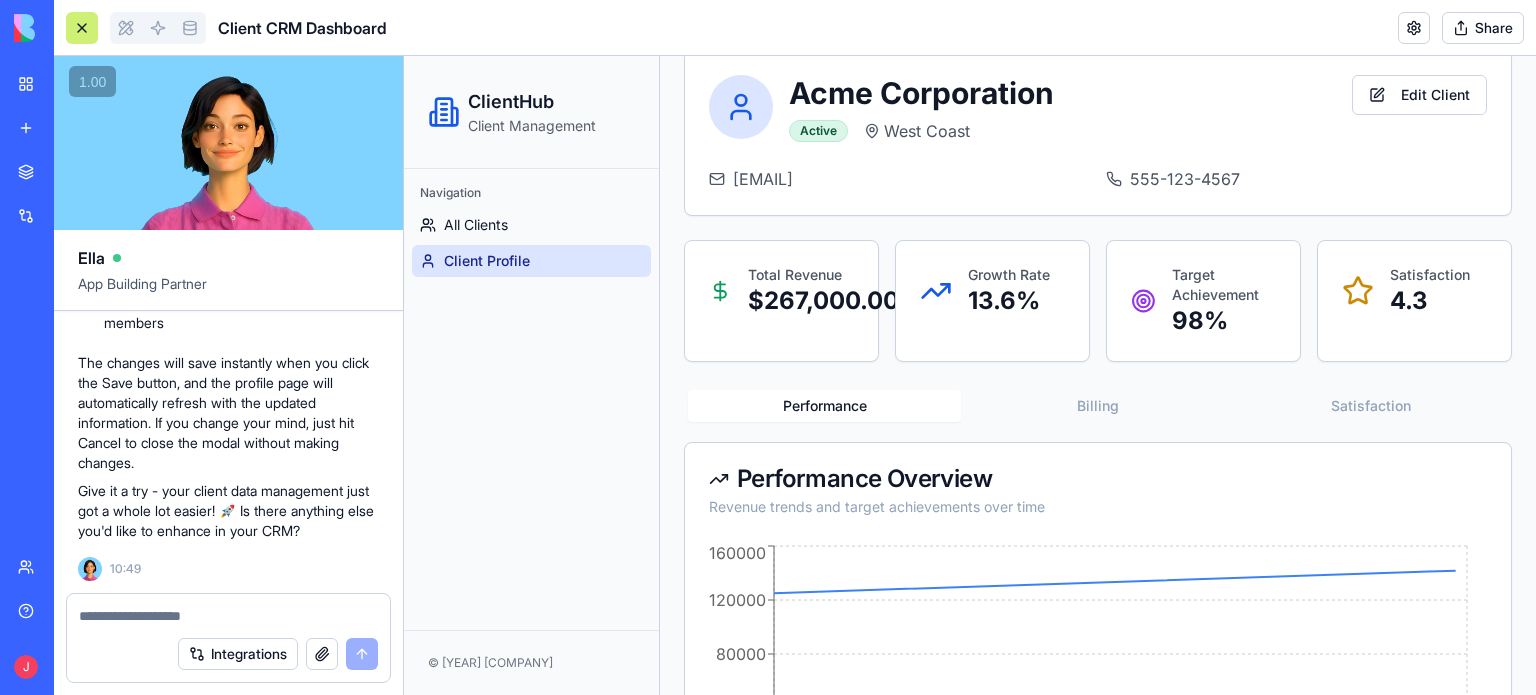 scroll, scrollTop: 0, scrollLeft: 0, axis: both 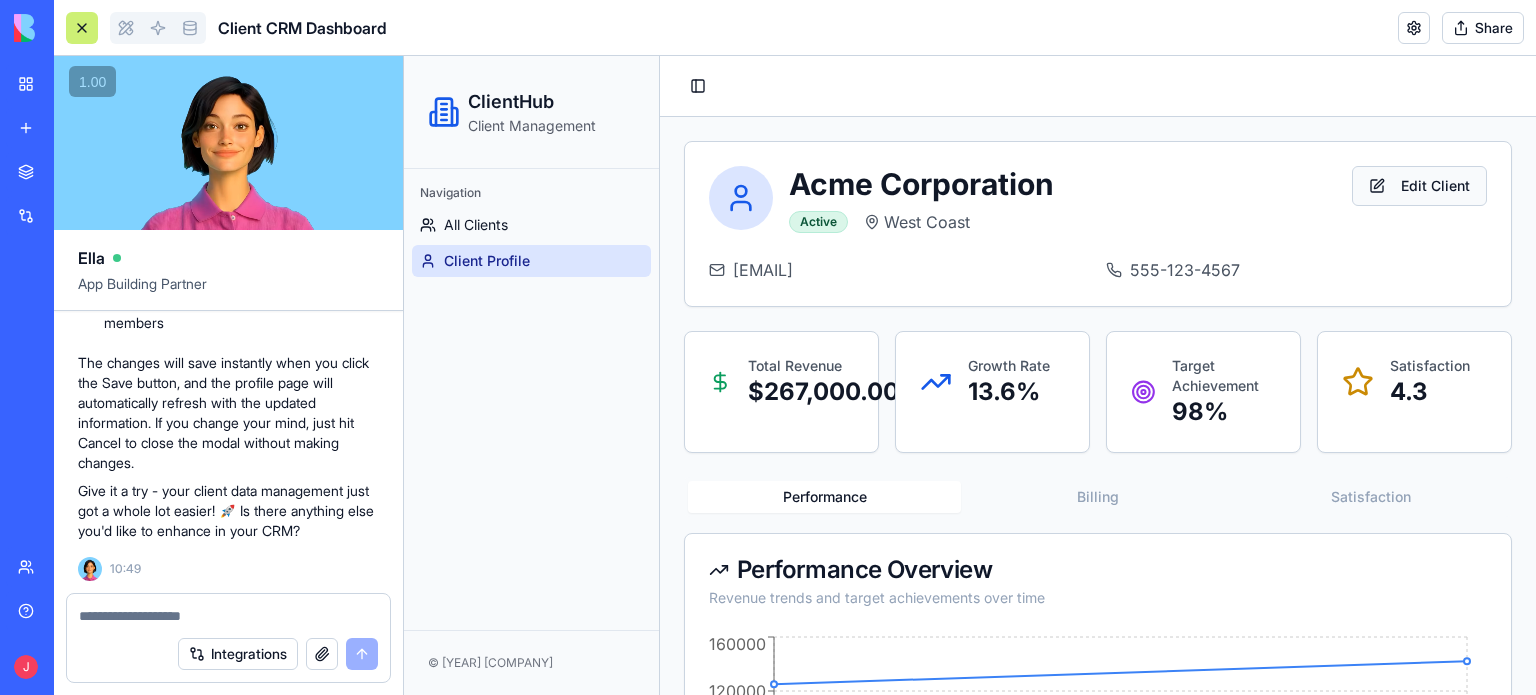 click on "Edit Client" at bounding box center (1419, 186) 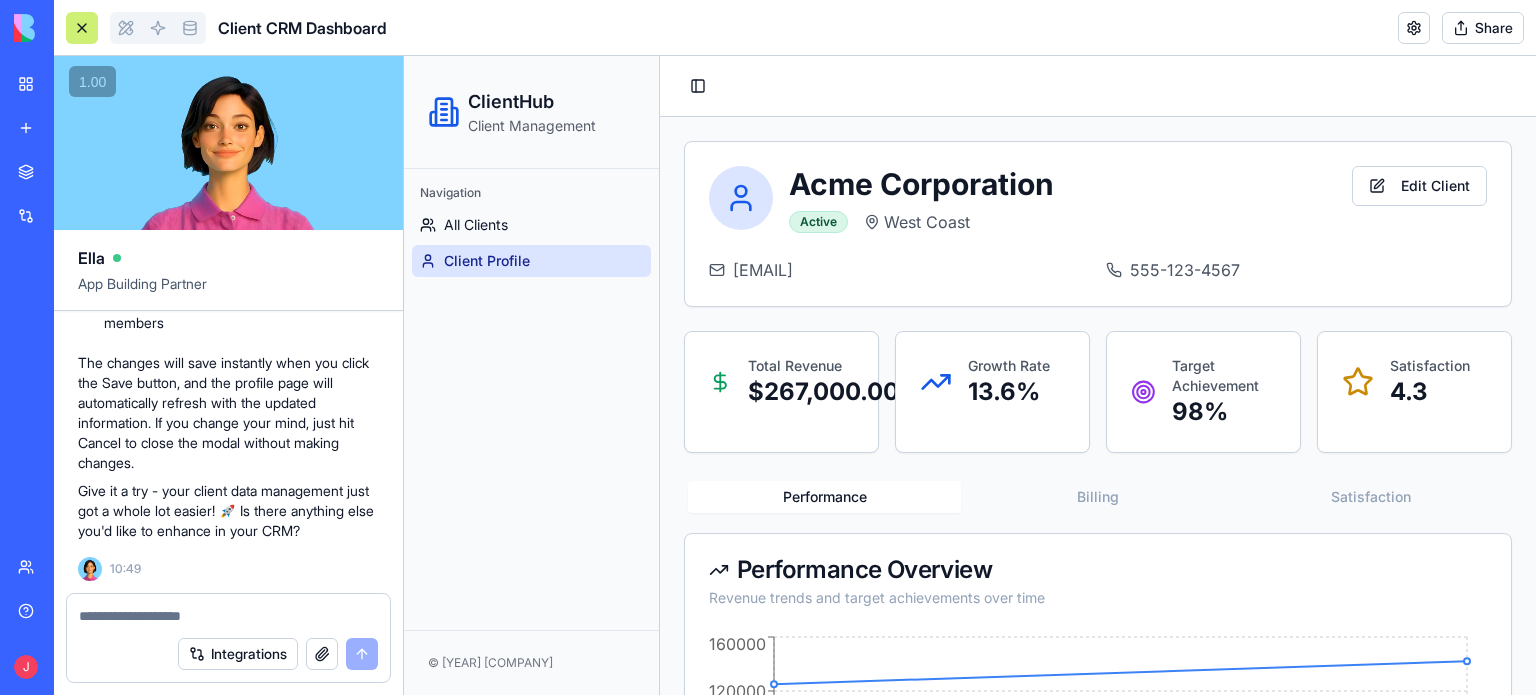 scroll, scrollTop: 4632, scrollLeft: 0, axis: vertical 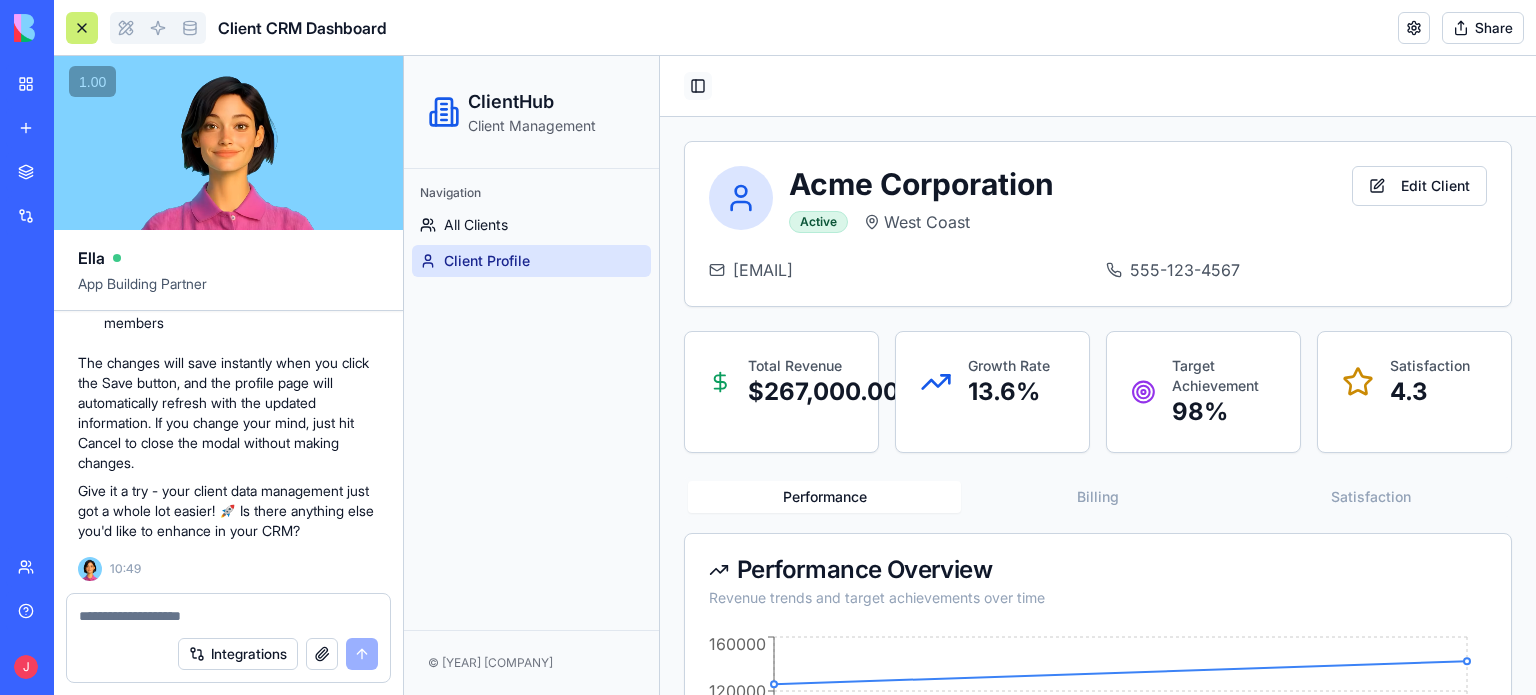 click on "Toggle Sidebar" at bounding box center (698, 86) 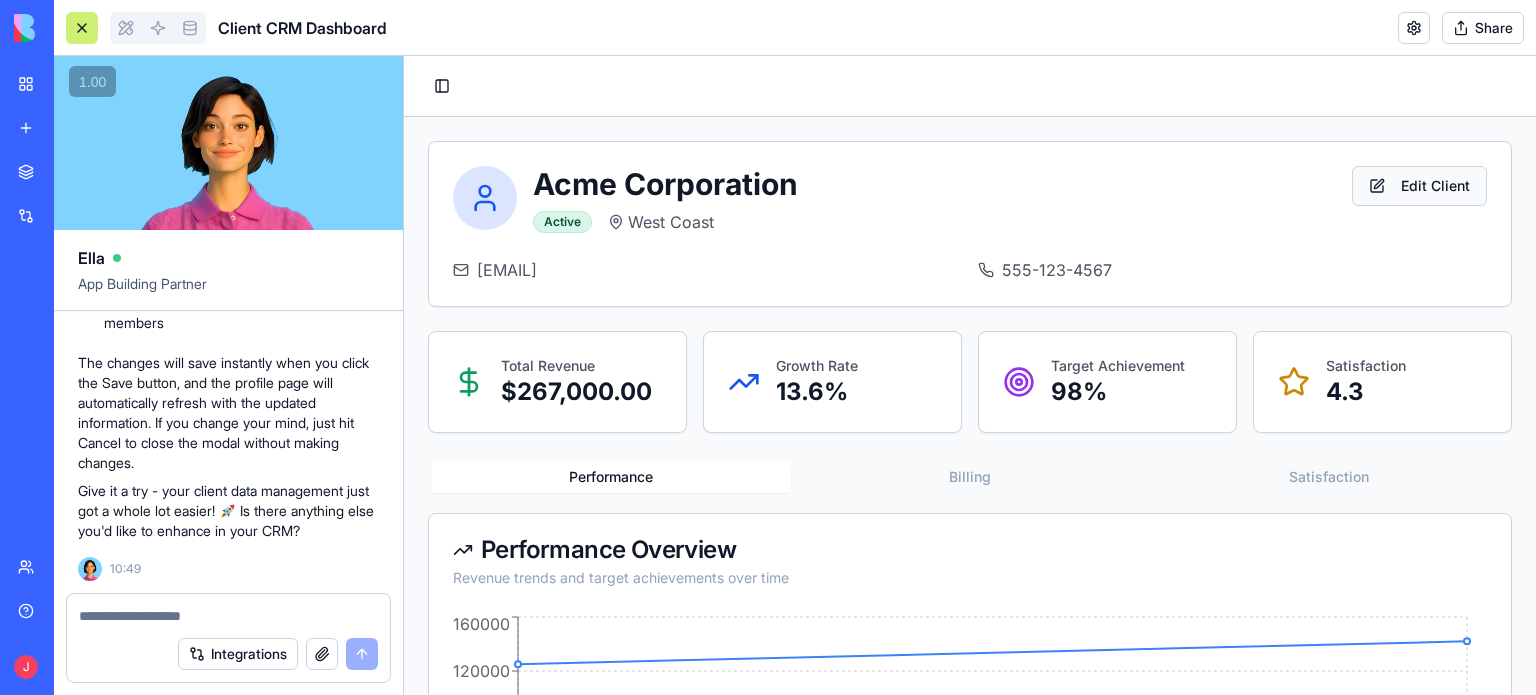 click on "Edit Client" at bounding box center (1419, 186) 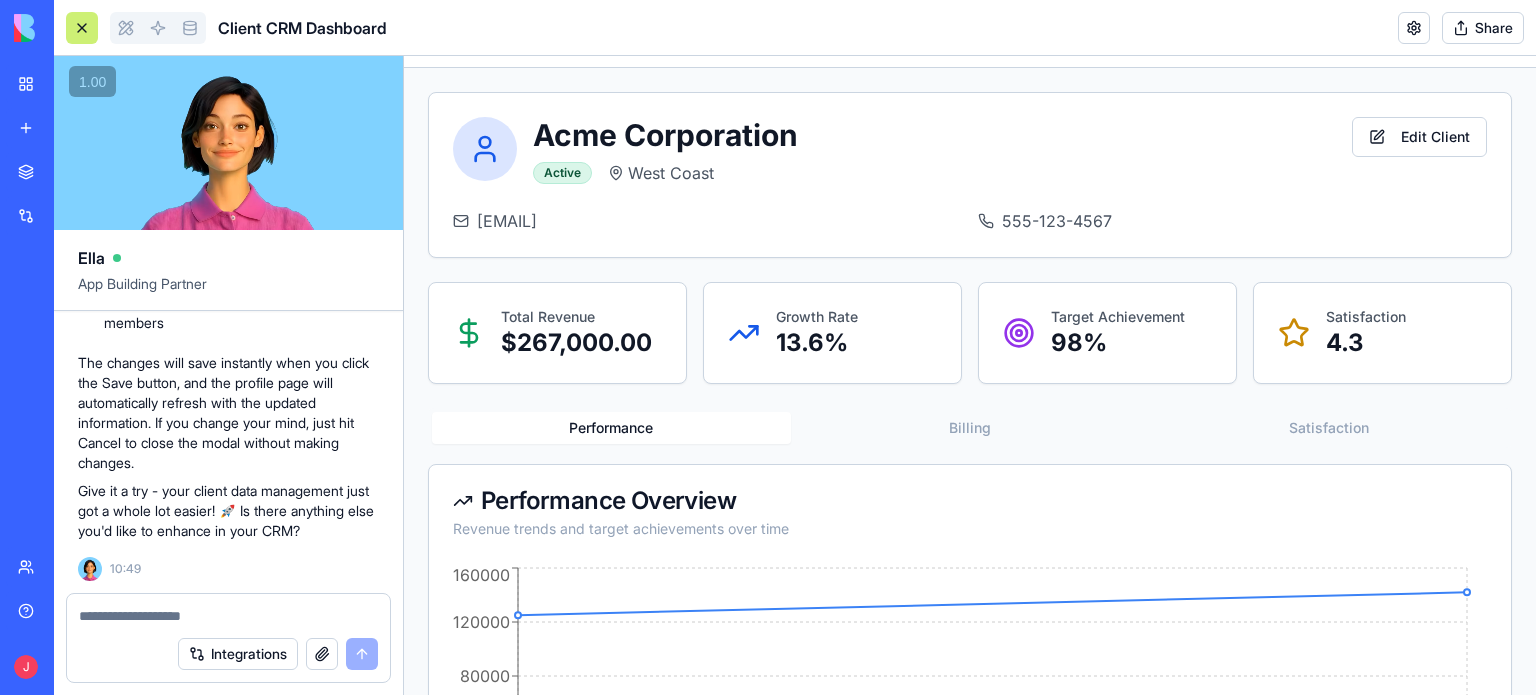 scroll, scrollTop: 0, scrollLeft: 0, axis: both 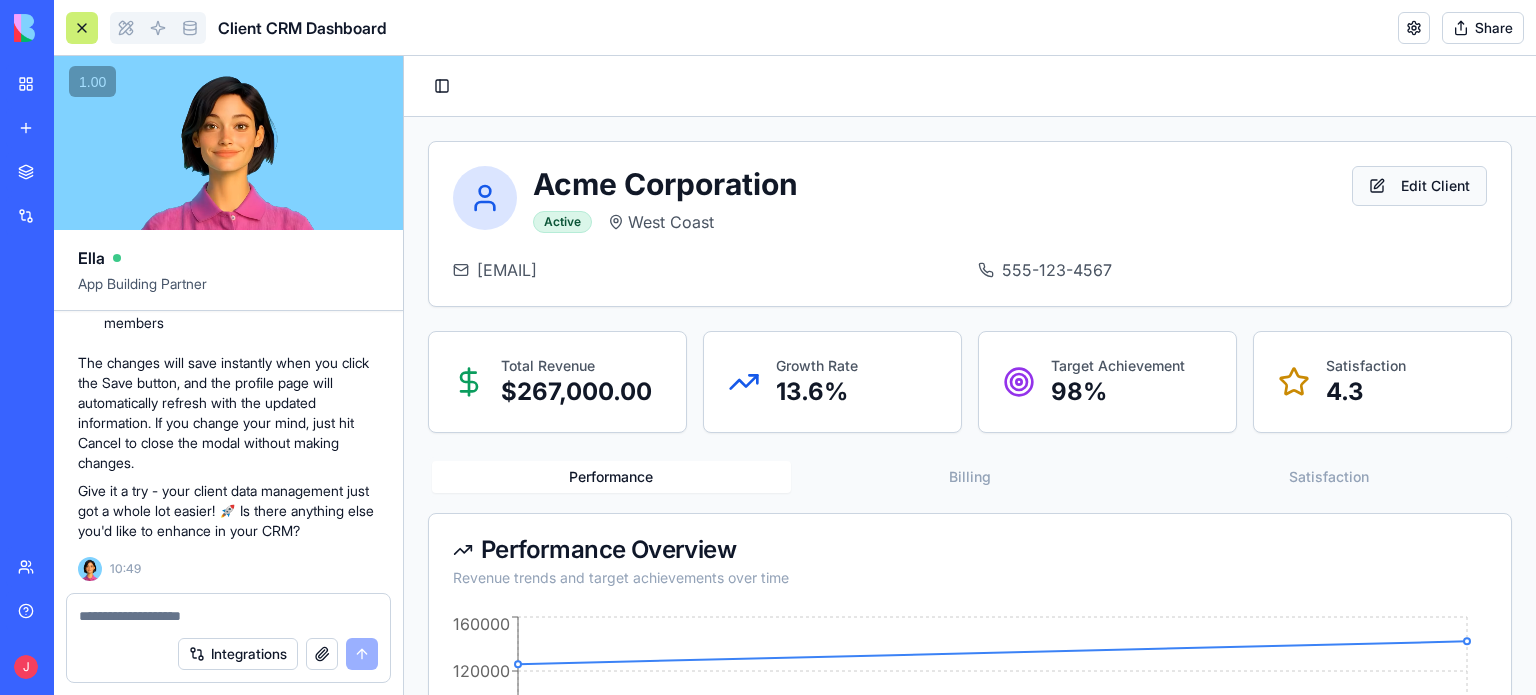 click on "Edit Client" at bounding box center [1419, 186] 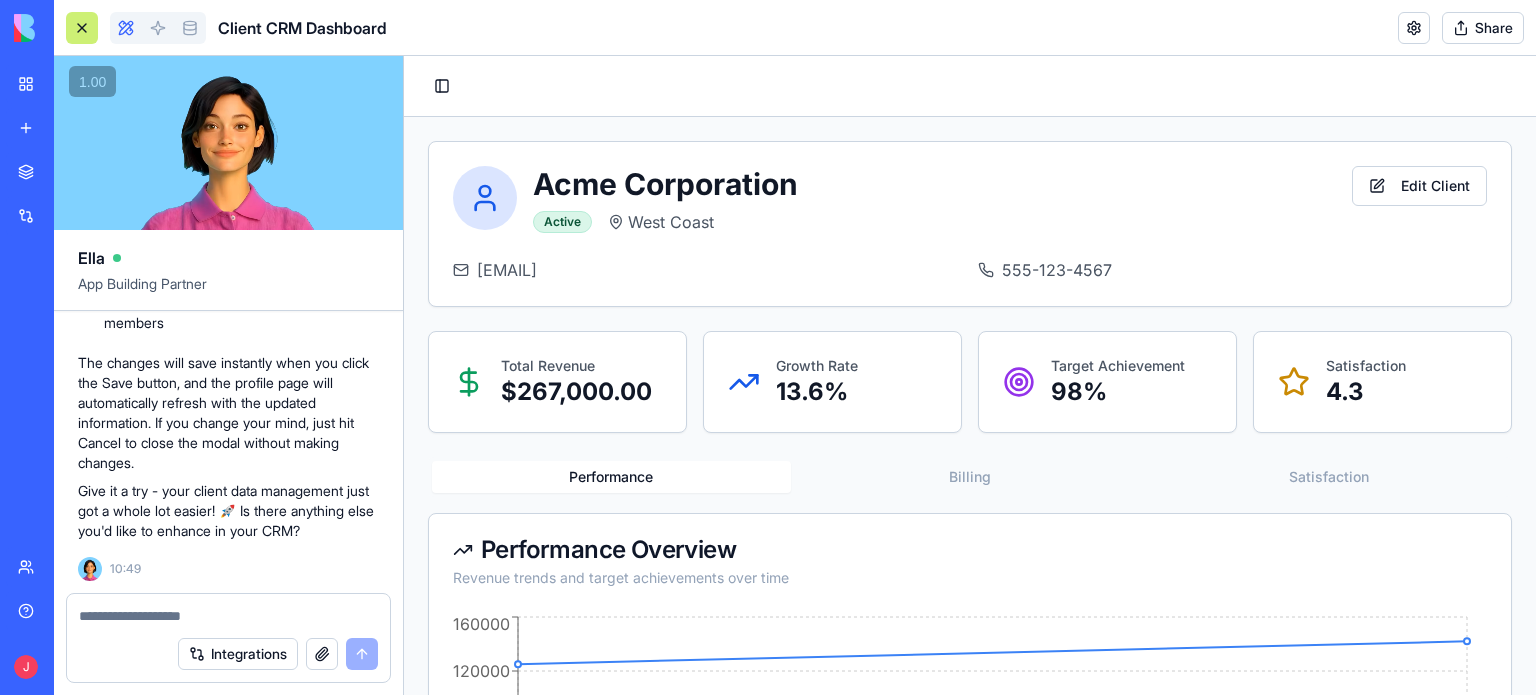 click at bounding box center (126, 28) 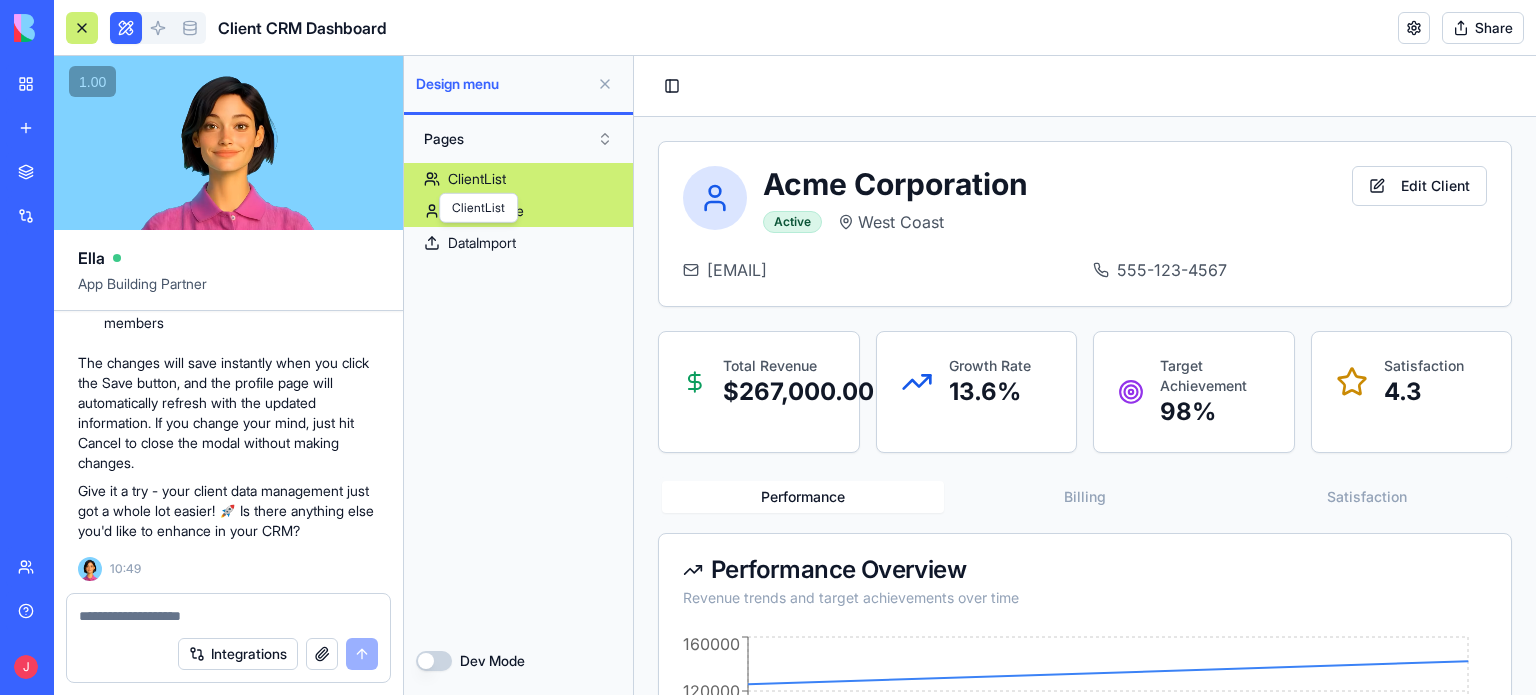 click on "ClientList" at bounding box center [477, 179] 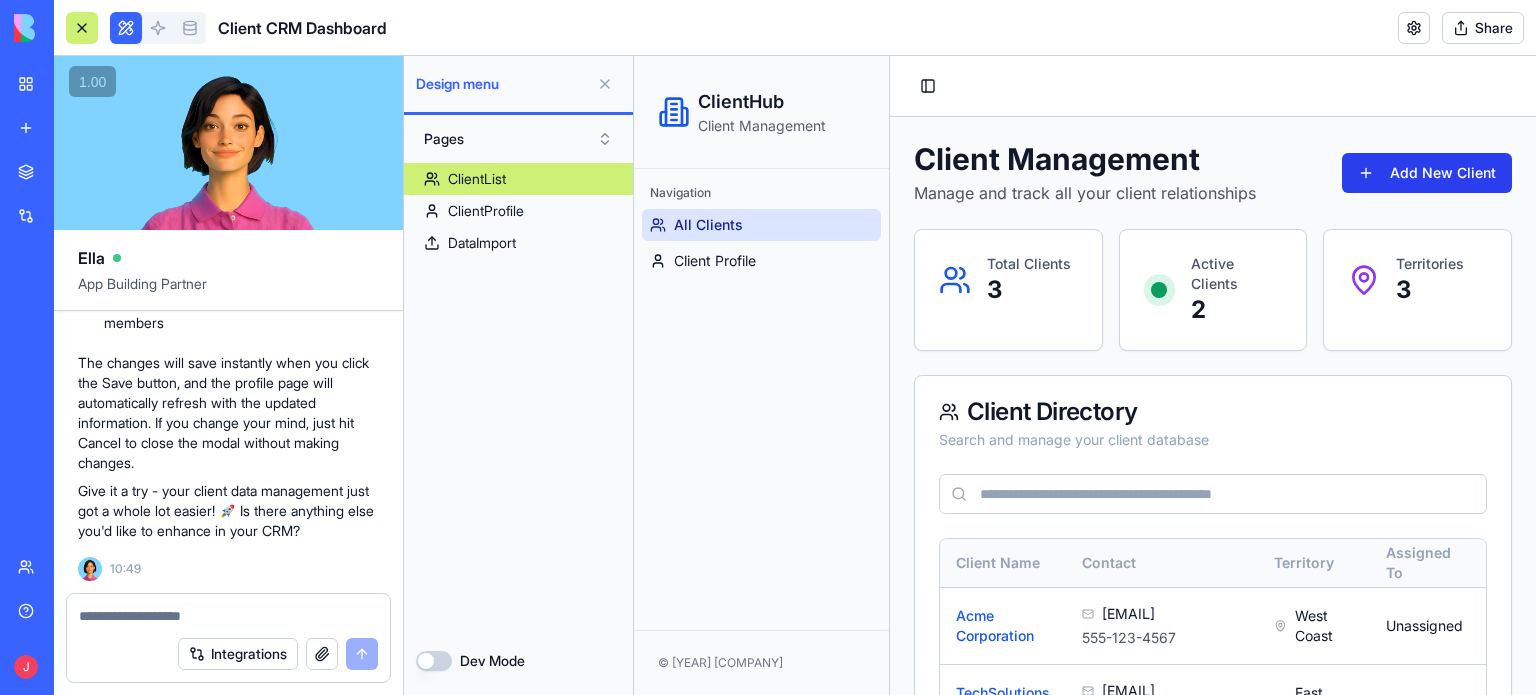 click on "Add New Client" at bounding box center (1427, 173) 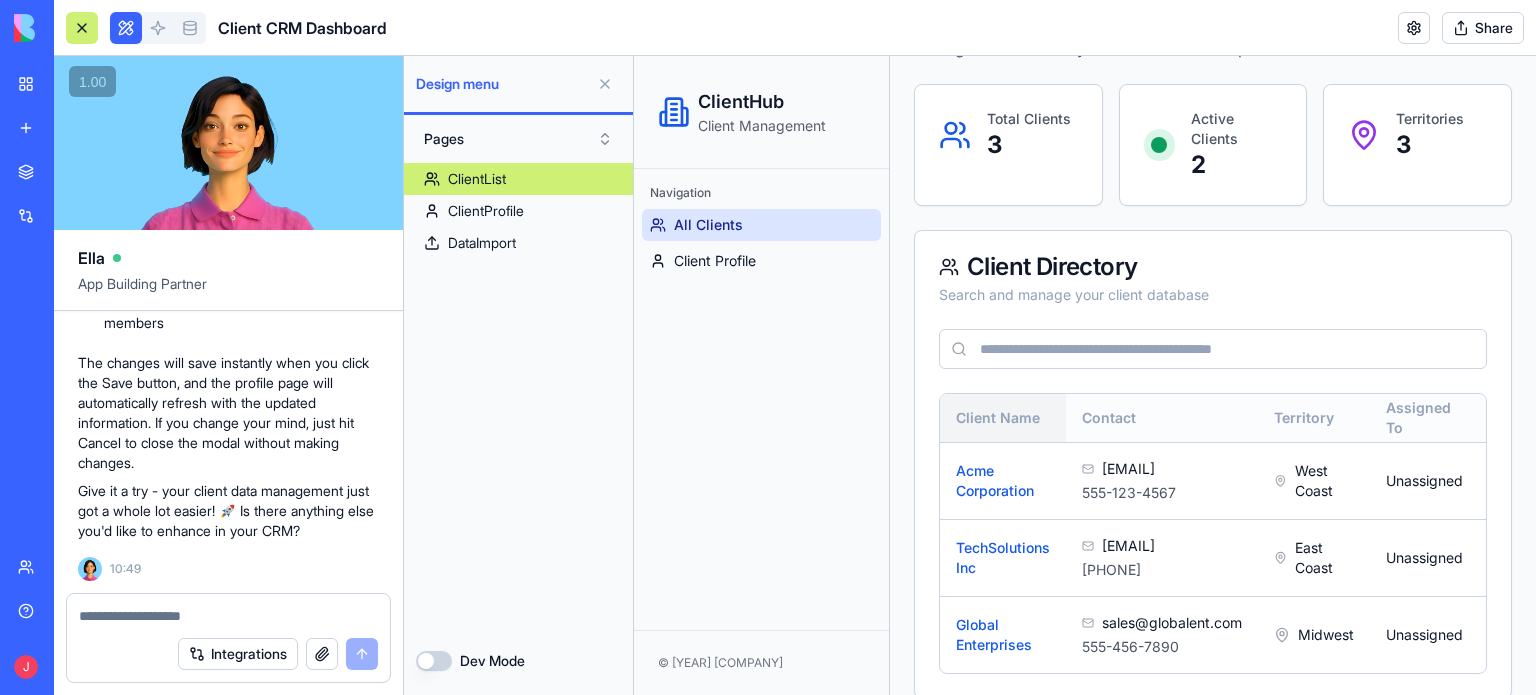 scroll, scrollTop: 186, scrollLeft: 0, axis: vertical 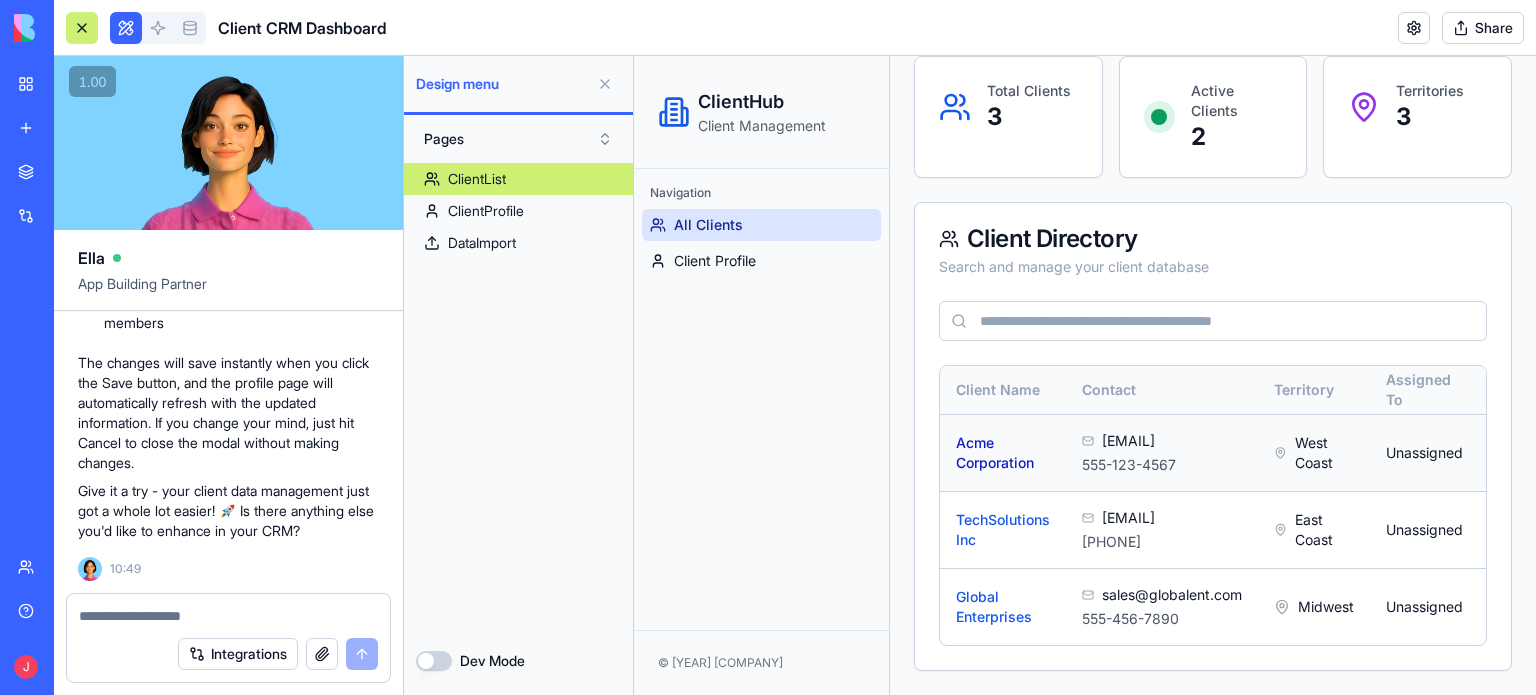 click on "Acme Corporation" at bounding box center [995, 452] 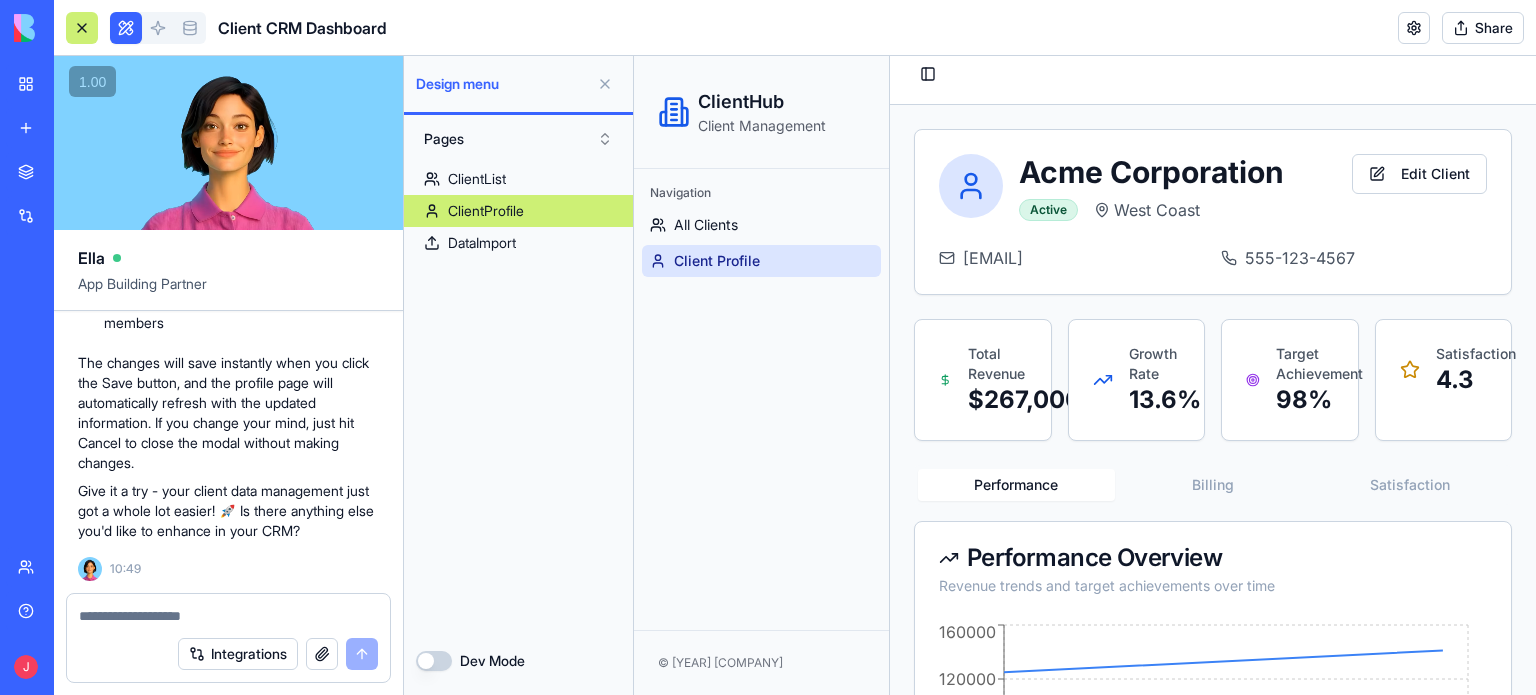 scroll, scrollTop: 0, scrollLeft: 0, axis: both 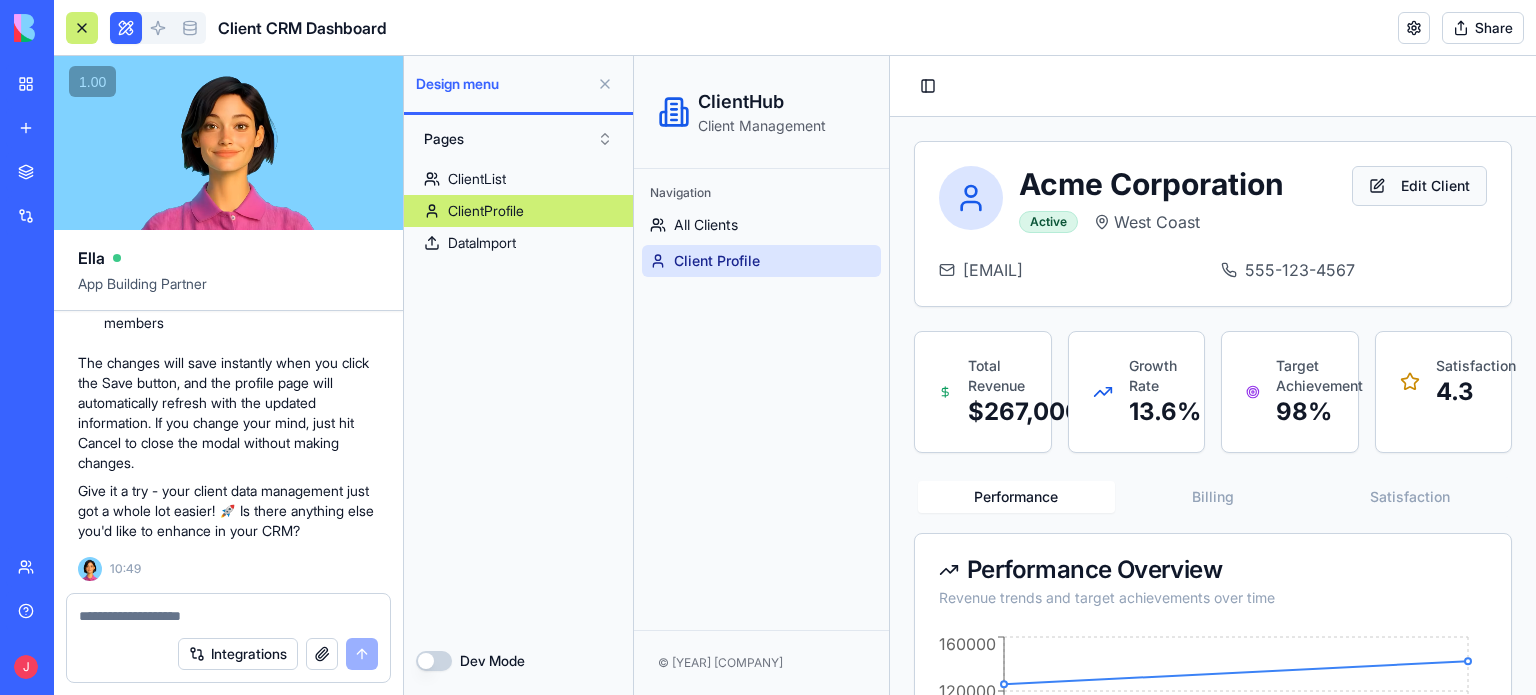 click on "Edit Client" at bounding box center (1419, 186) 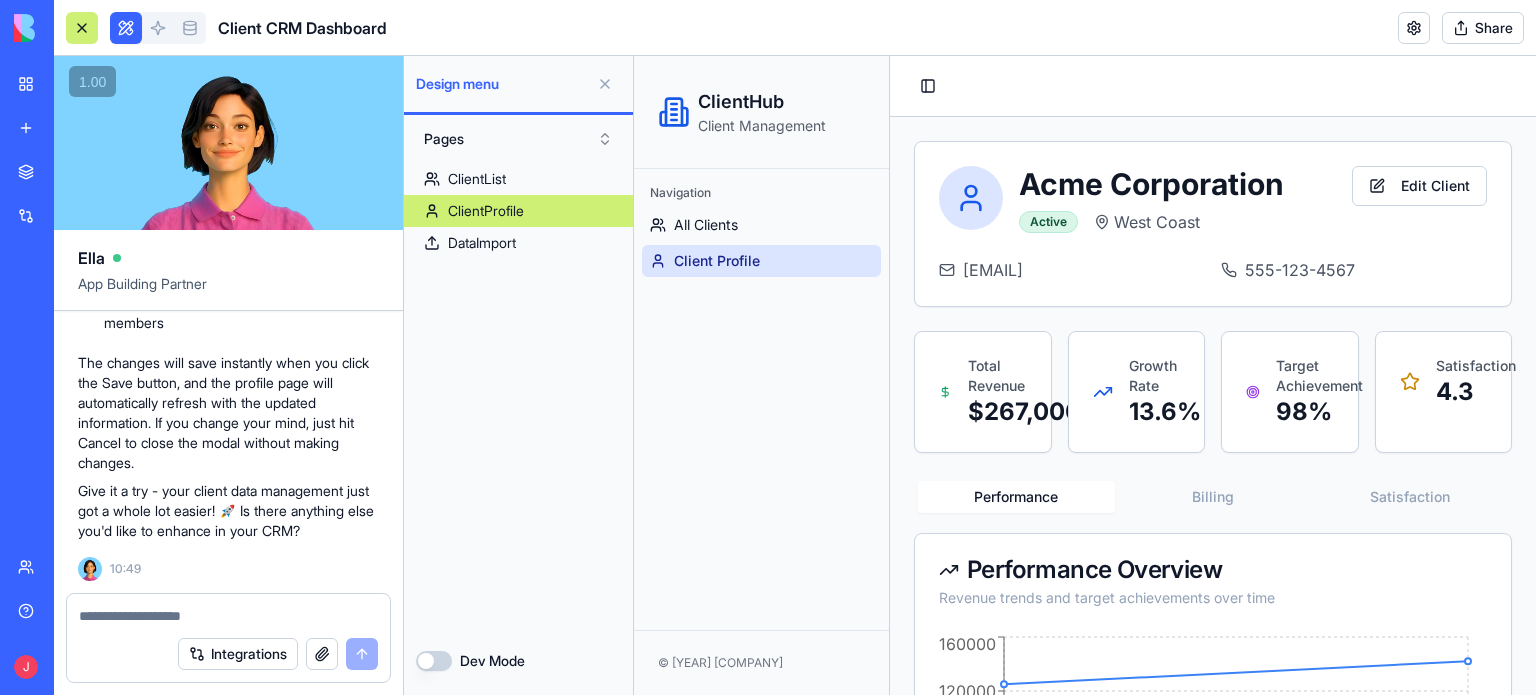 click at bounding box center [229, 616] 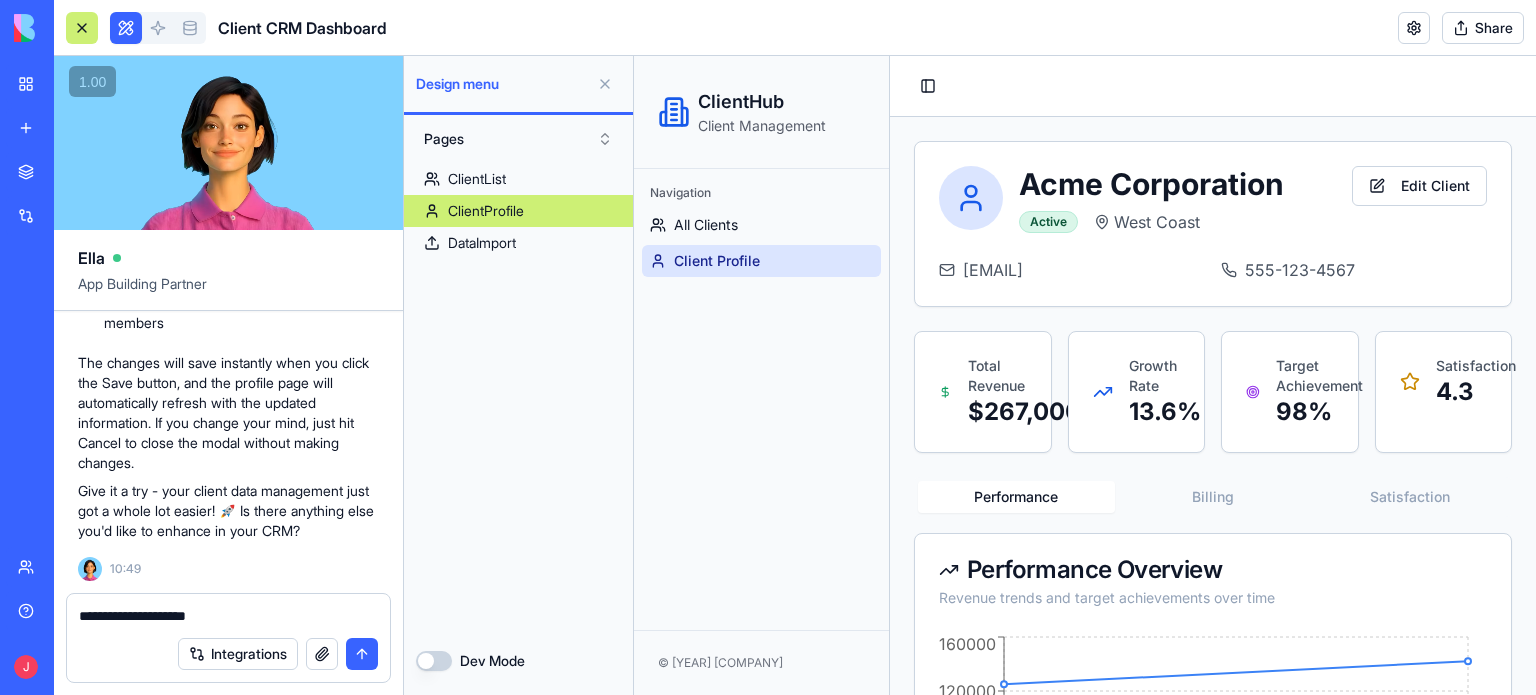 type on "**********" 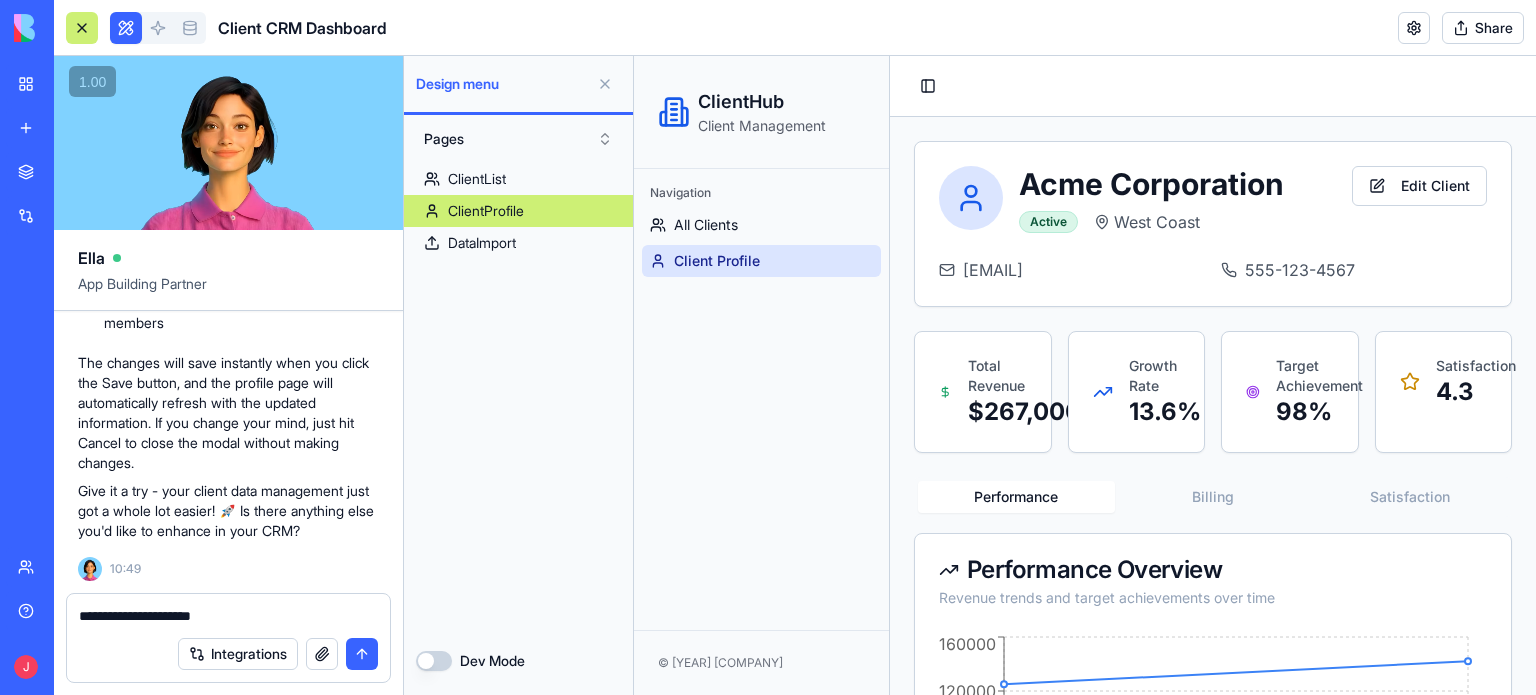 type 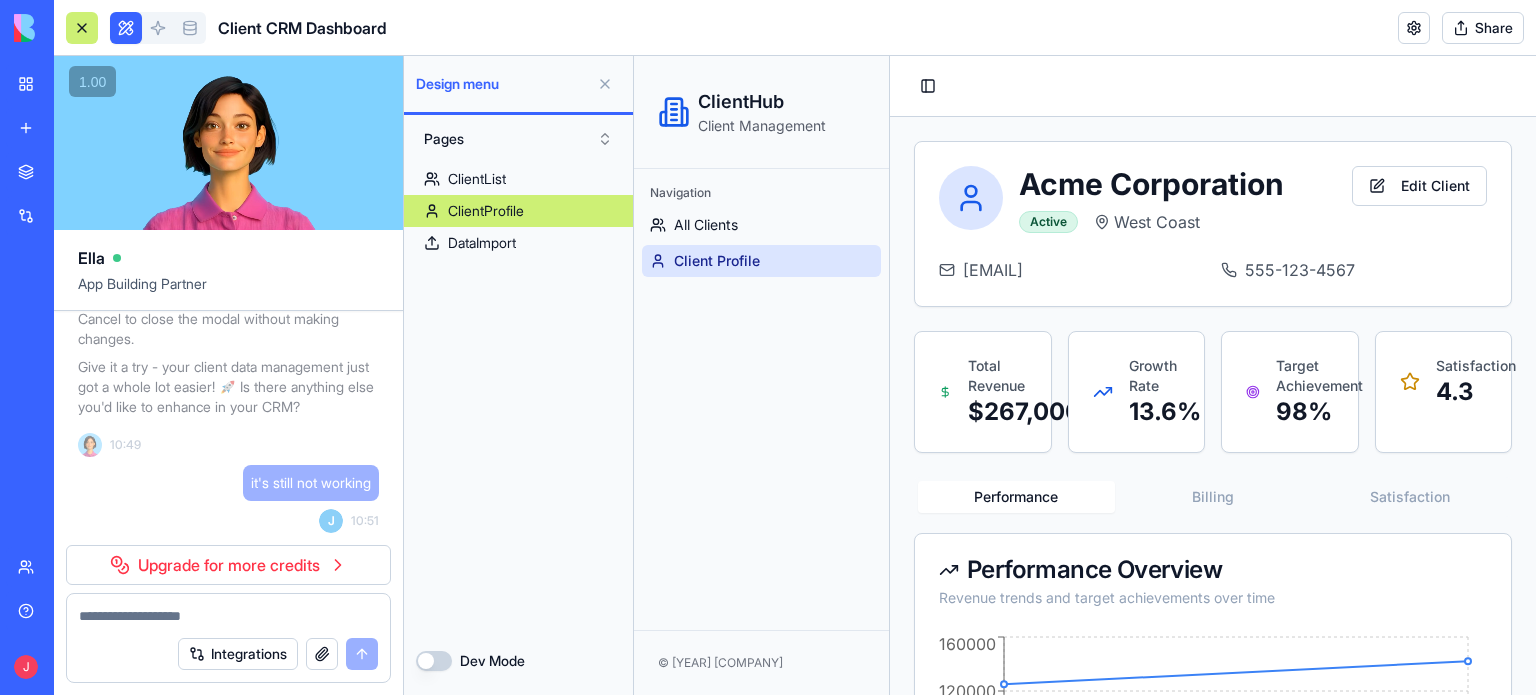 scroll, scrollTop: 4756, scrollLeft: 0, axis: vertical 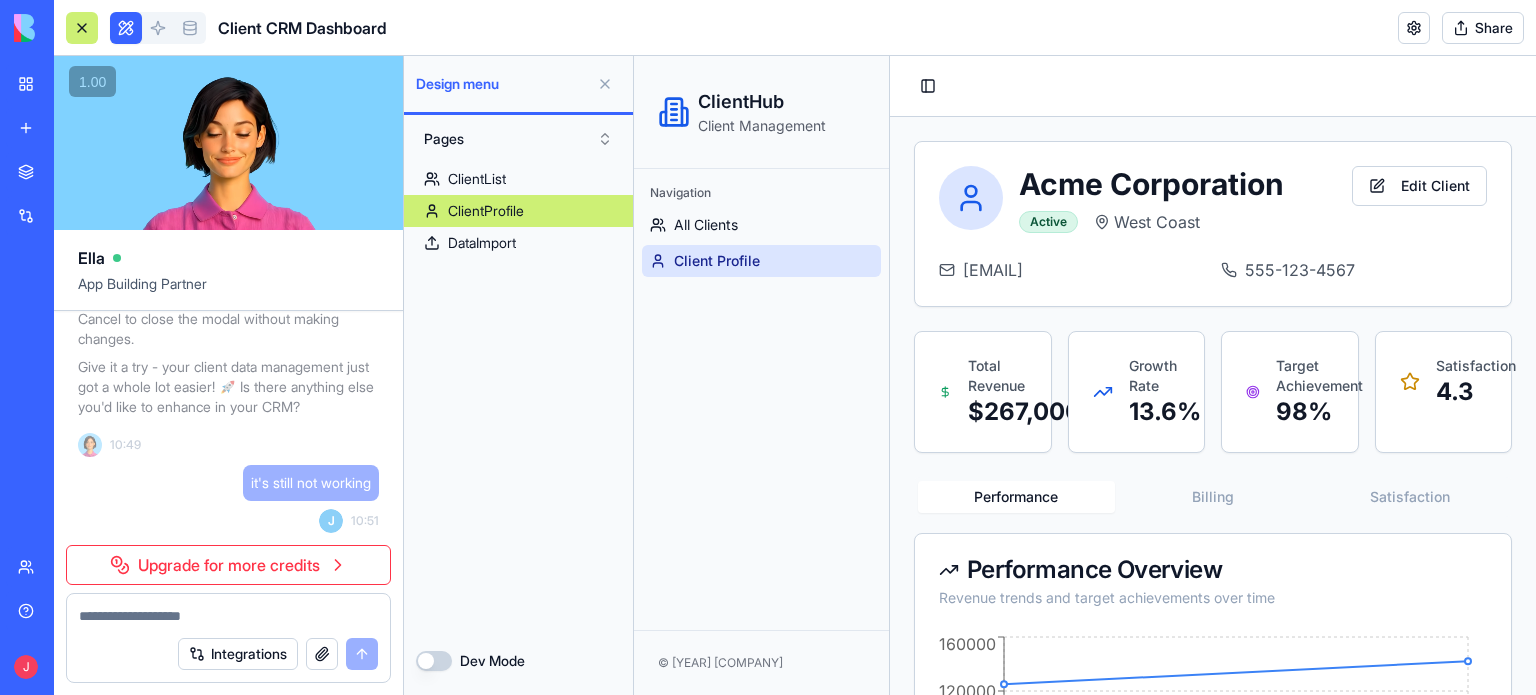 click on "Upgrade for more credits" at bounding box center [228, 565] 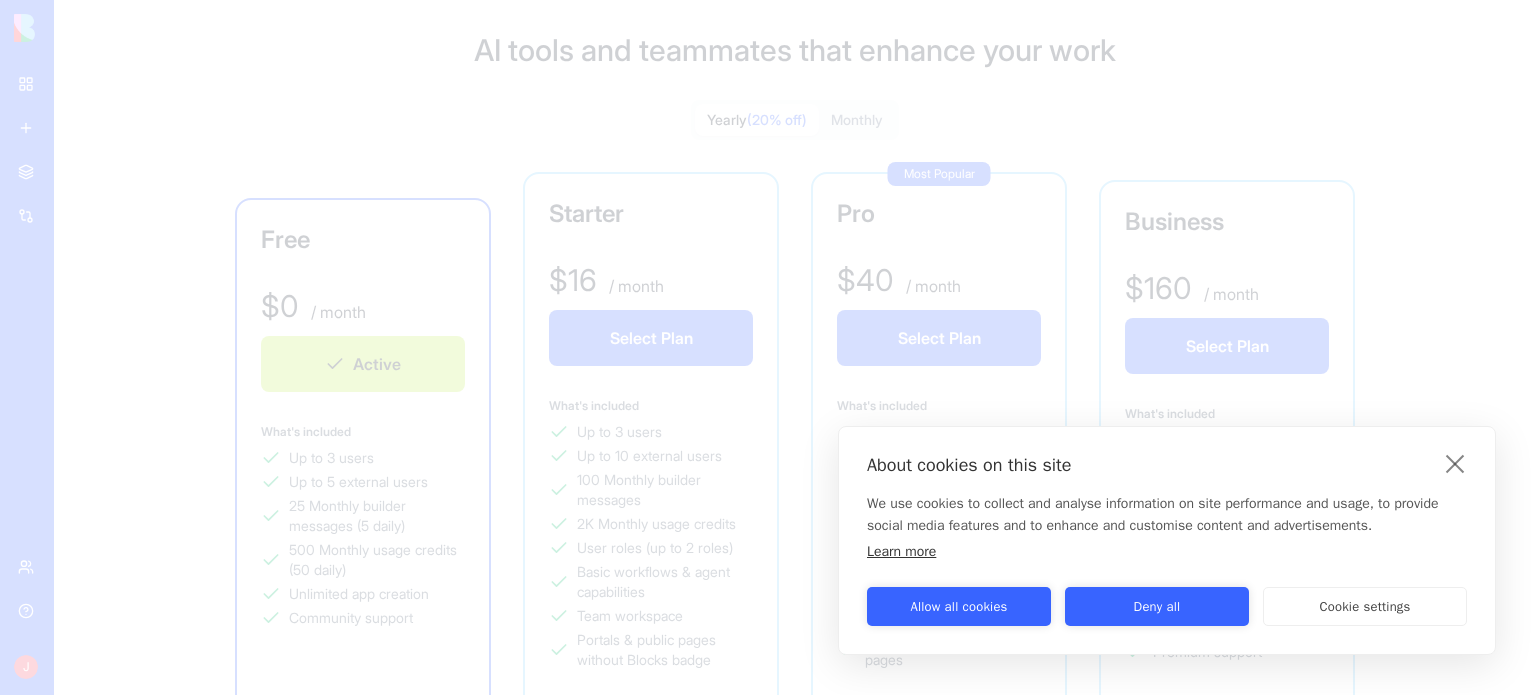 click on "Deny all" at bounding box center (1157, 606) 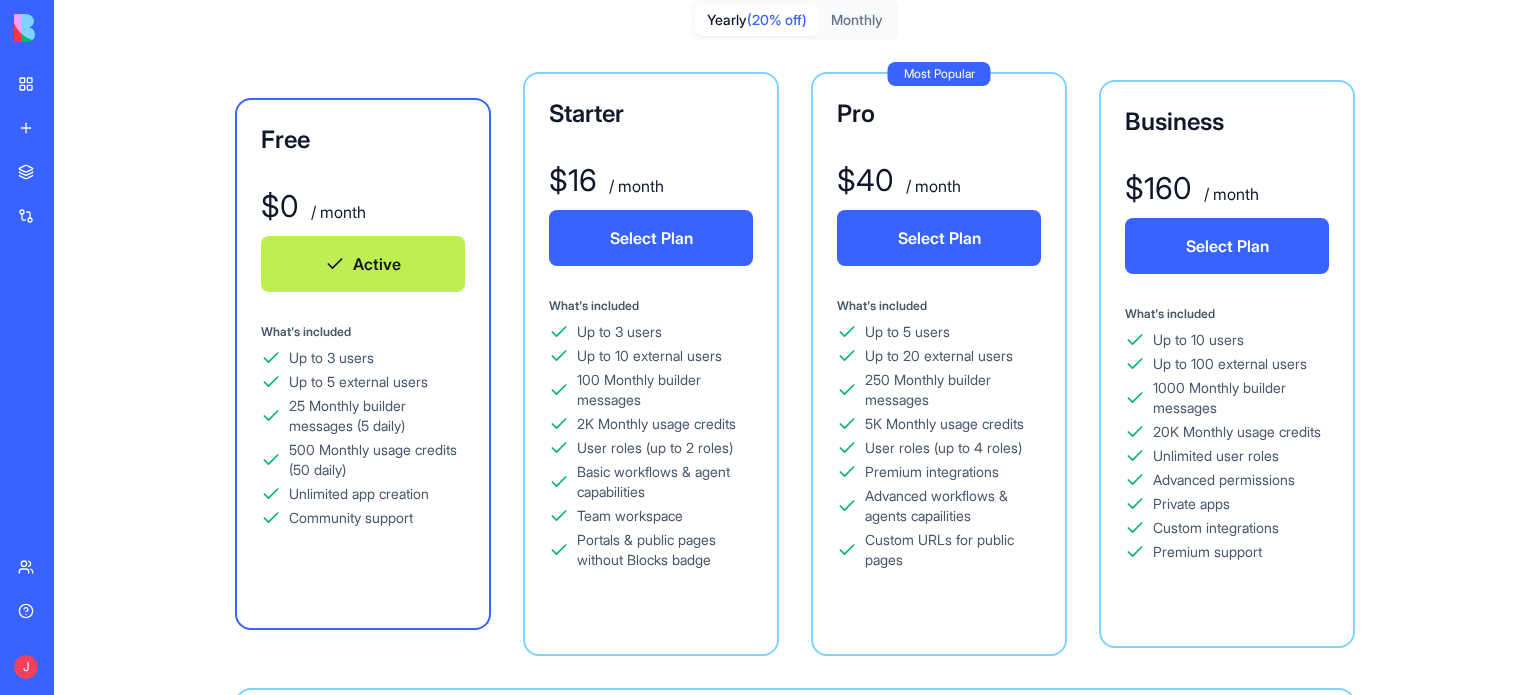 scroll, scrollTop: 0, scrollLeft: 0, axis: both 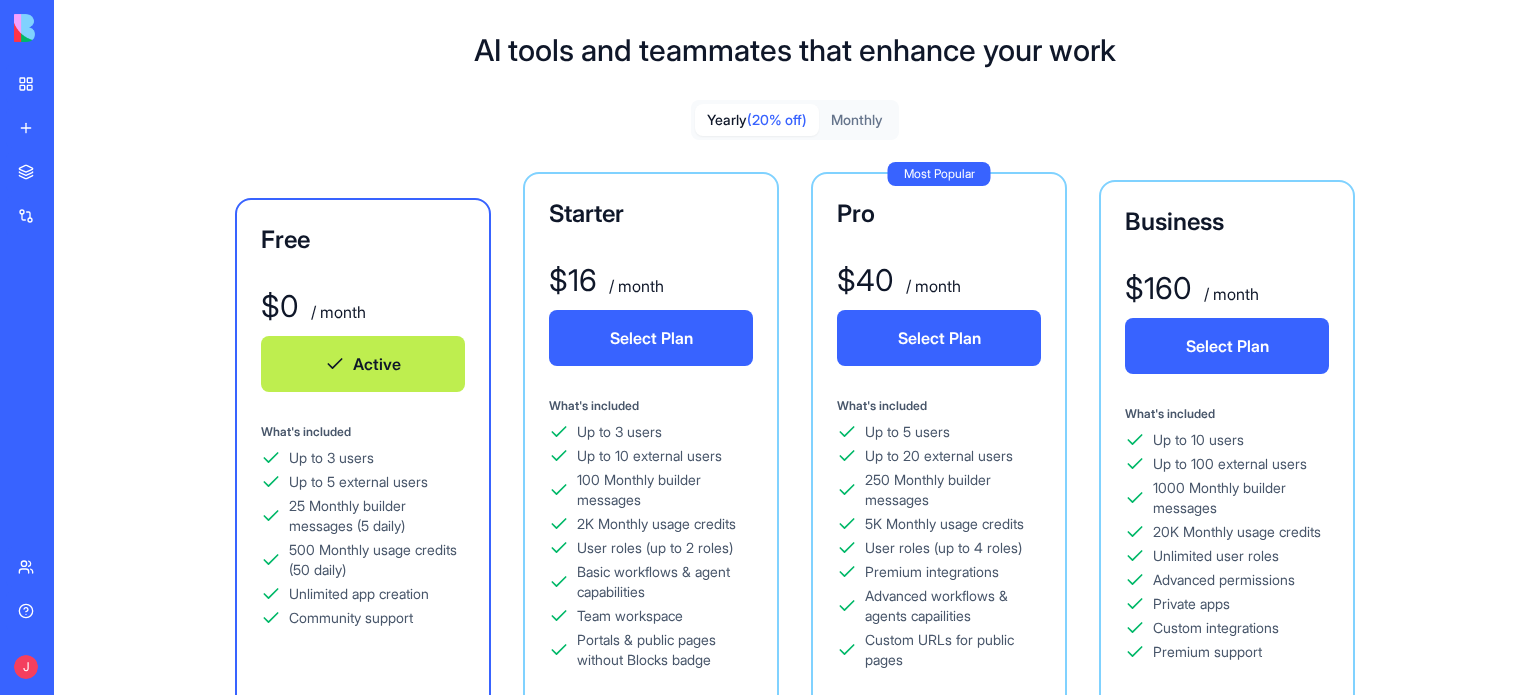 click on "Monthly" at bounding box center [857, 120] 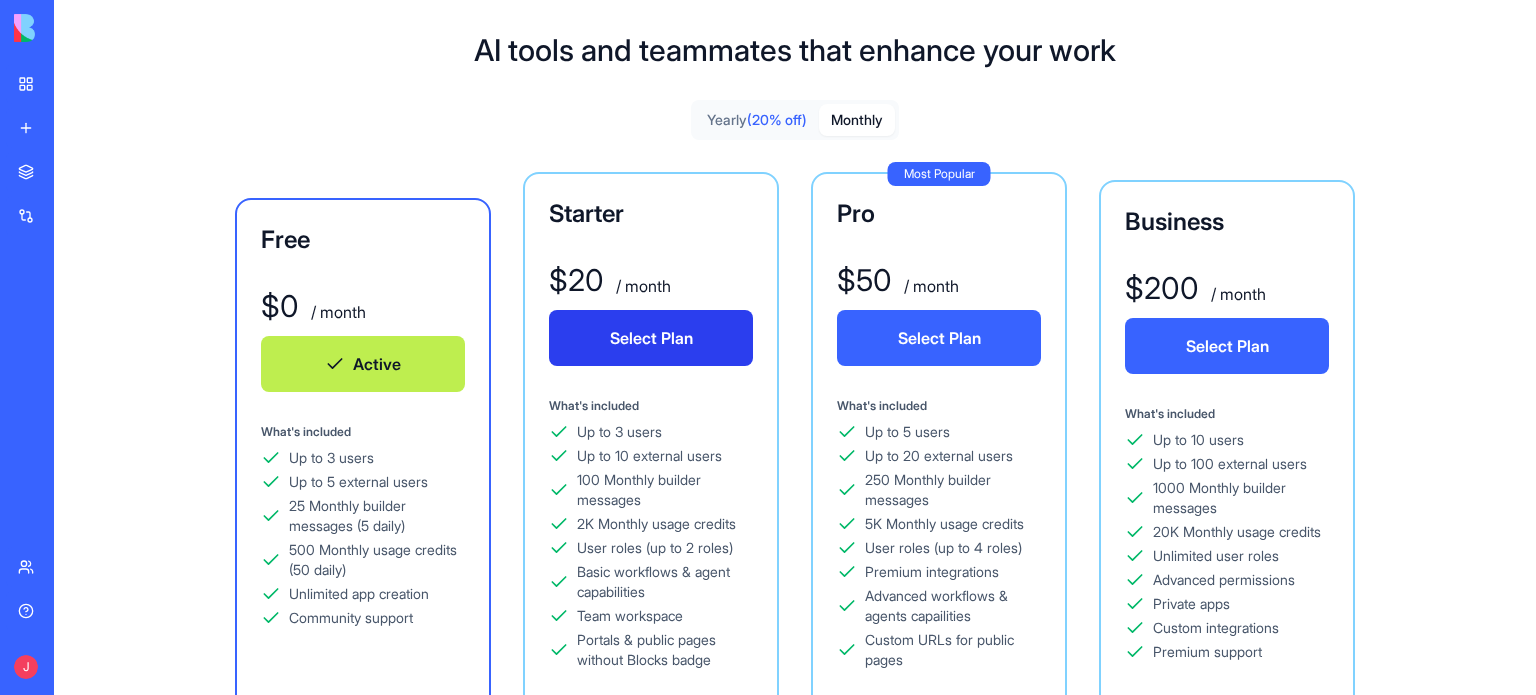 click on "Select Plan" at bounding box center (651, 338) 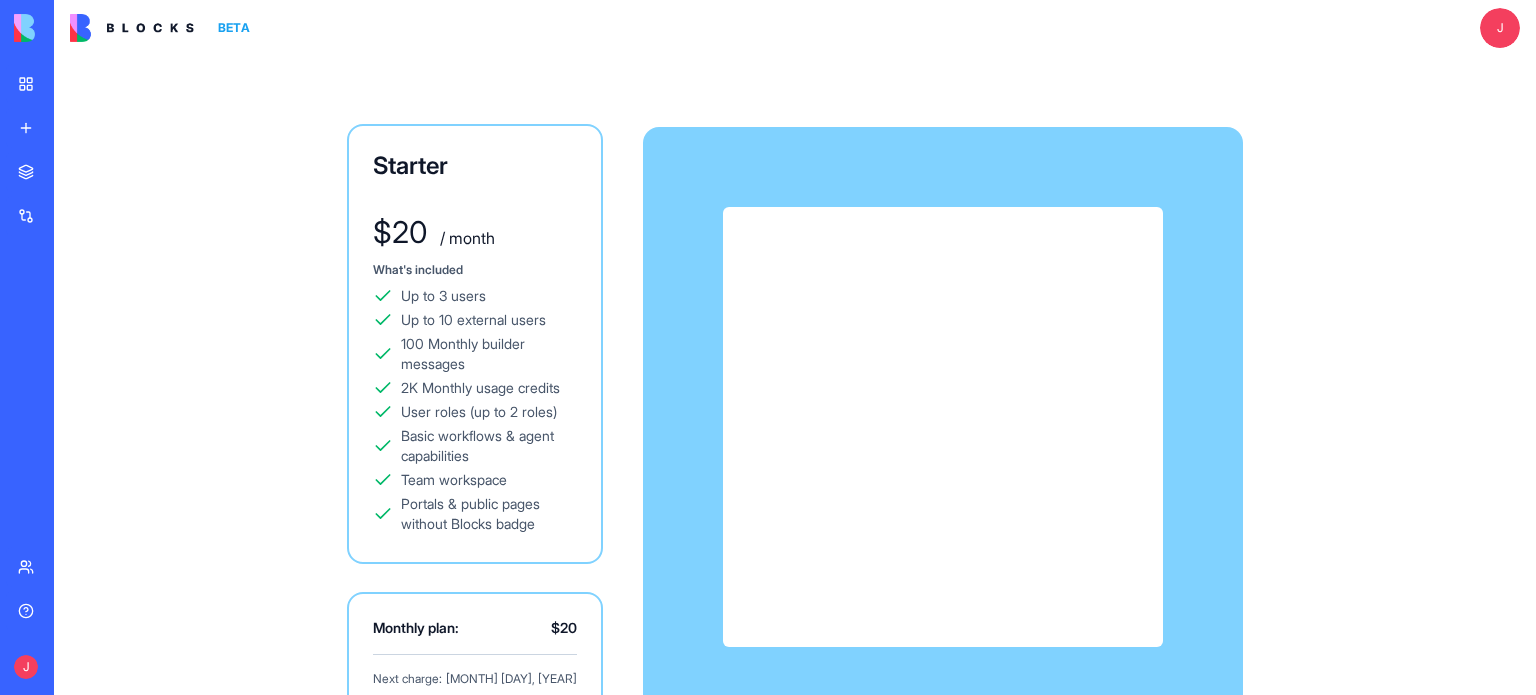 scroll, scrollTop: 0, scrollLeft: 0, axis: both 